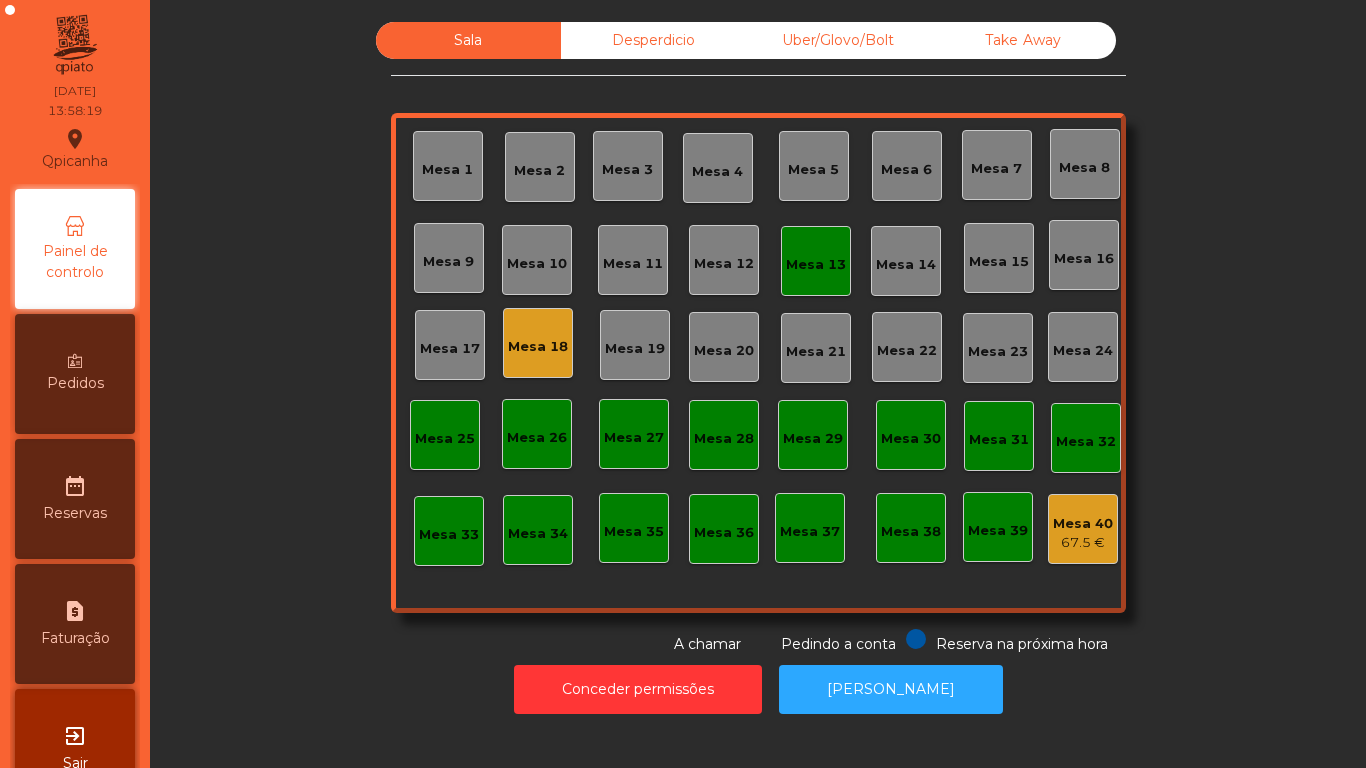 scroll, scrollTop: 0, scrollLeft: 0, axis: both 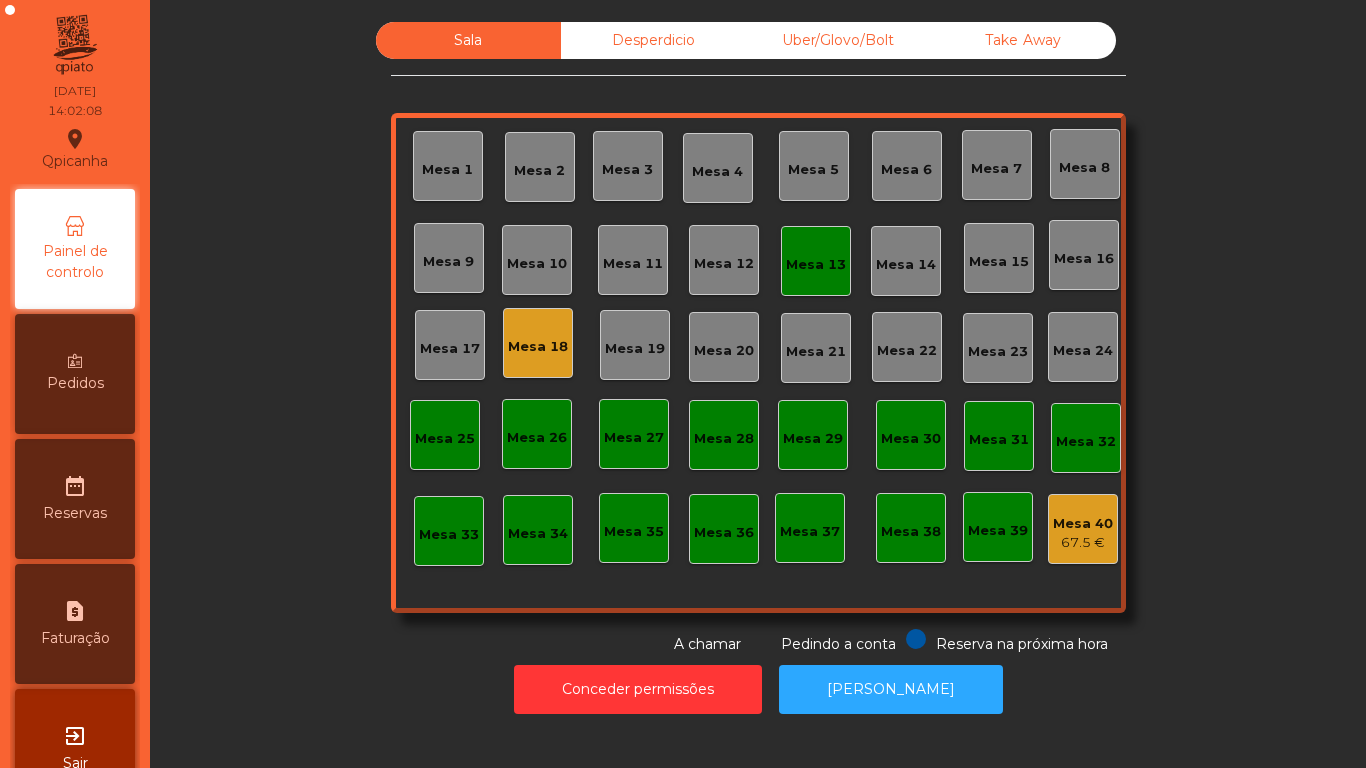 click on "Mesa 9" 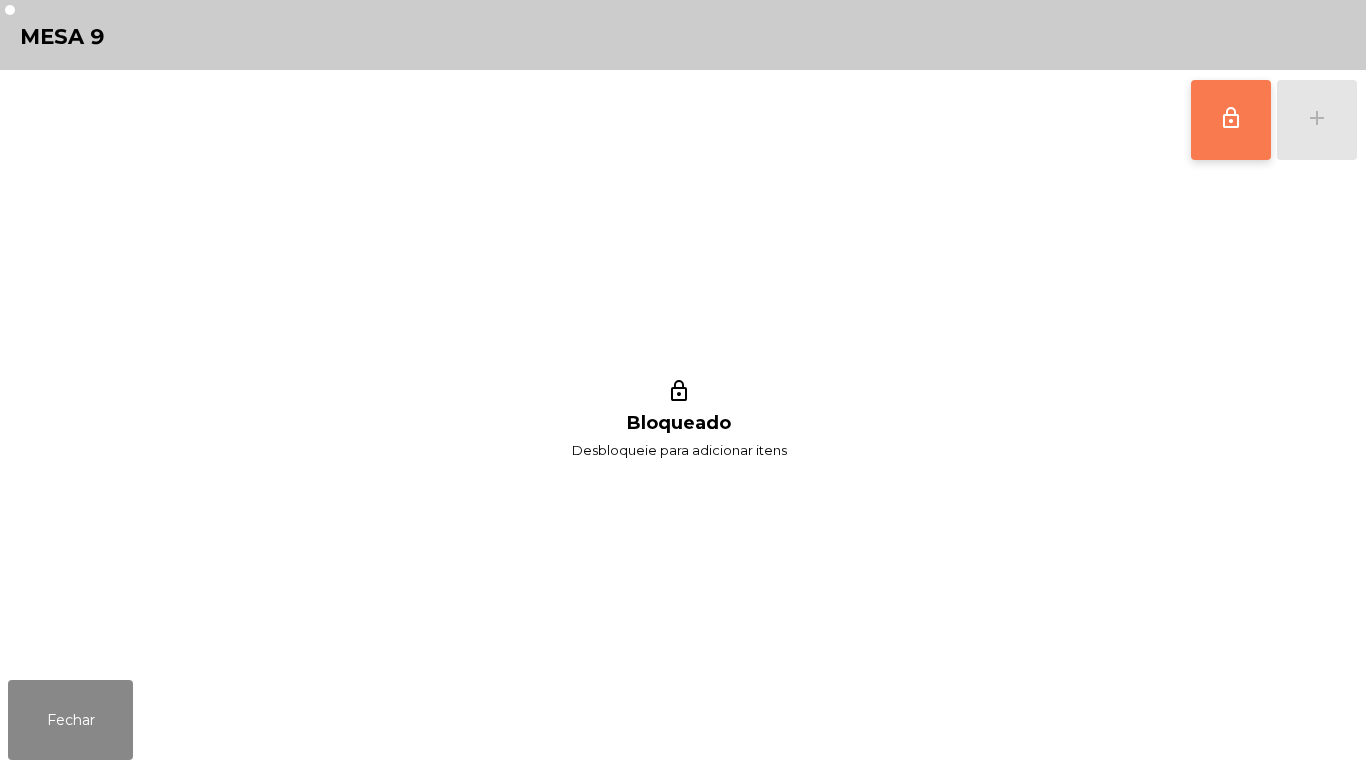 click on "lock_outline" 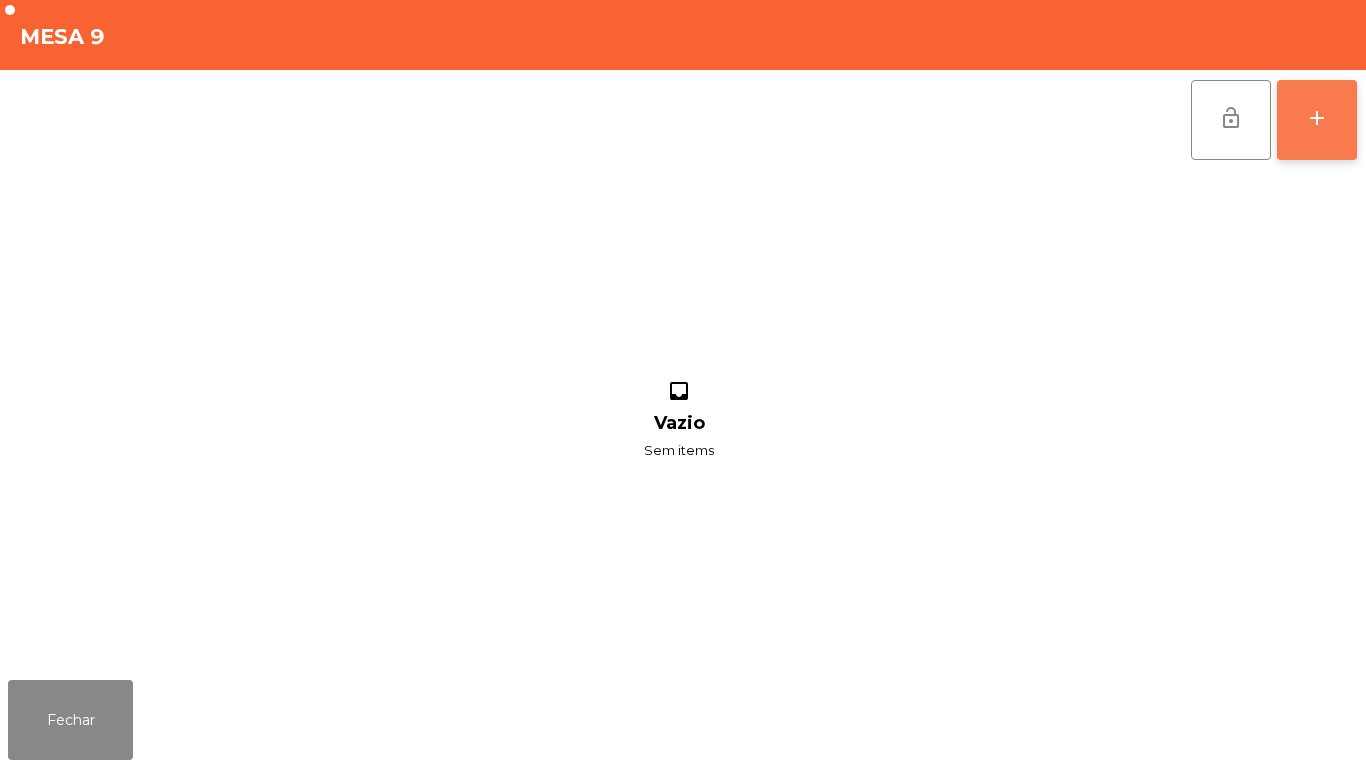 click on "add" 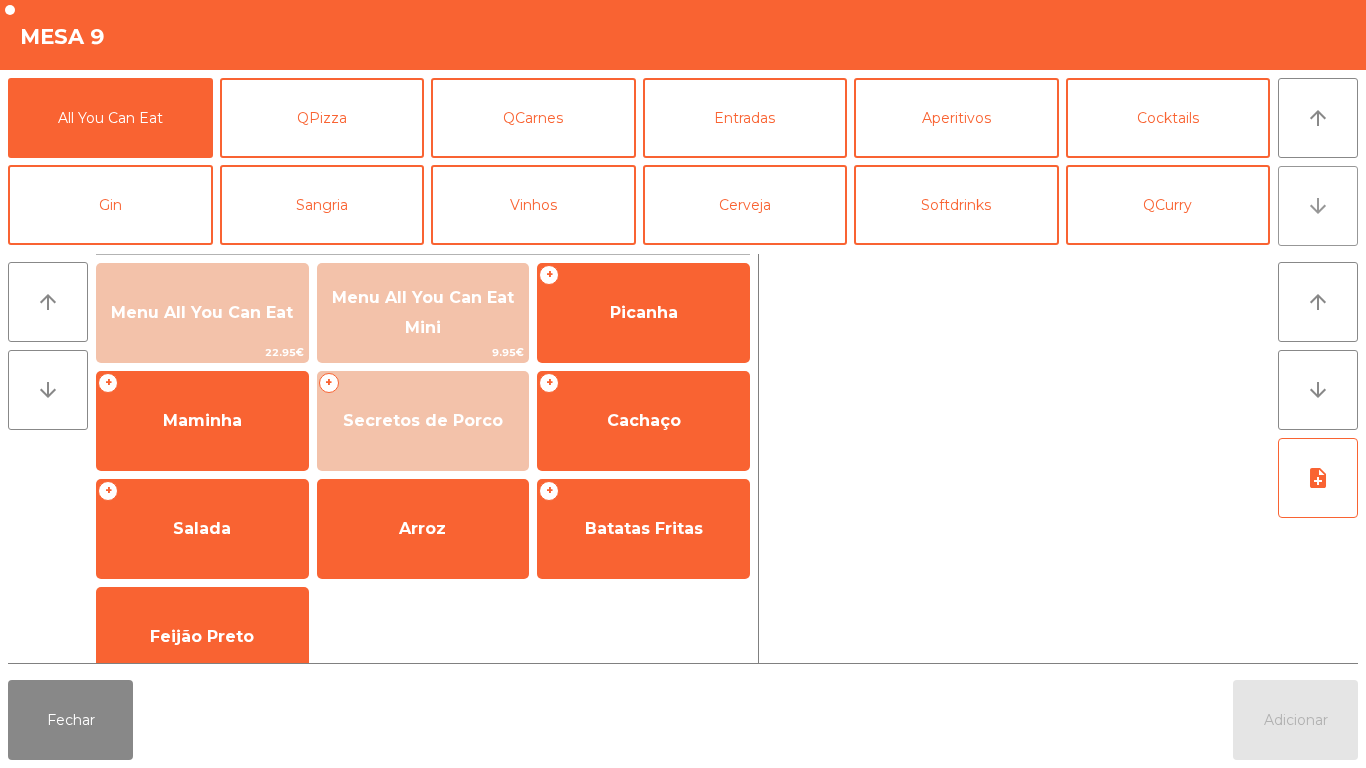 click on "arrow_downward" 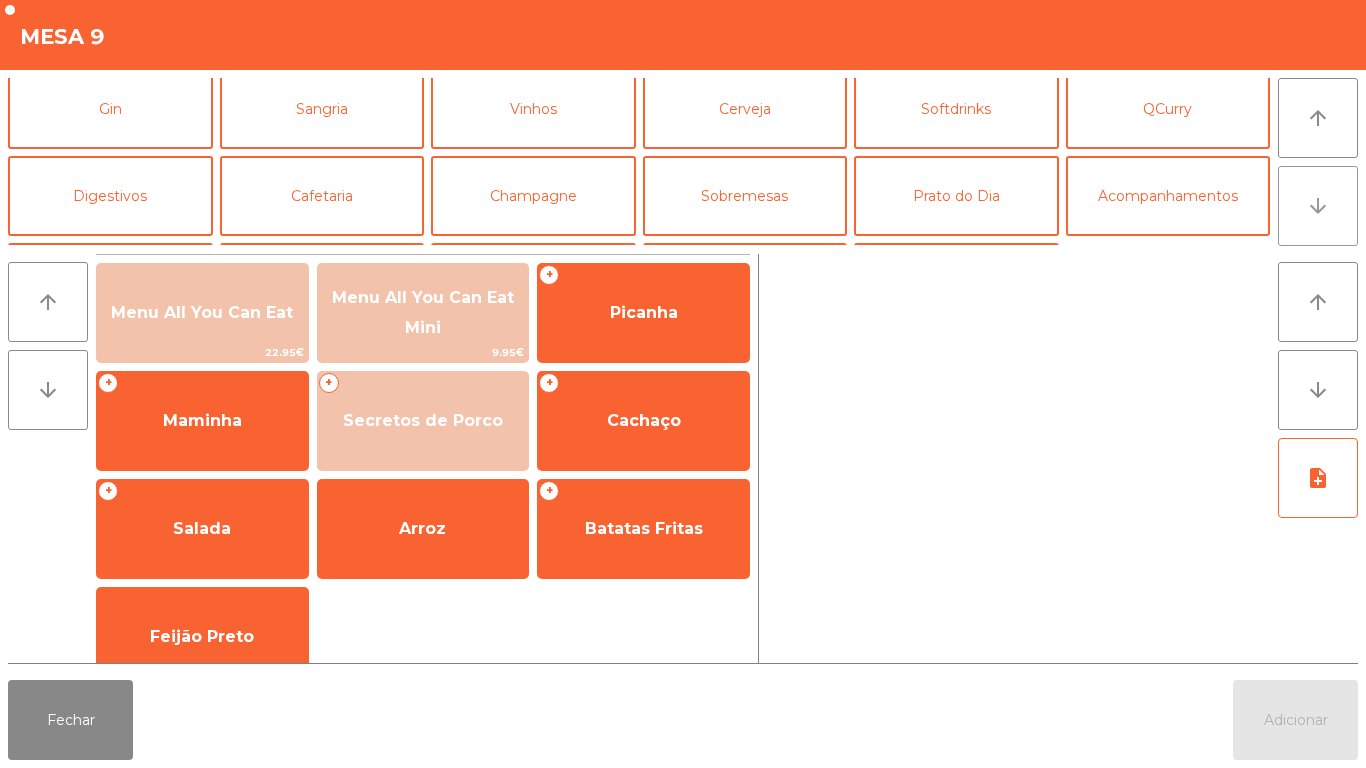 scroll, scrollTop: 174, scrollLeft: 0, axis: vertical 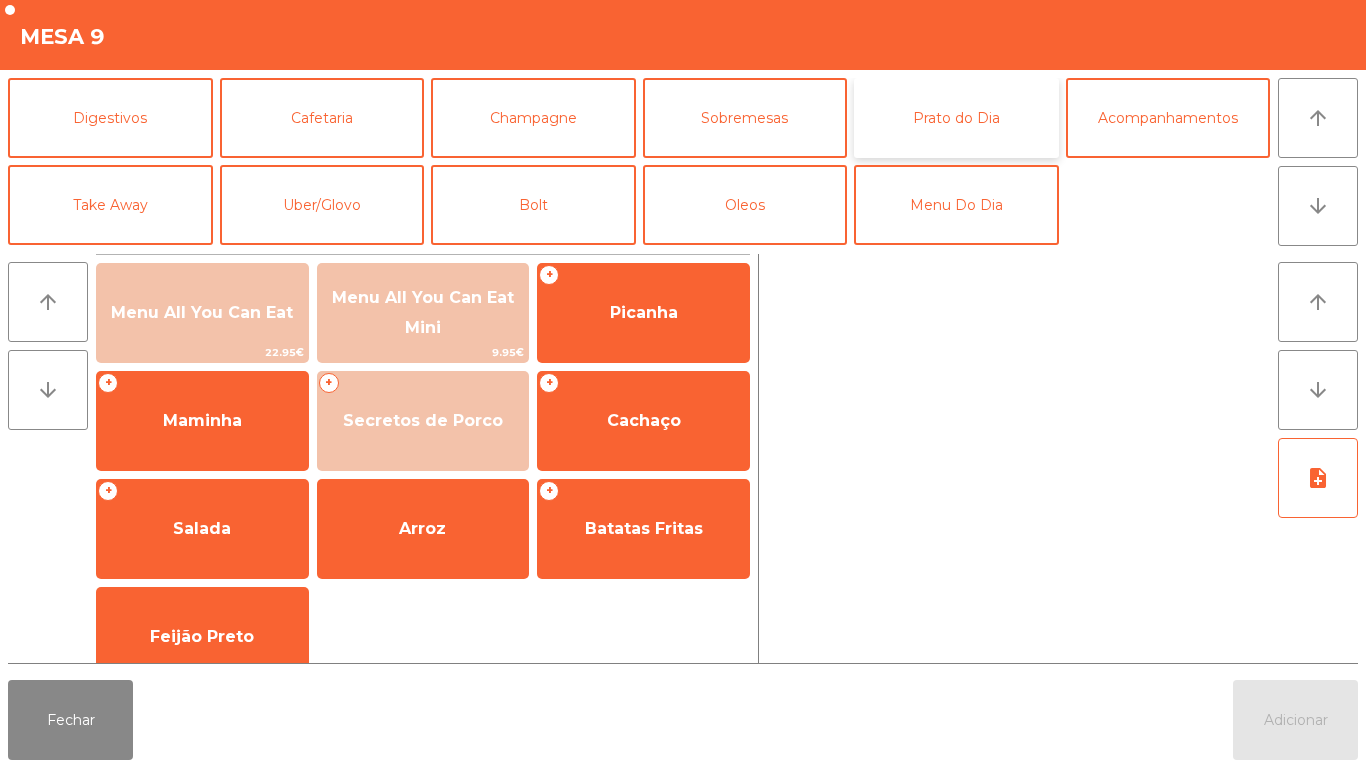 click on "Prato do Dia" 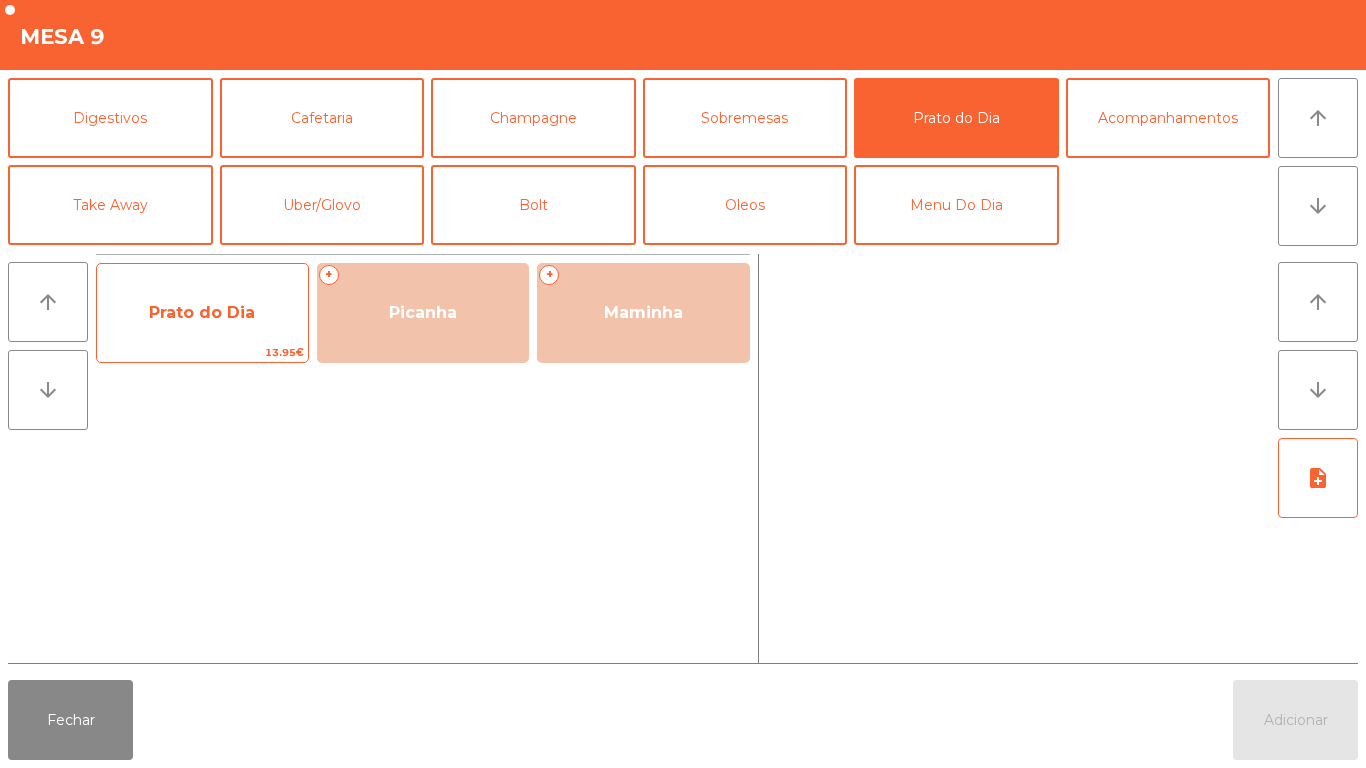 click on "Prato do Dia" 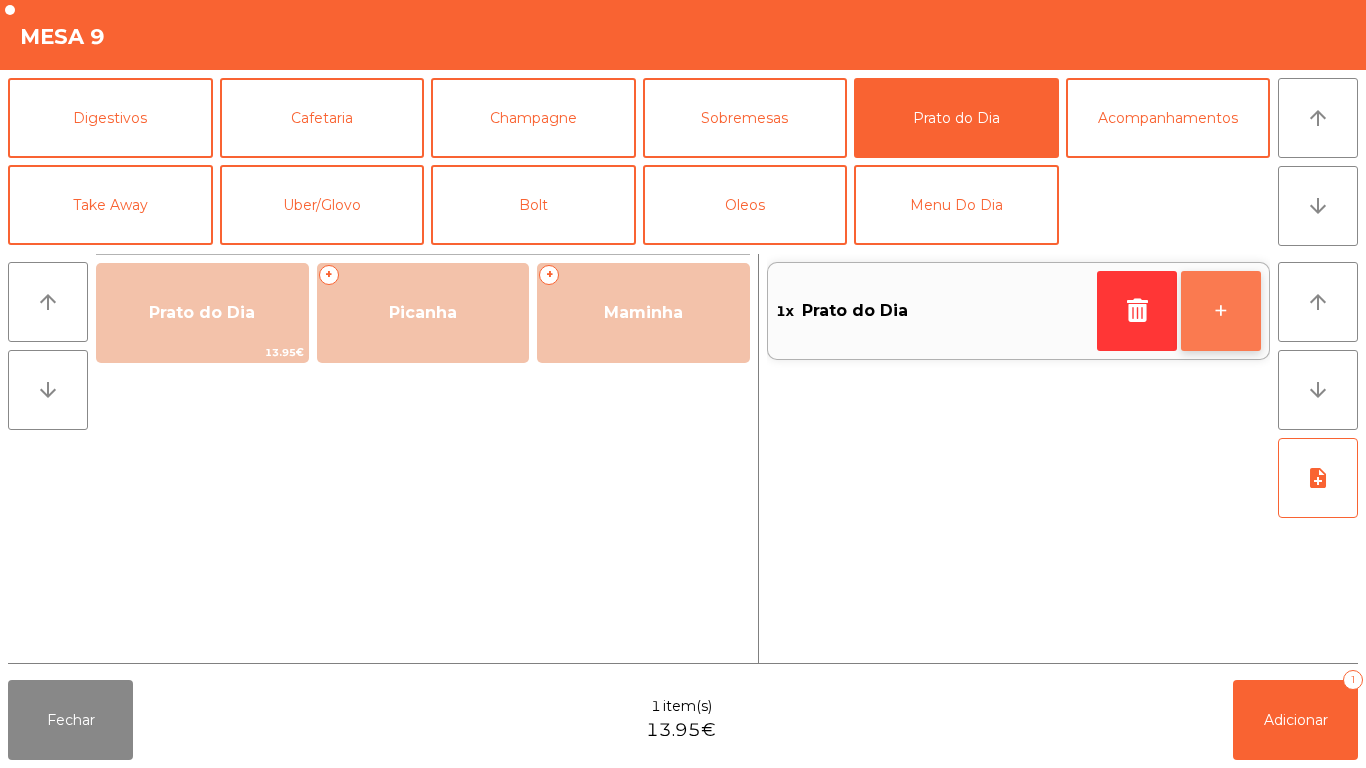 click on "+" 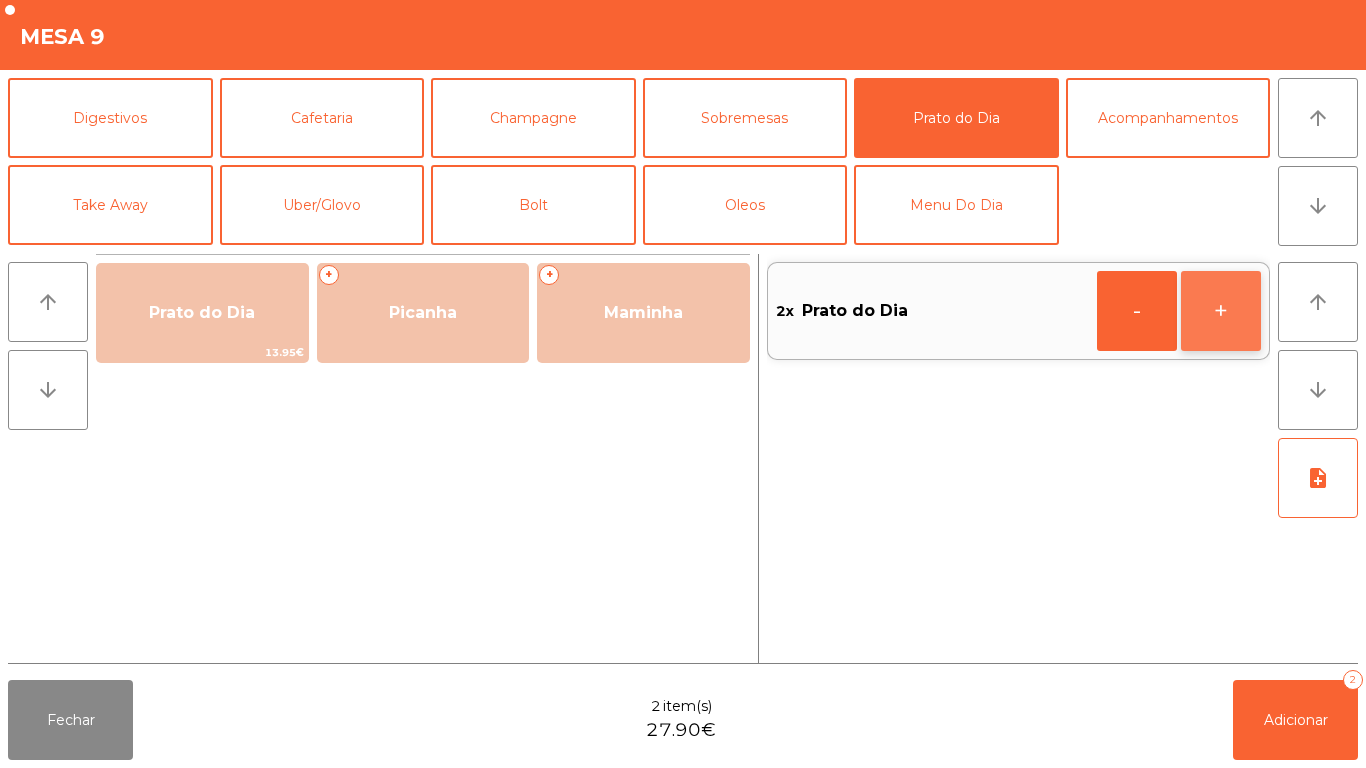 click on "+" 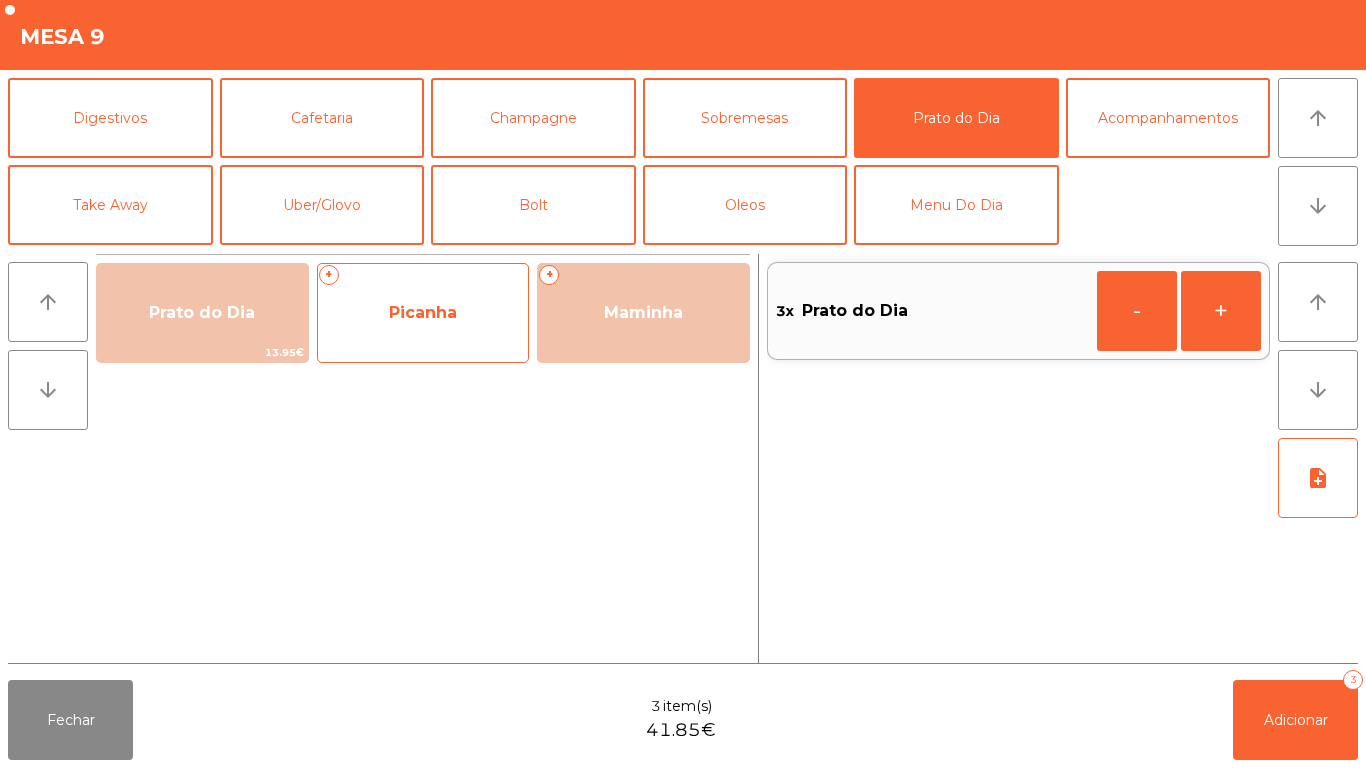 click on "Picanha" 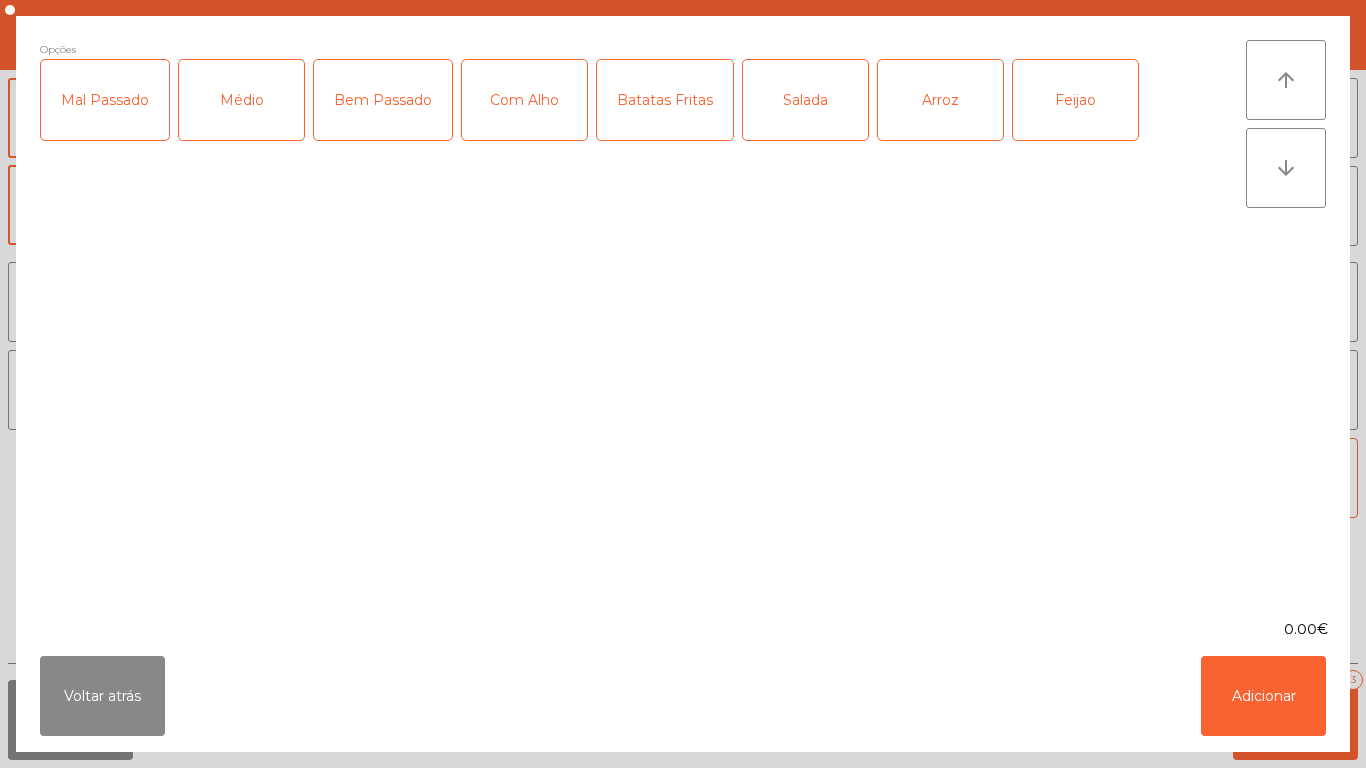 click on "Médio" 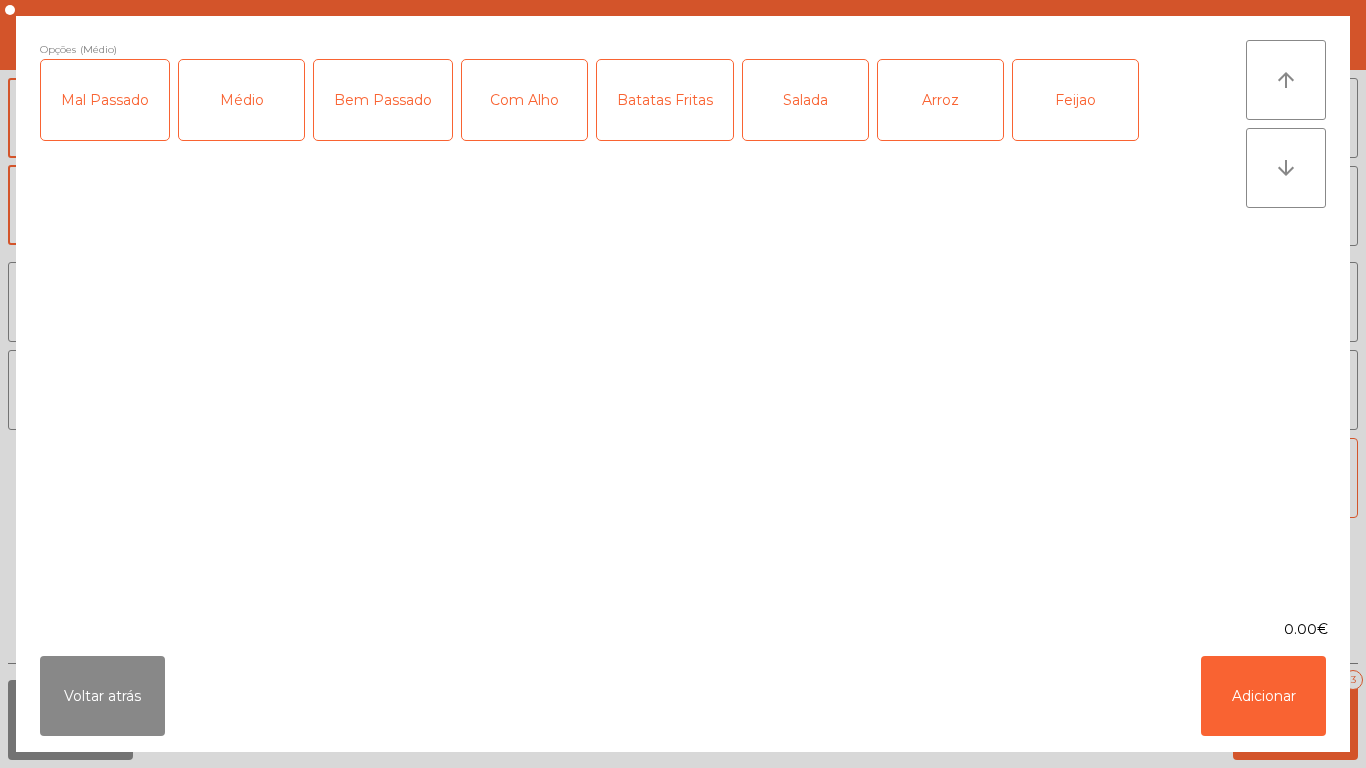 click on "Com Alho" 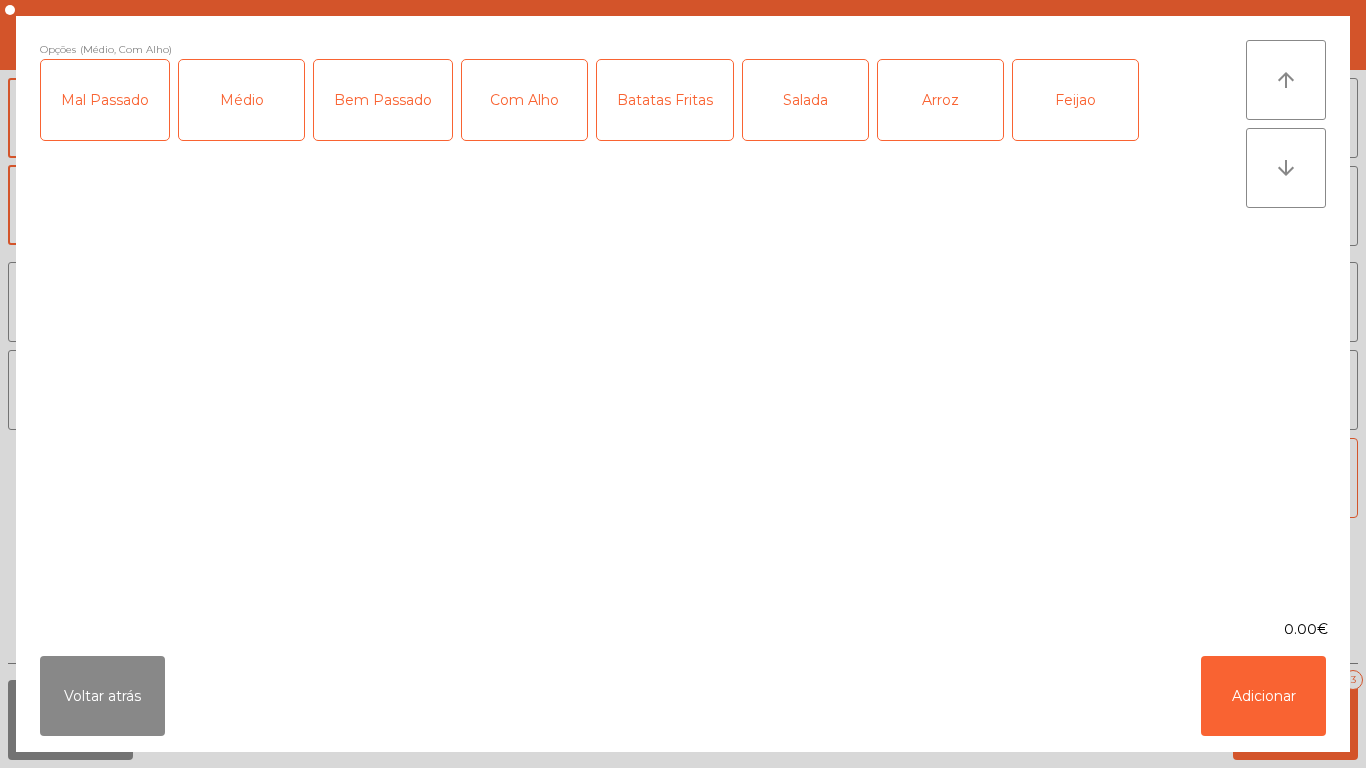 click on "Batatas Fritas" 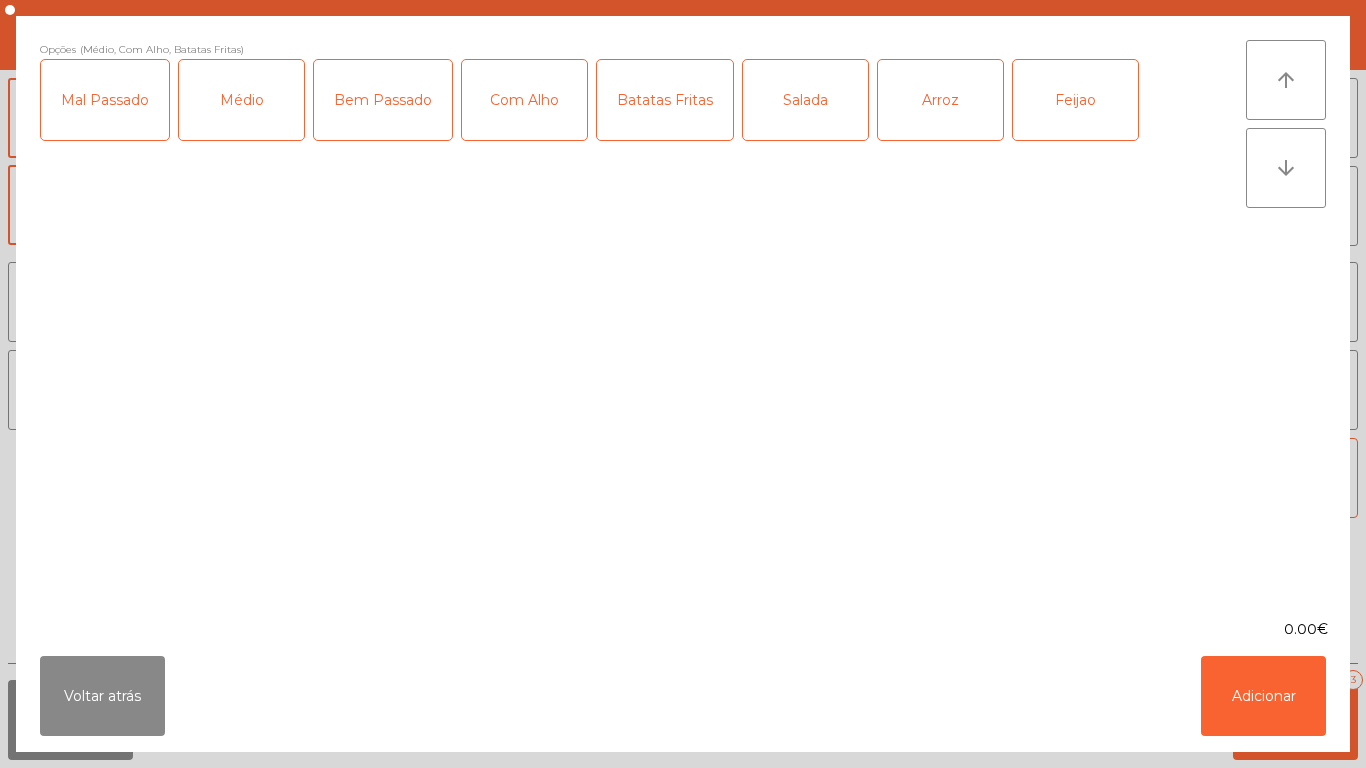 click on "Arroz" 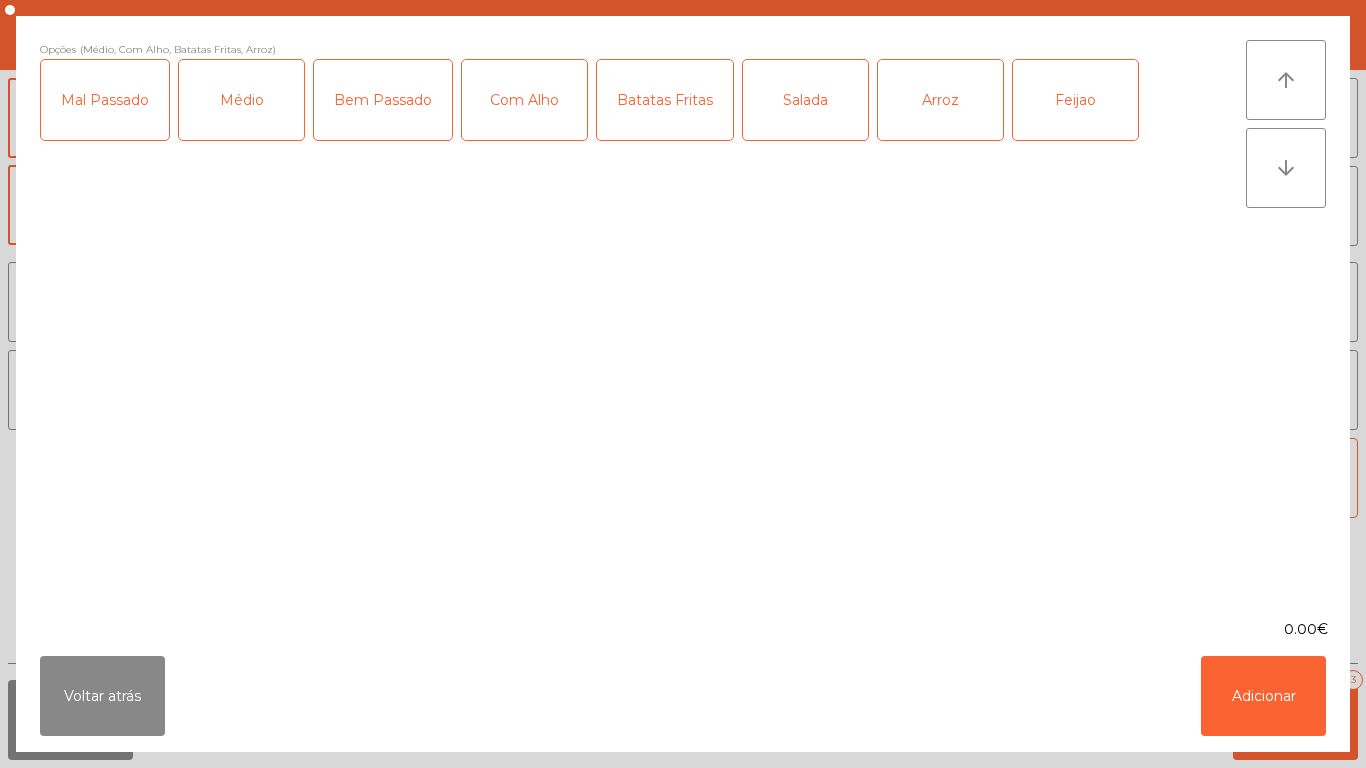 click on "Feijao" 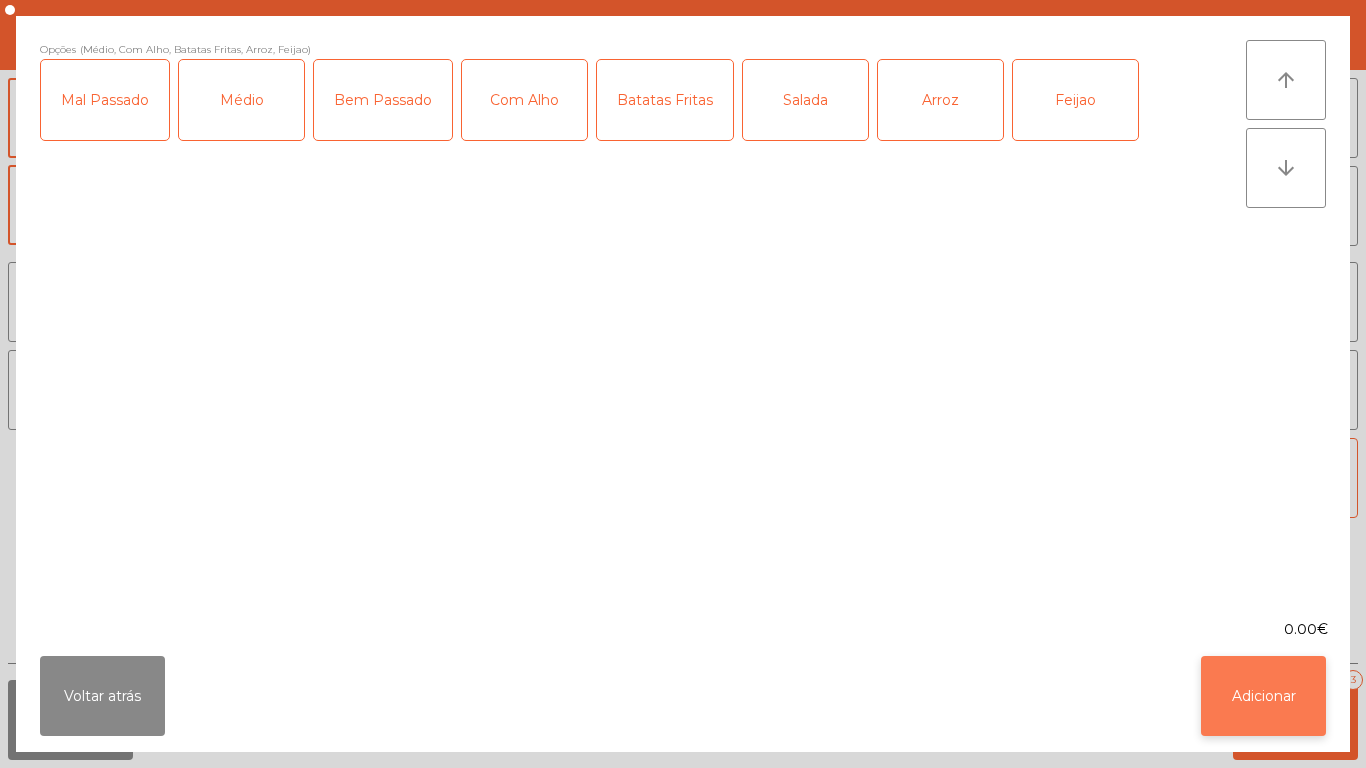 click on "Adicionar" 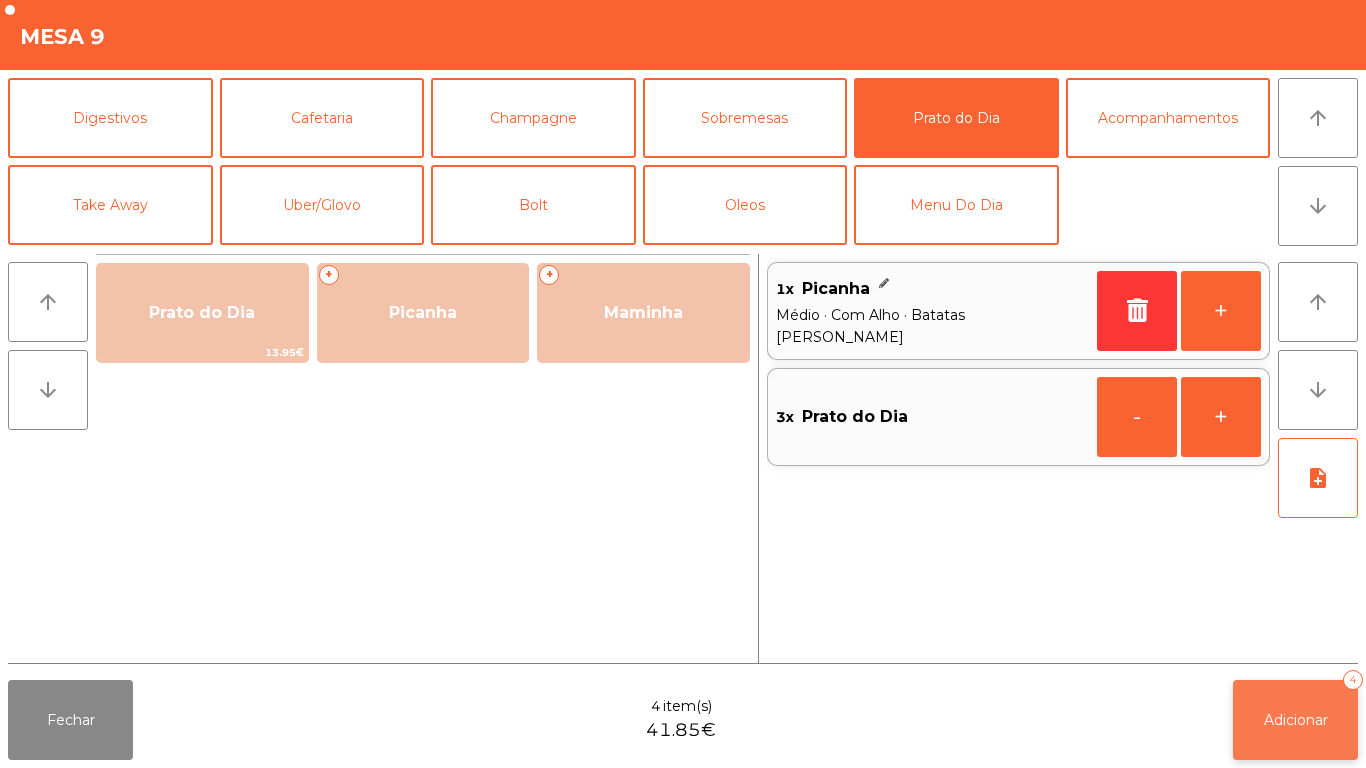 click on "Adicionar" 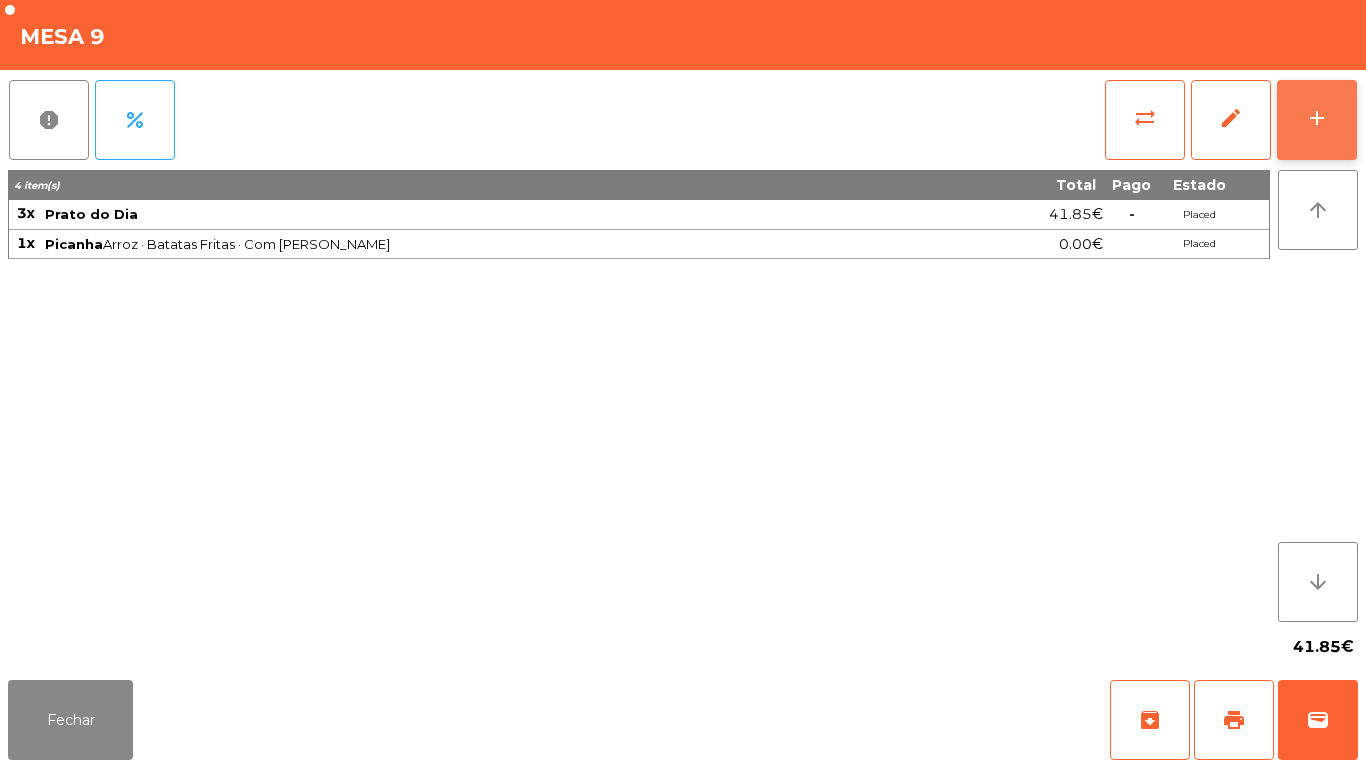 click on "add" 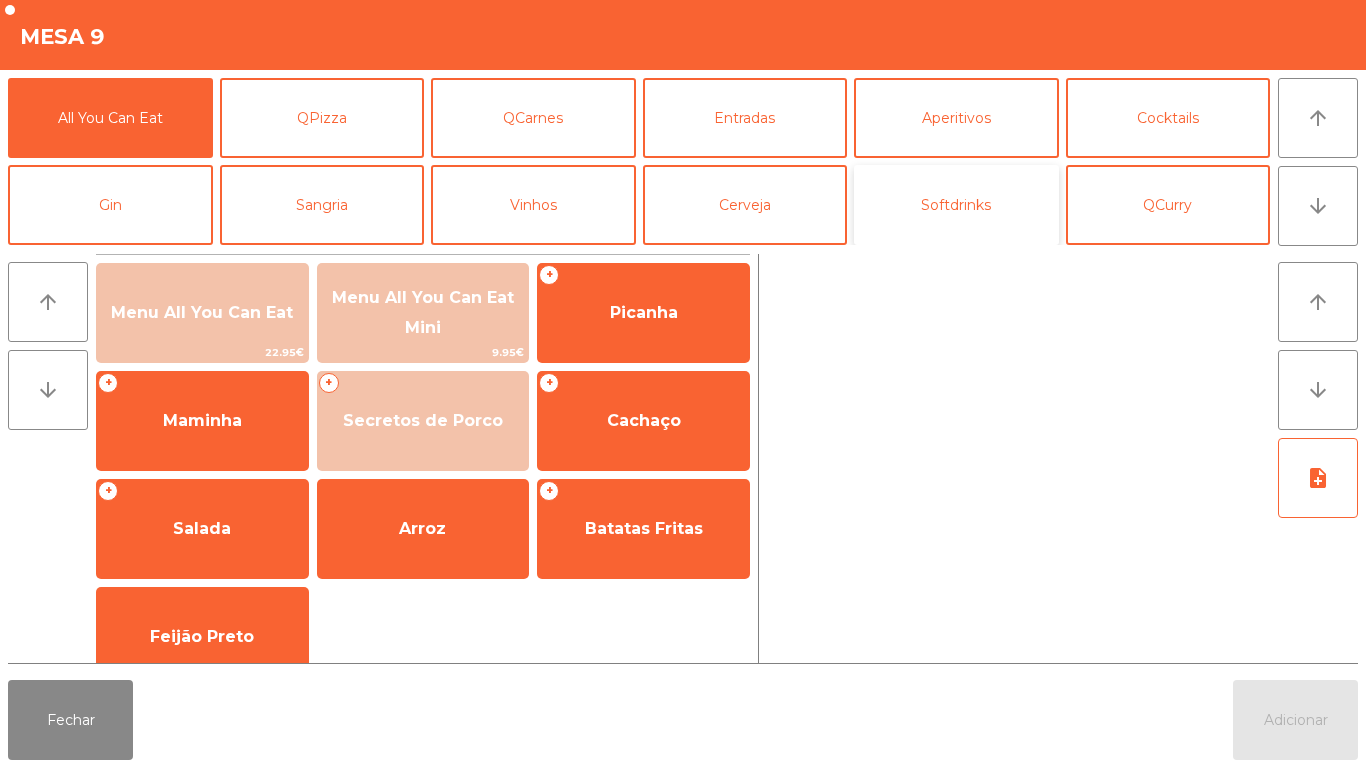 click on "Softdrinks" 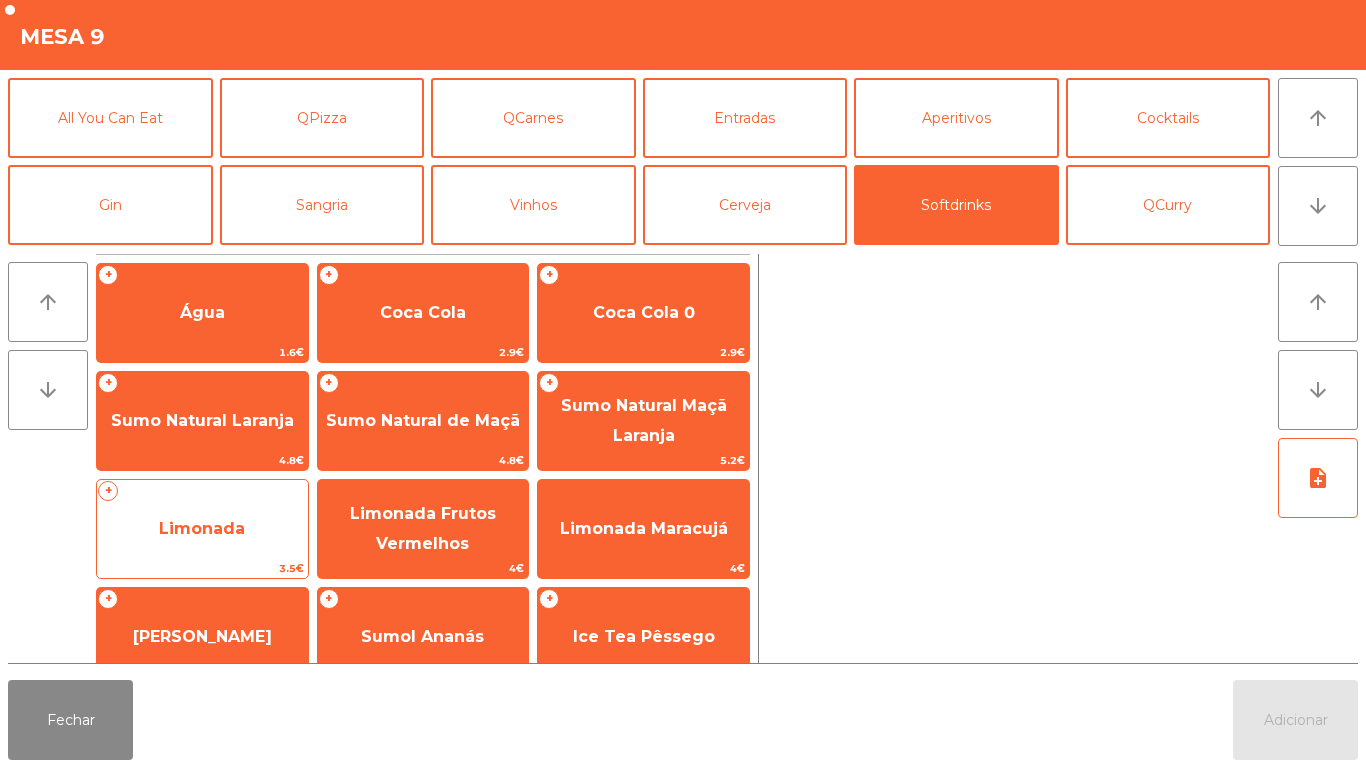 click on "Limonada" 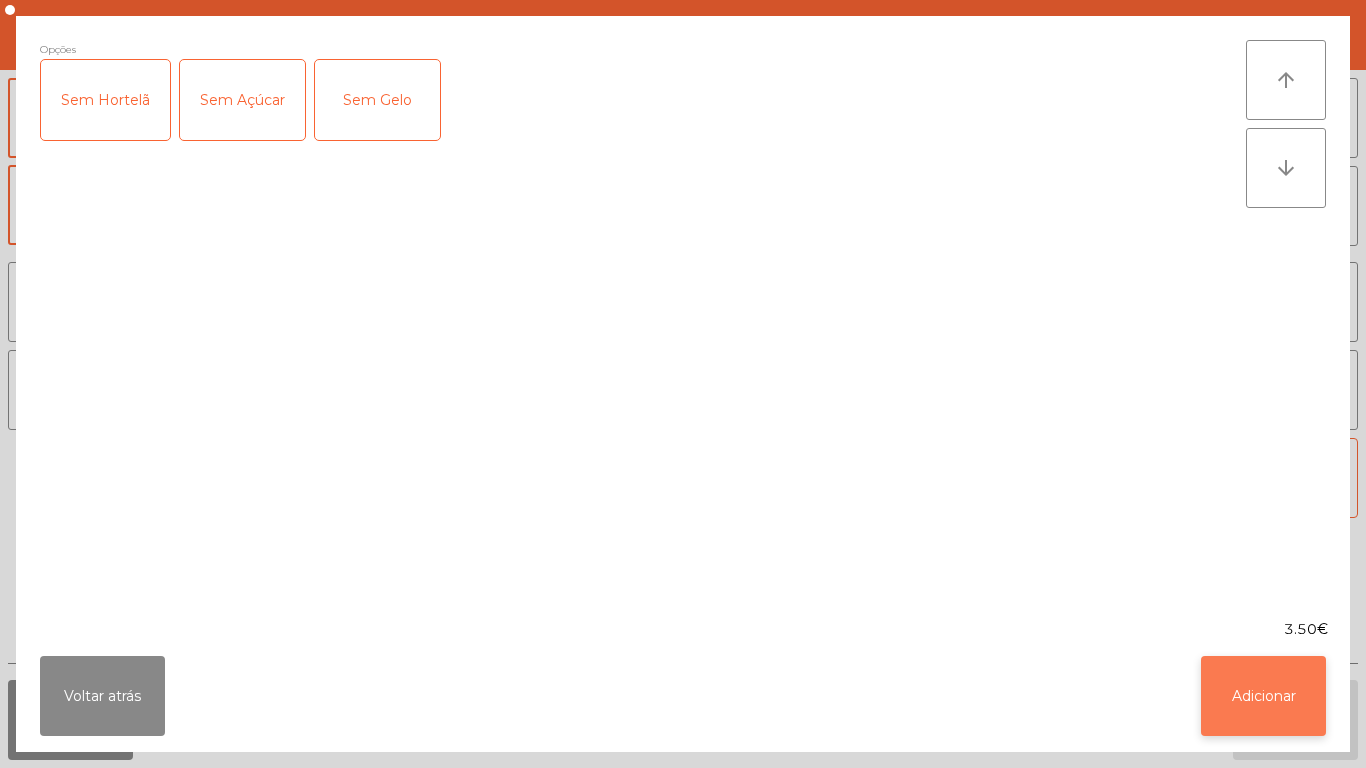 click on "Adicionar" 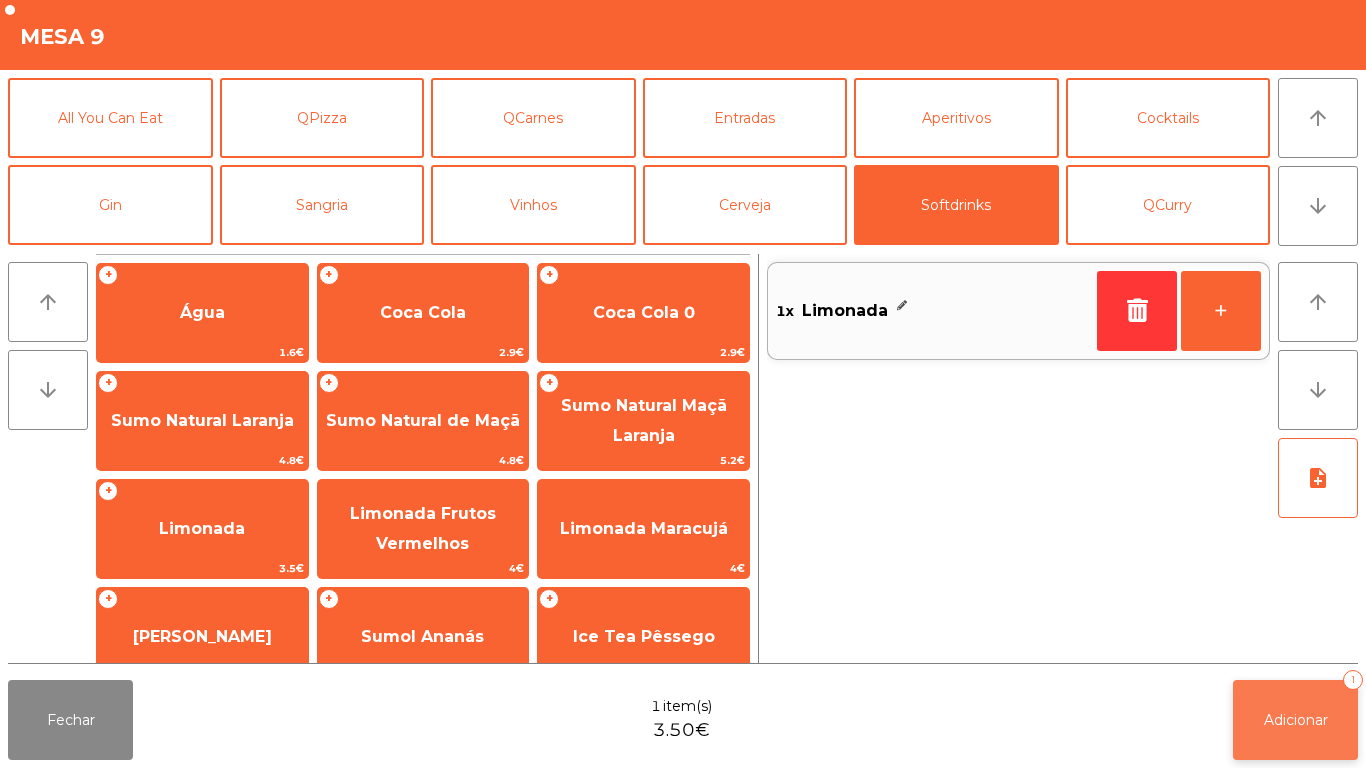 click on "Adicionar   1" 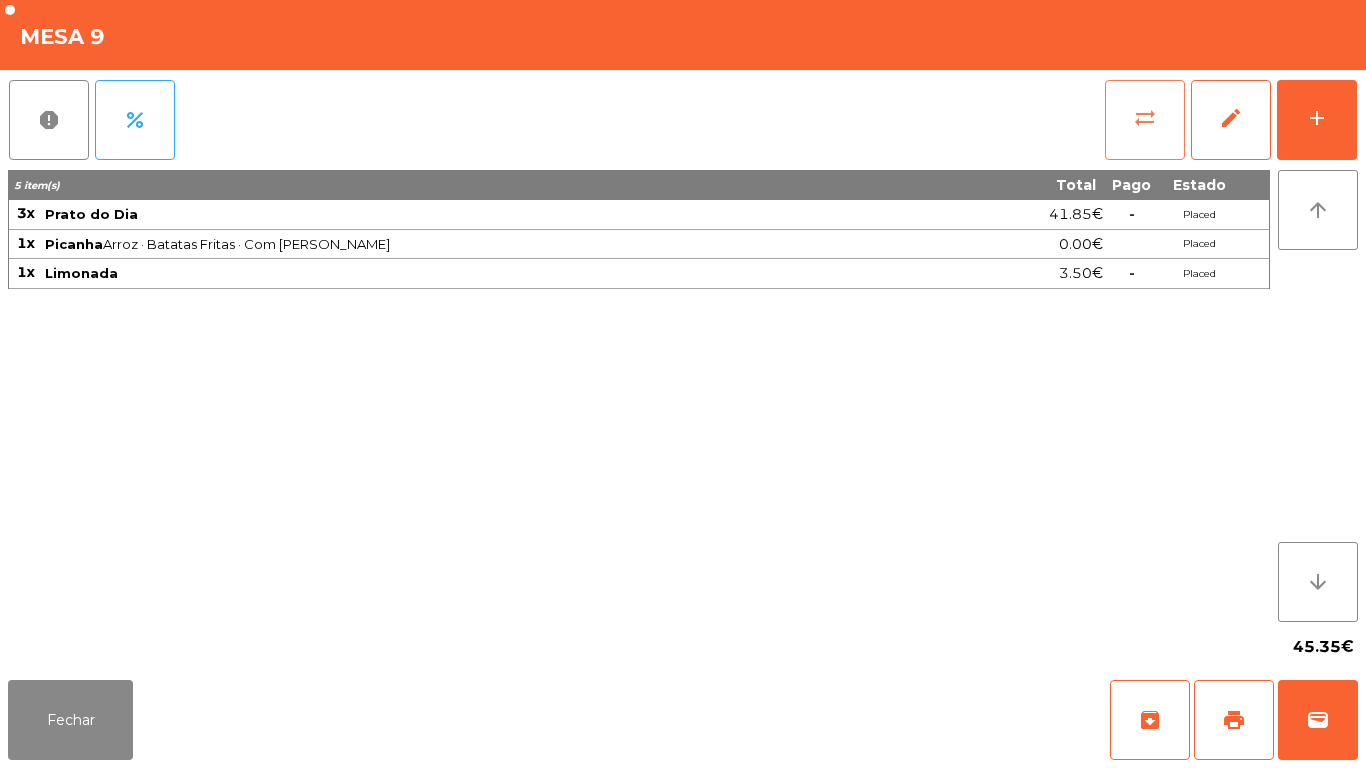 click on "sync_alt" 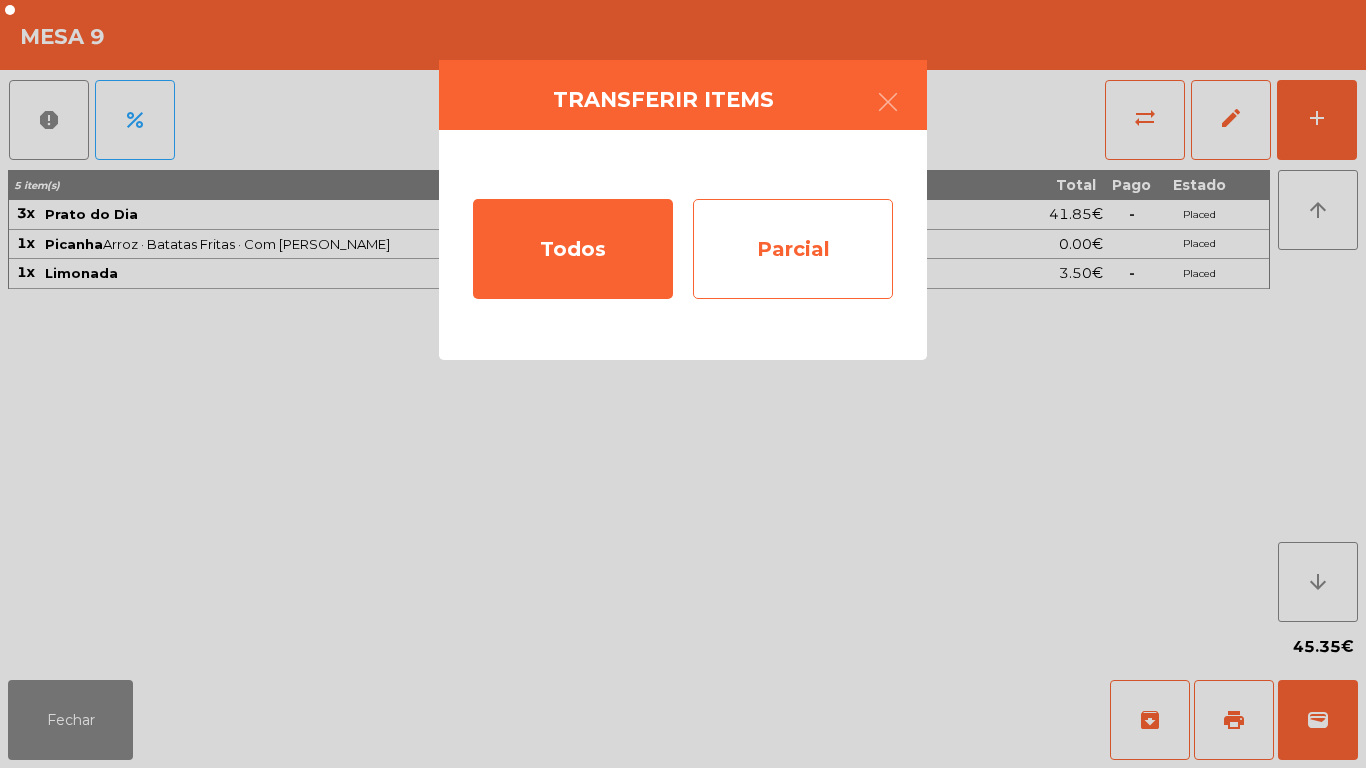 click on "Parcial" 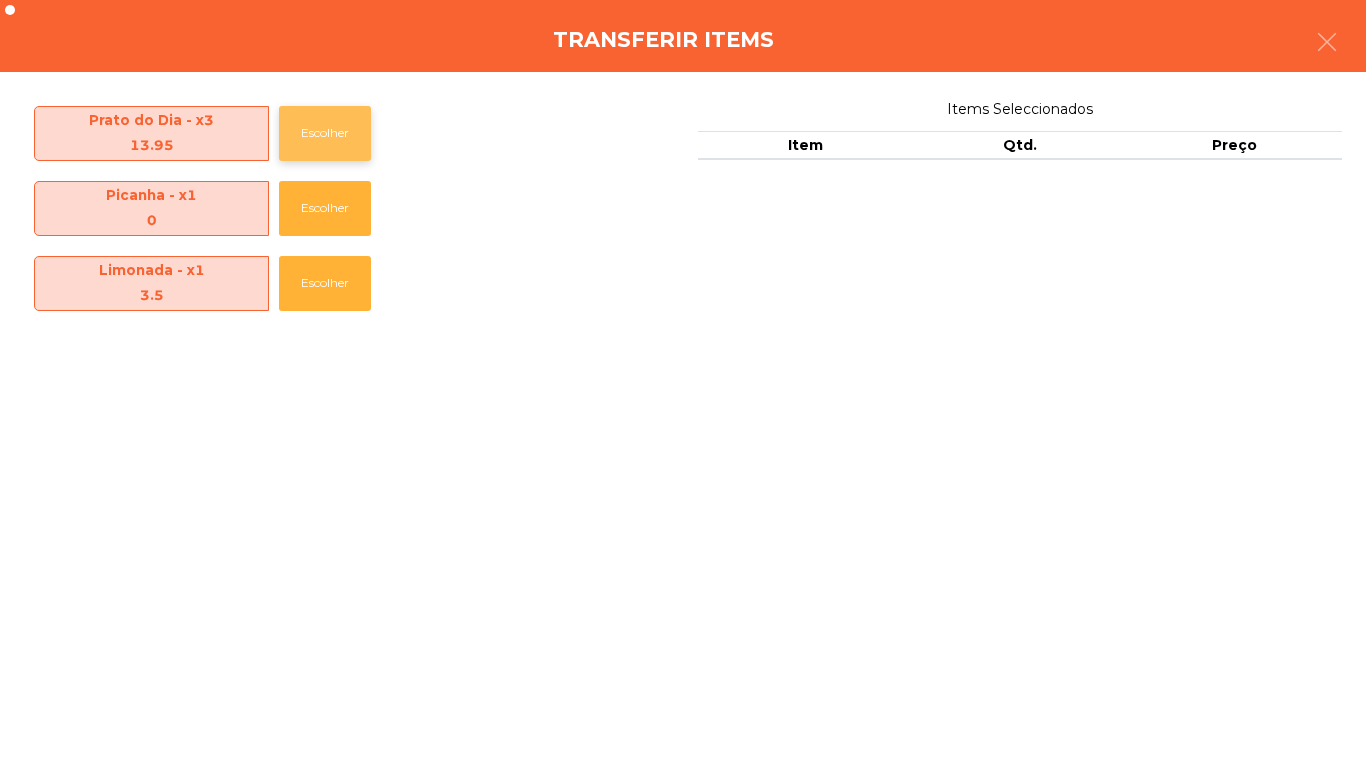 click on "Escolher" 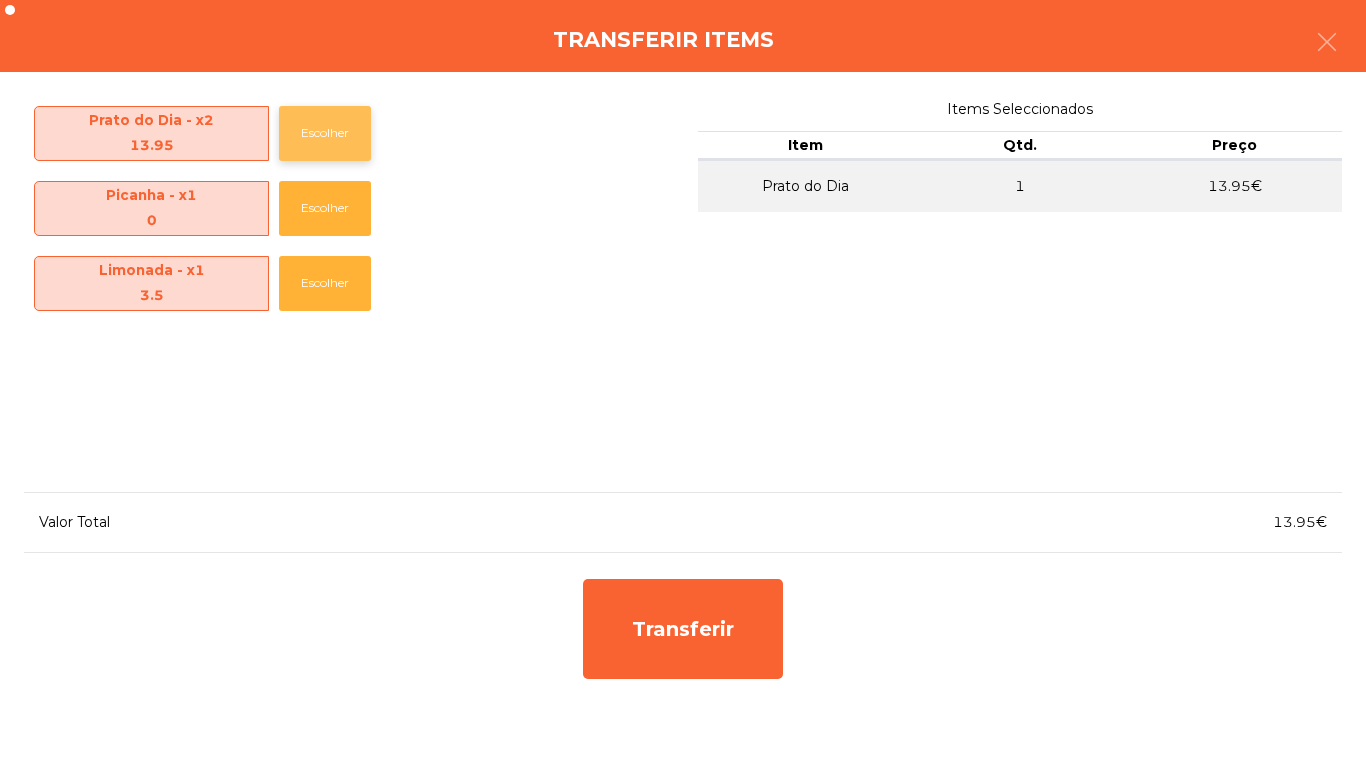 click on "Escolher" 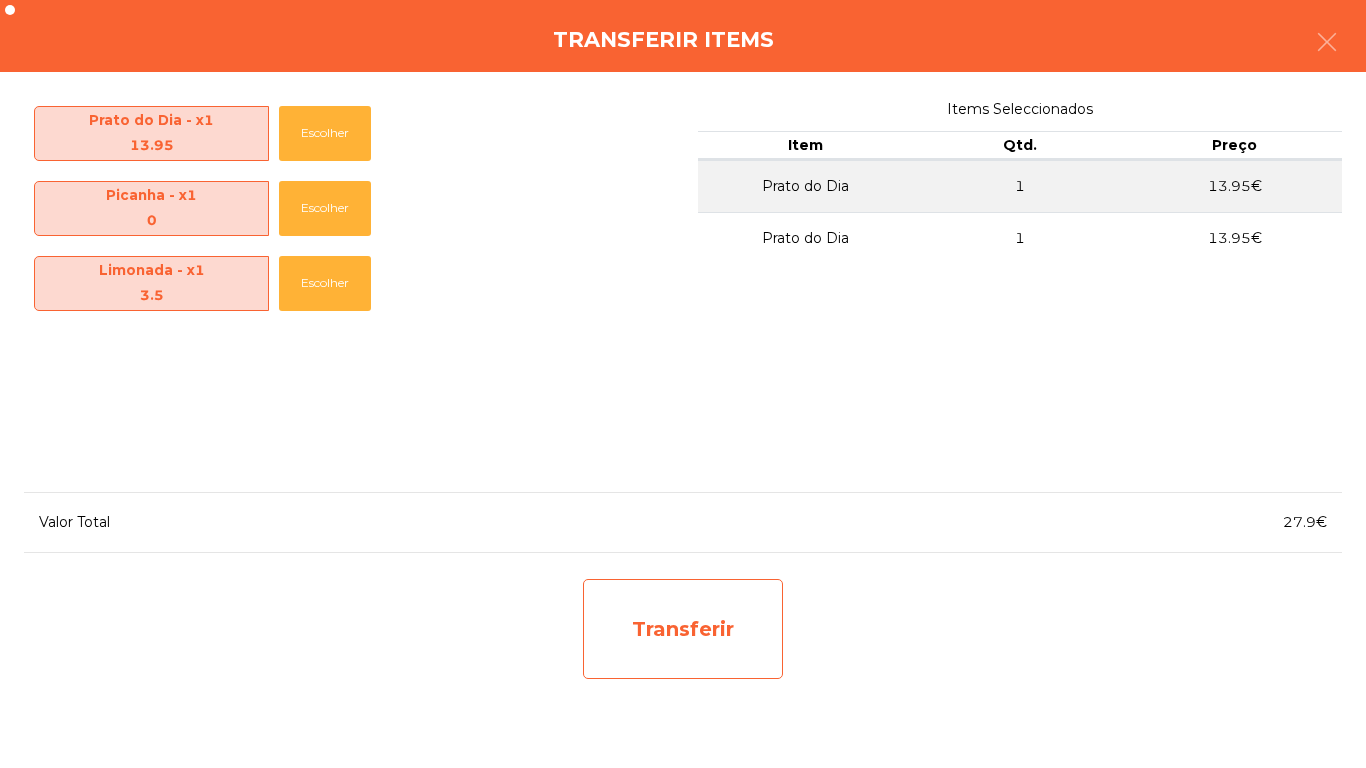 click on "Transferir" 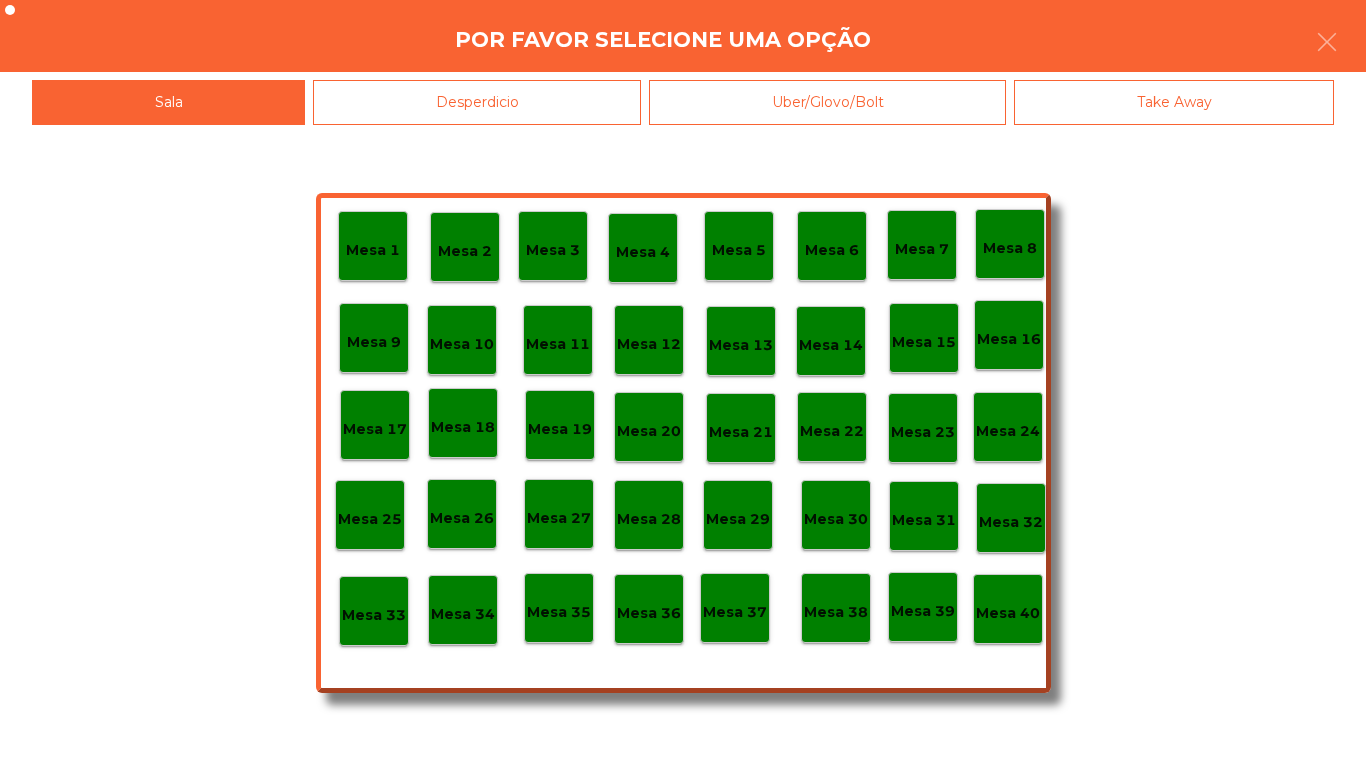 click on "Mesa 40" 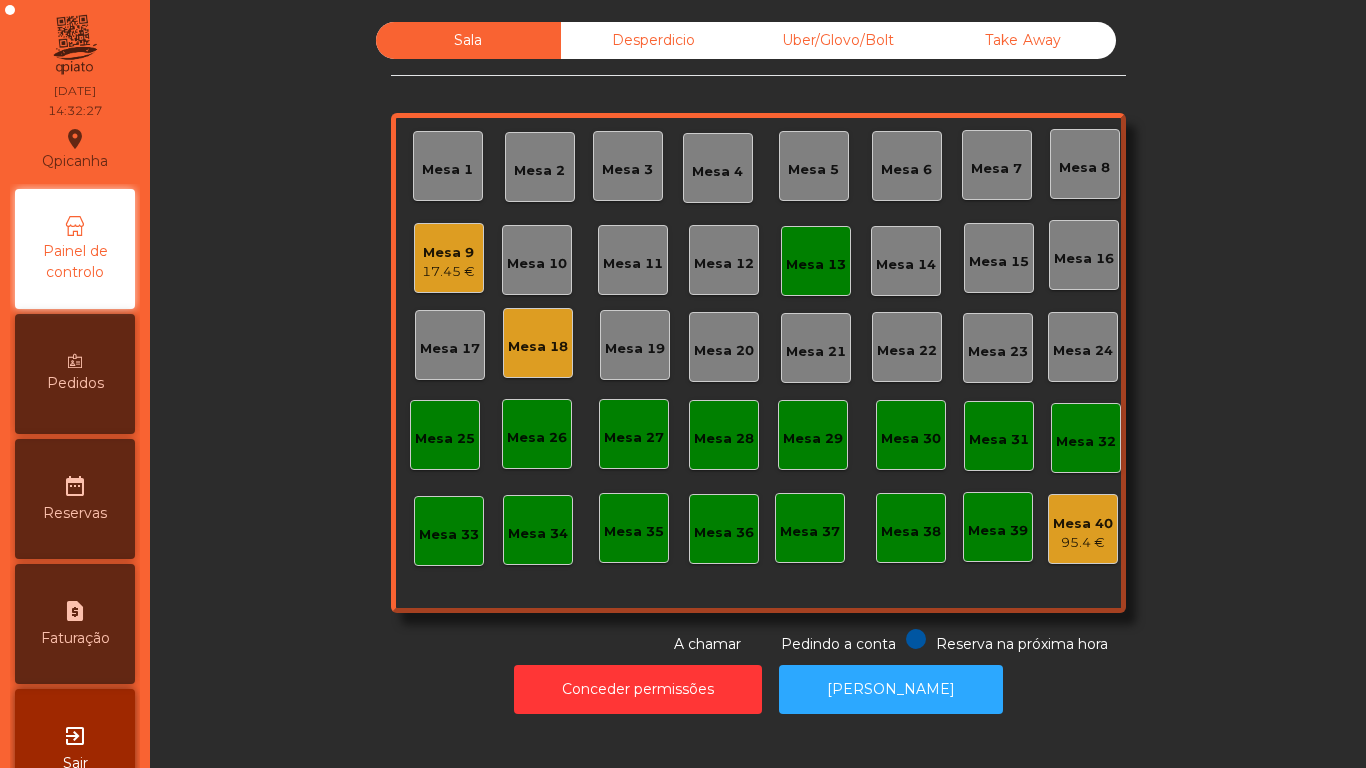 click on "Mesa 13" 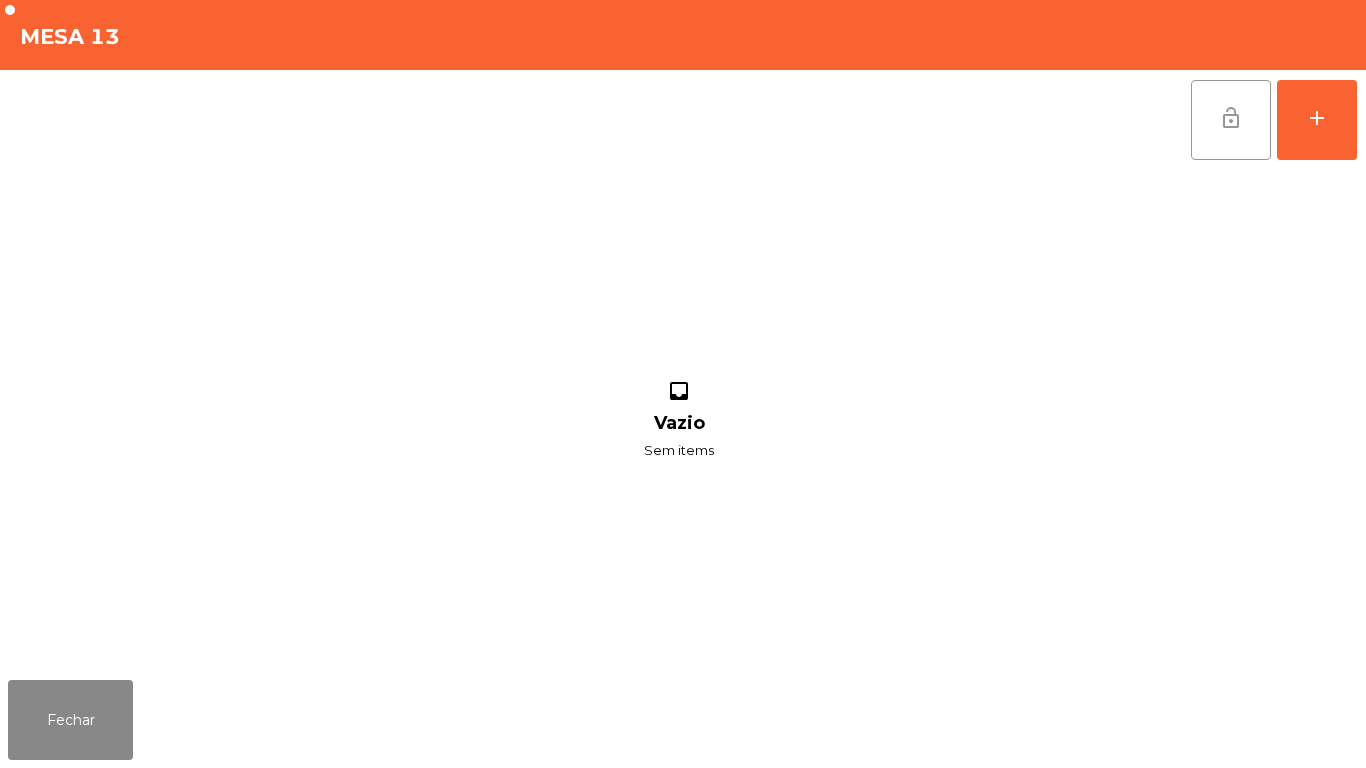 click on "lock_open" 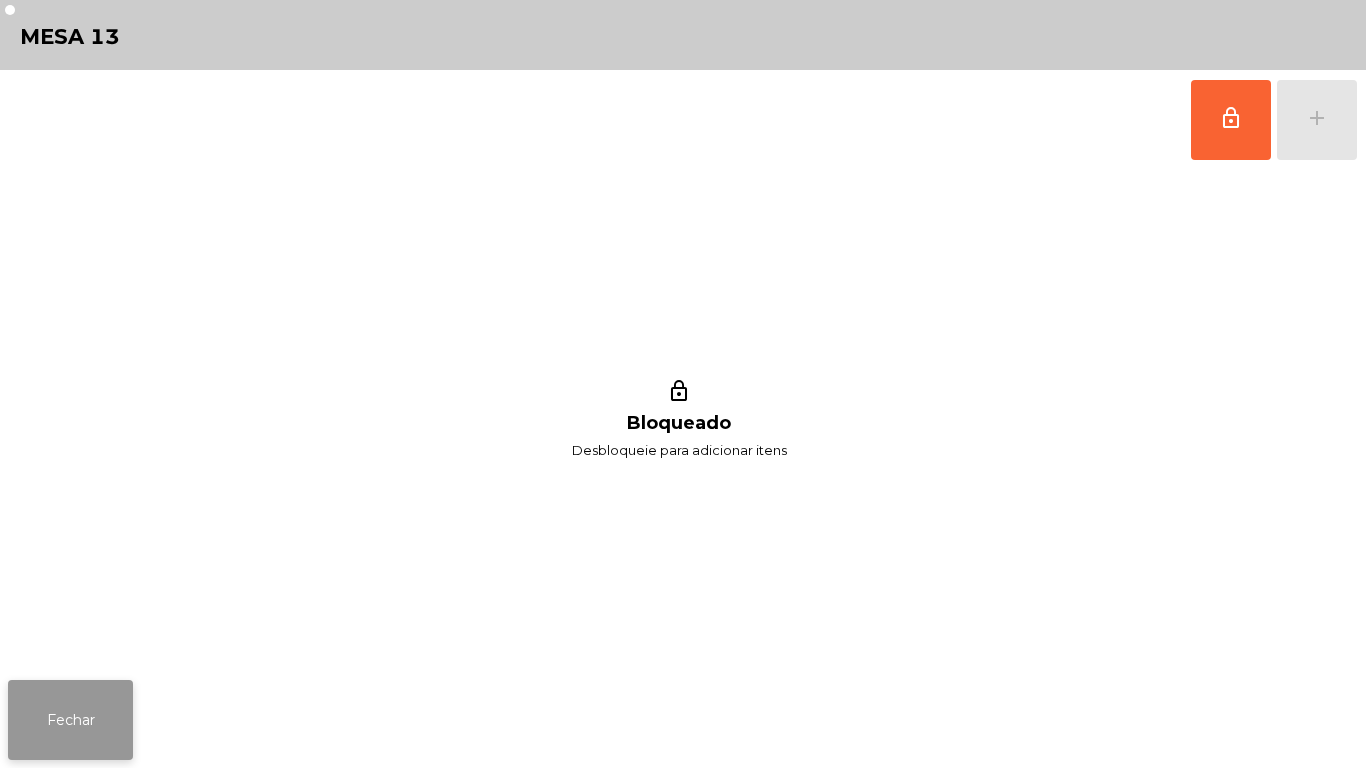 click on "Fechar" 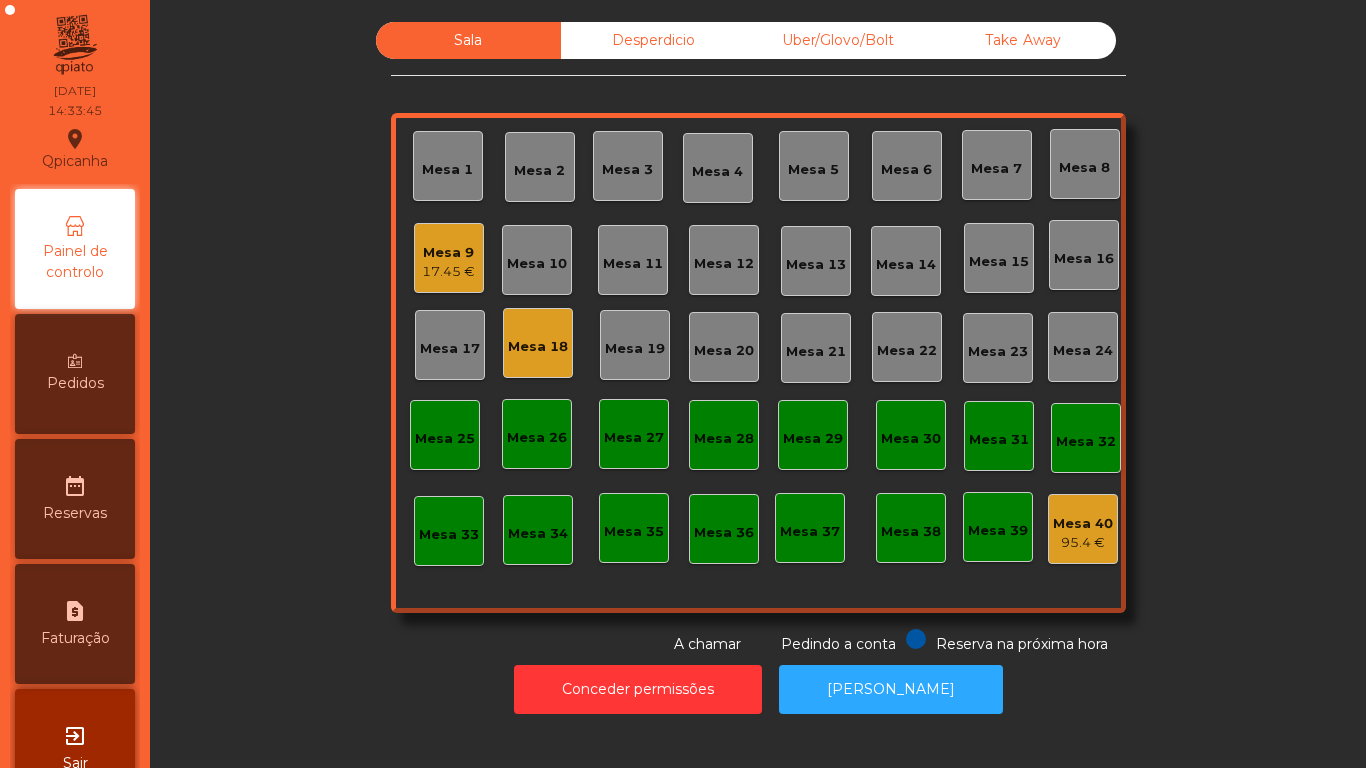 click on "Mesa 11" 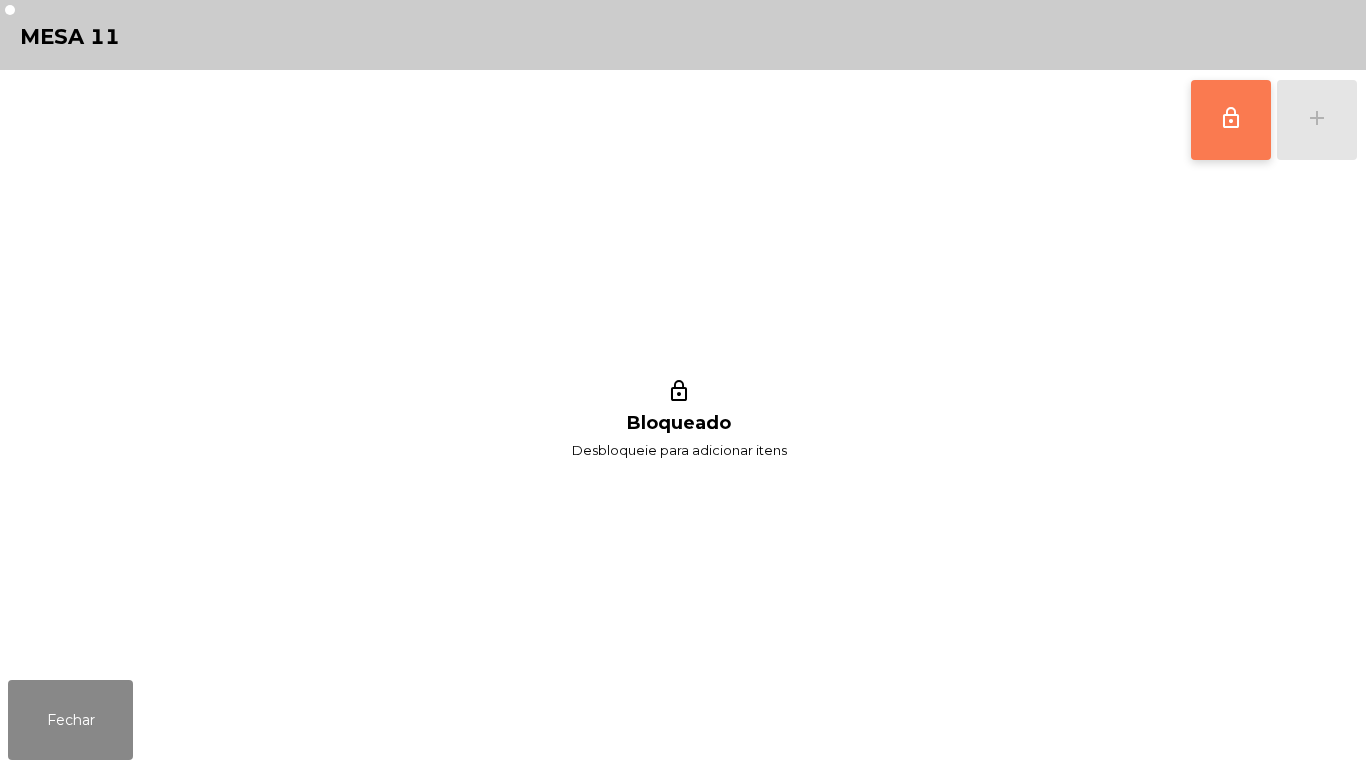 click on "lock_outline" 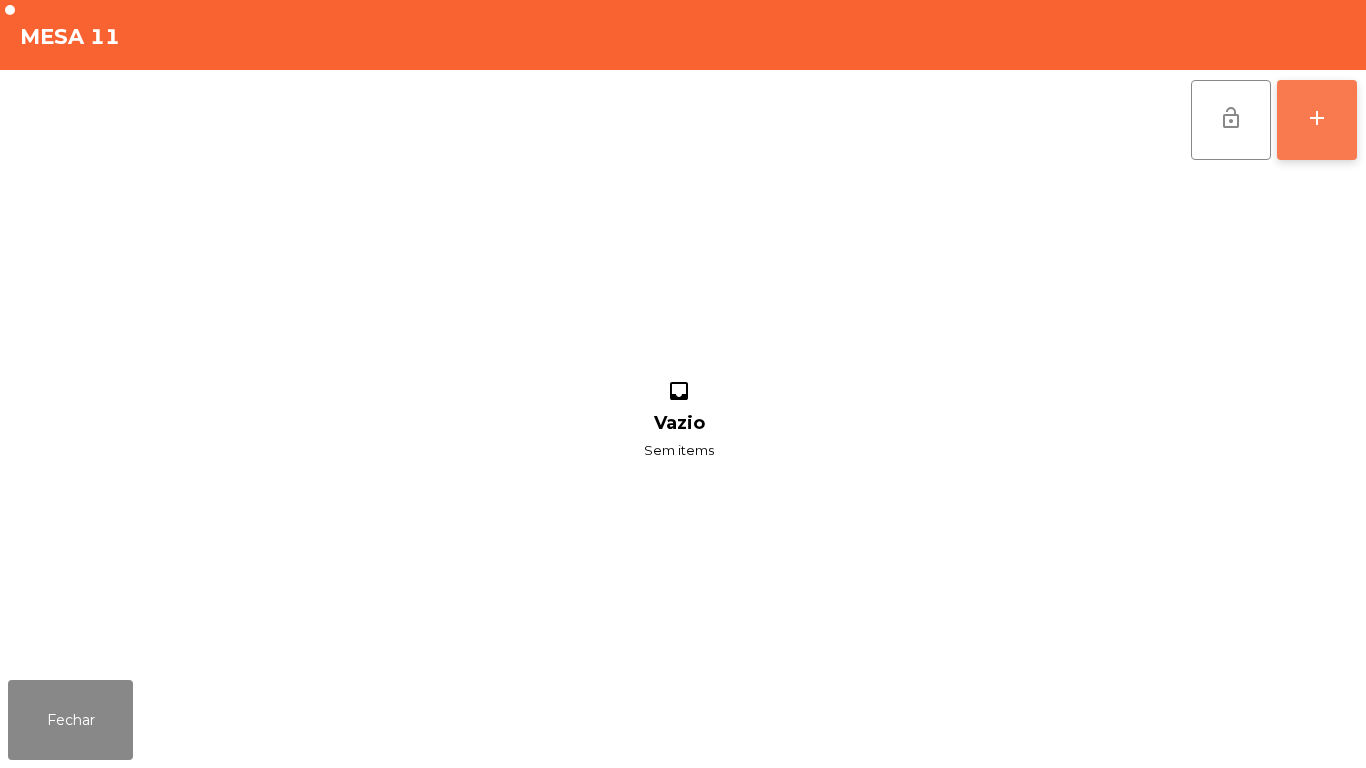 click on "add" 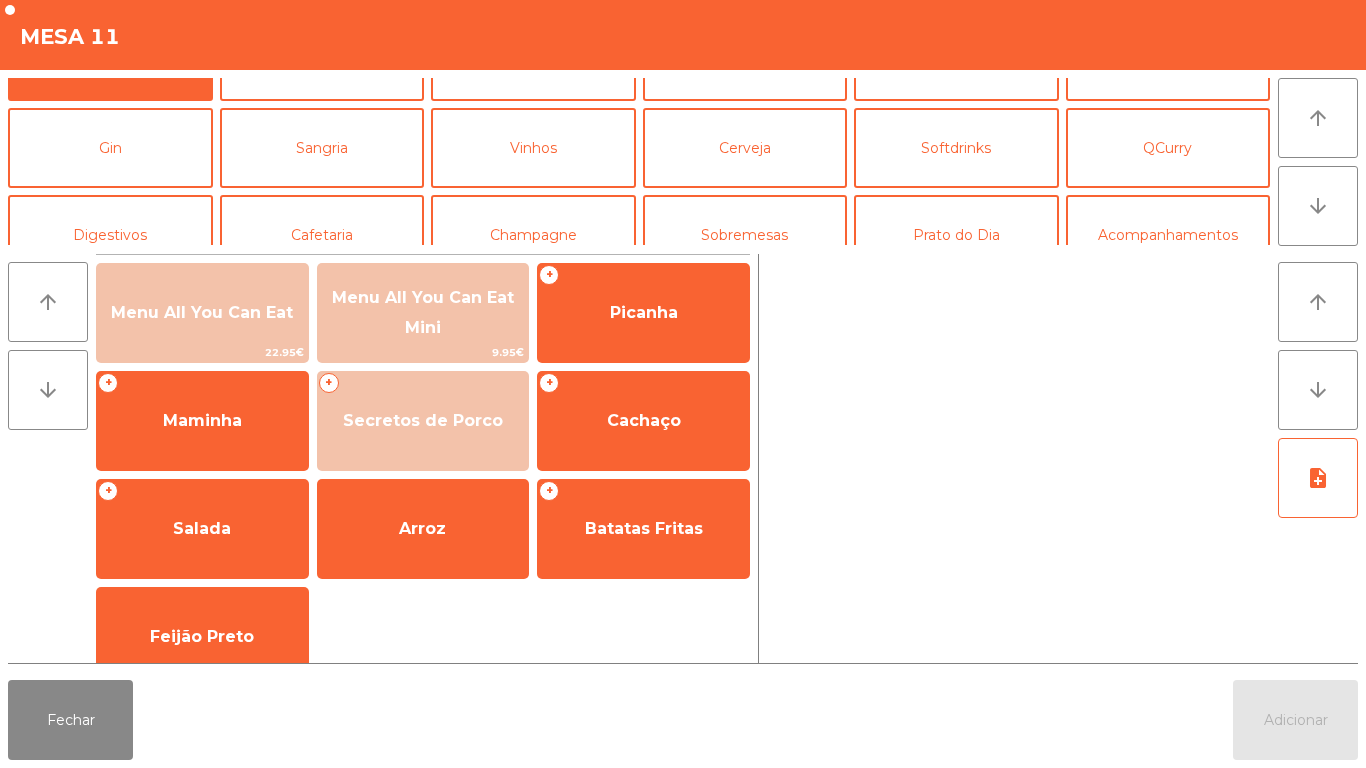 scroll, scrollTop: 98, scrollLeft: 0, axis: vertical 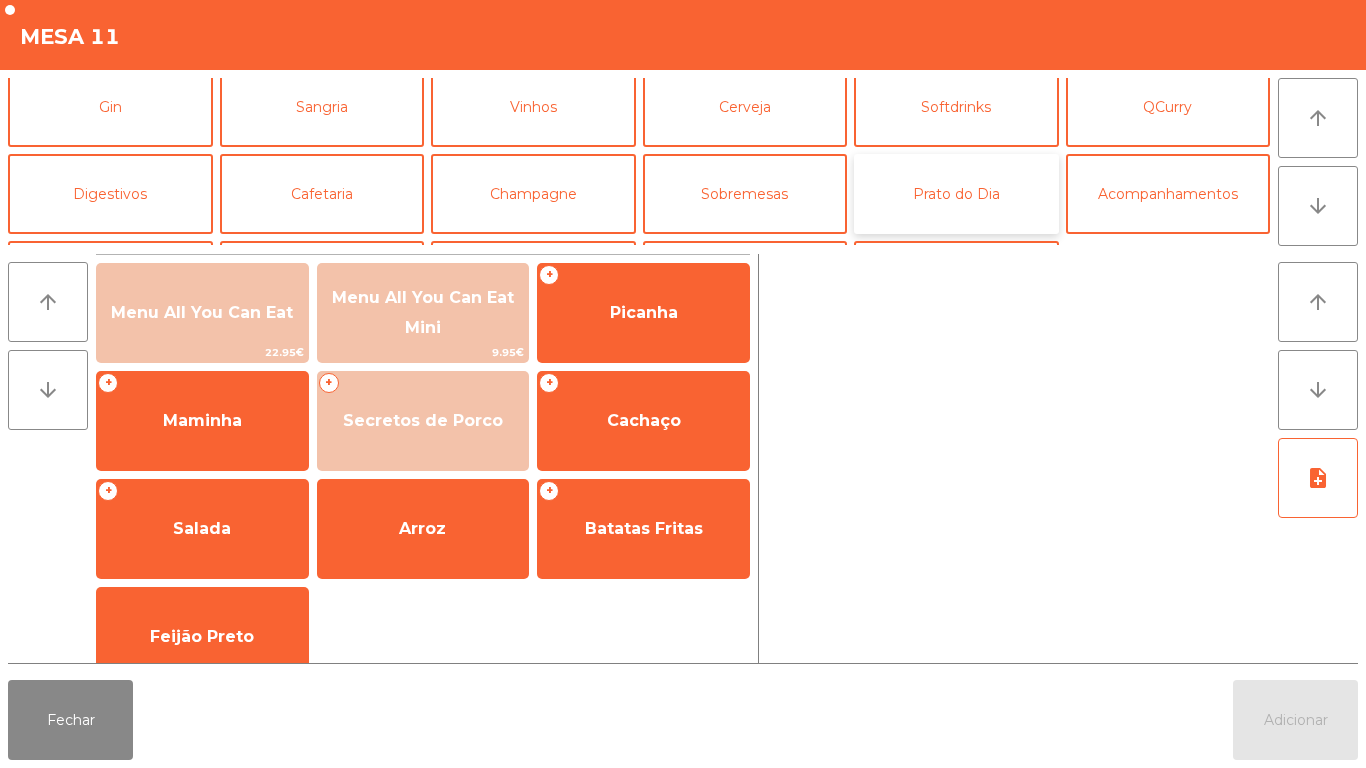 click on "Prato do Dia" 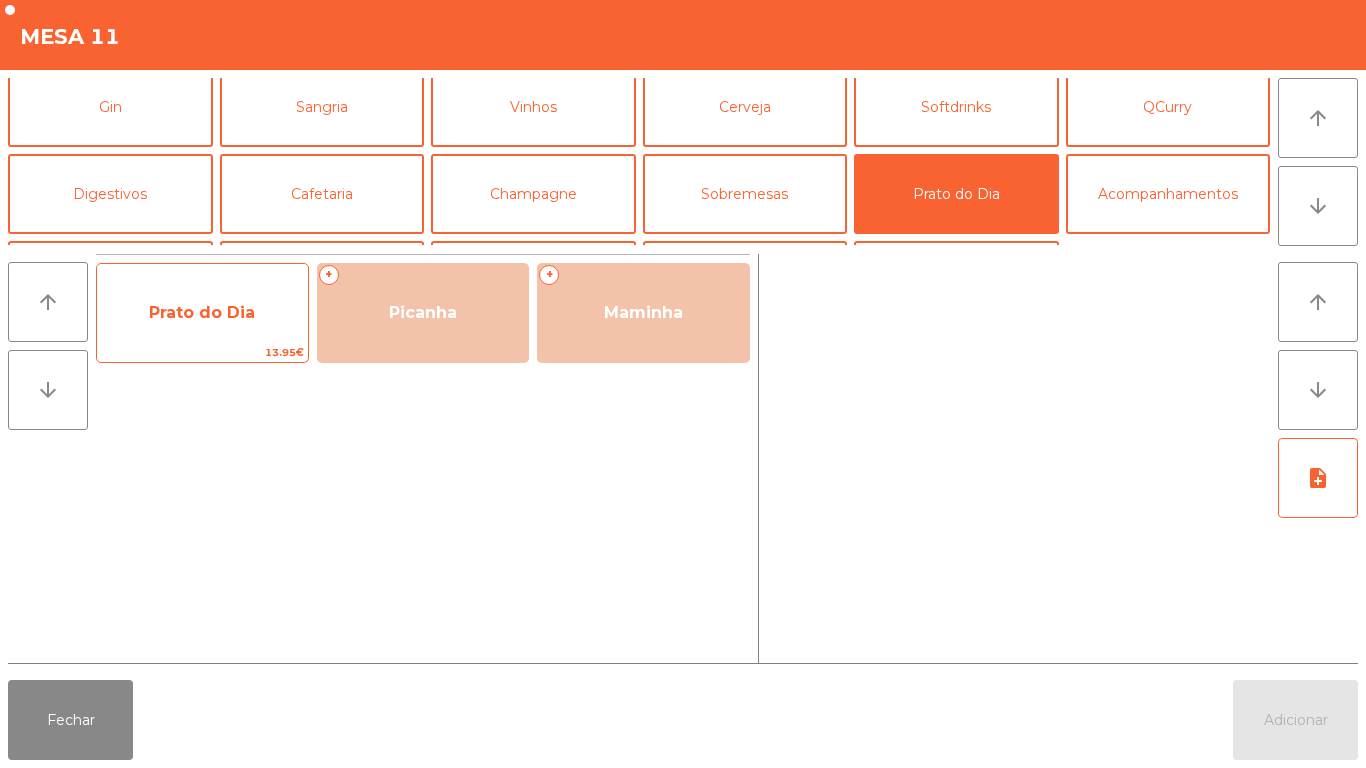 click on "Prato do Dia" 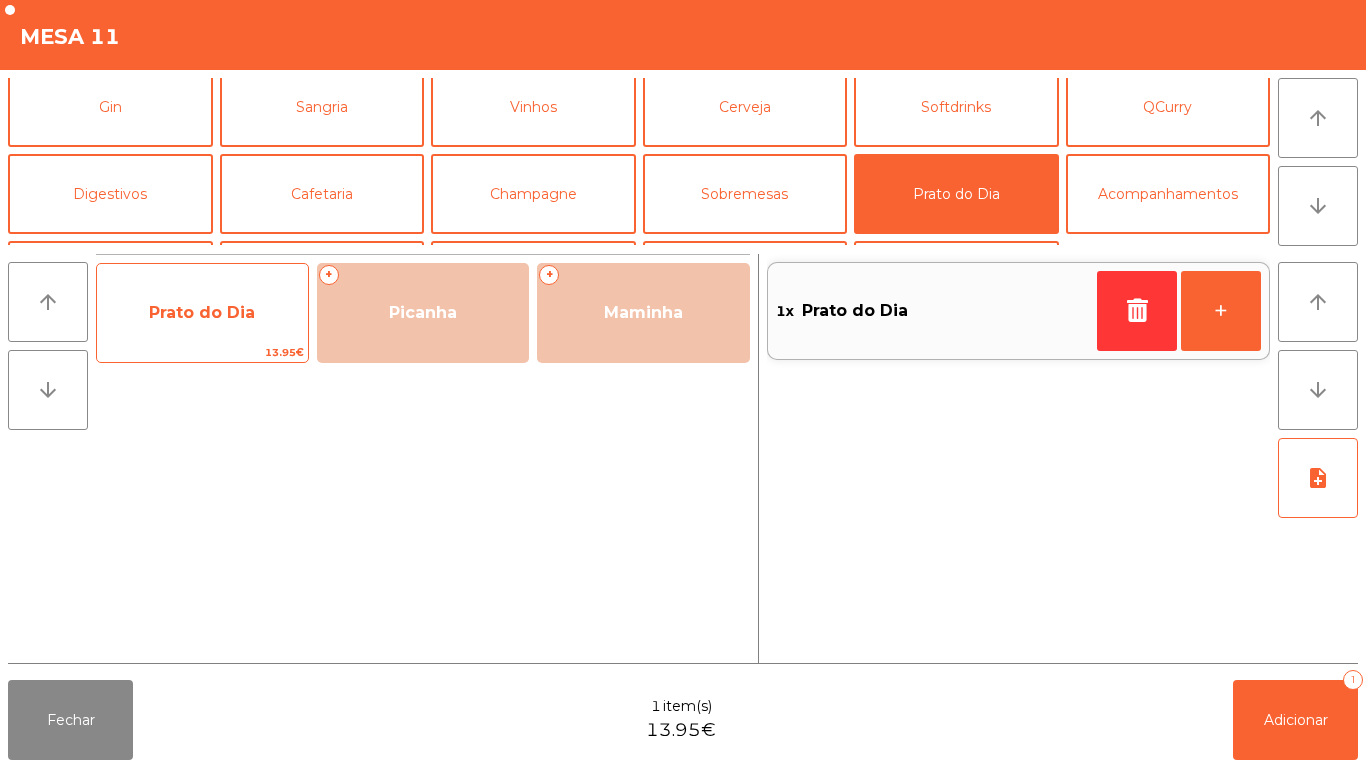 click on "Prato do Dia" 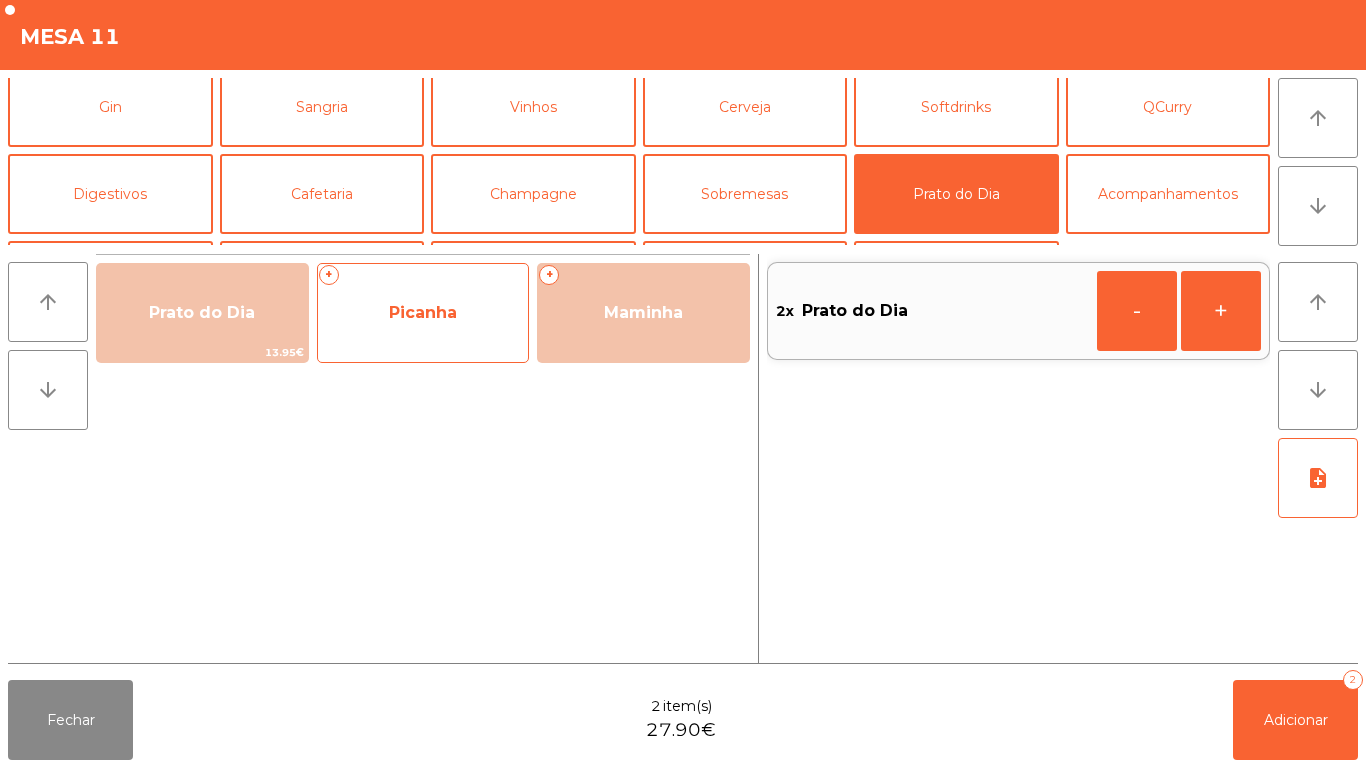 click on "Picanha" 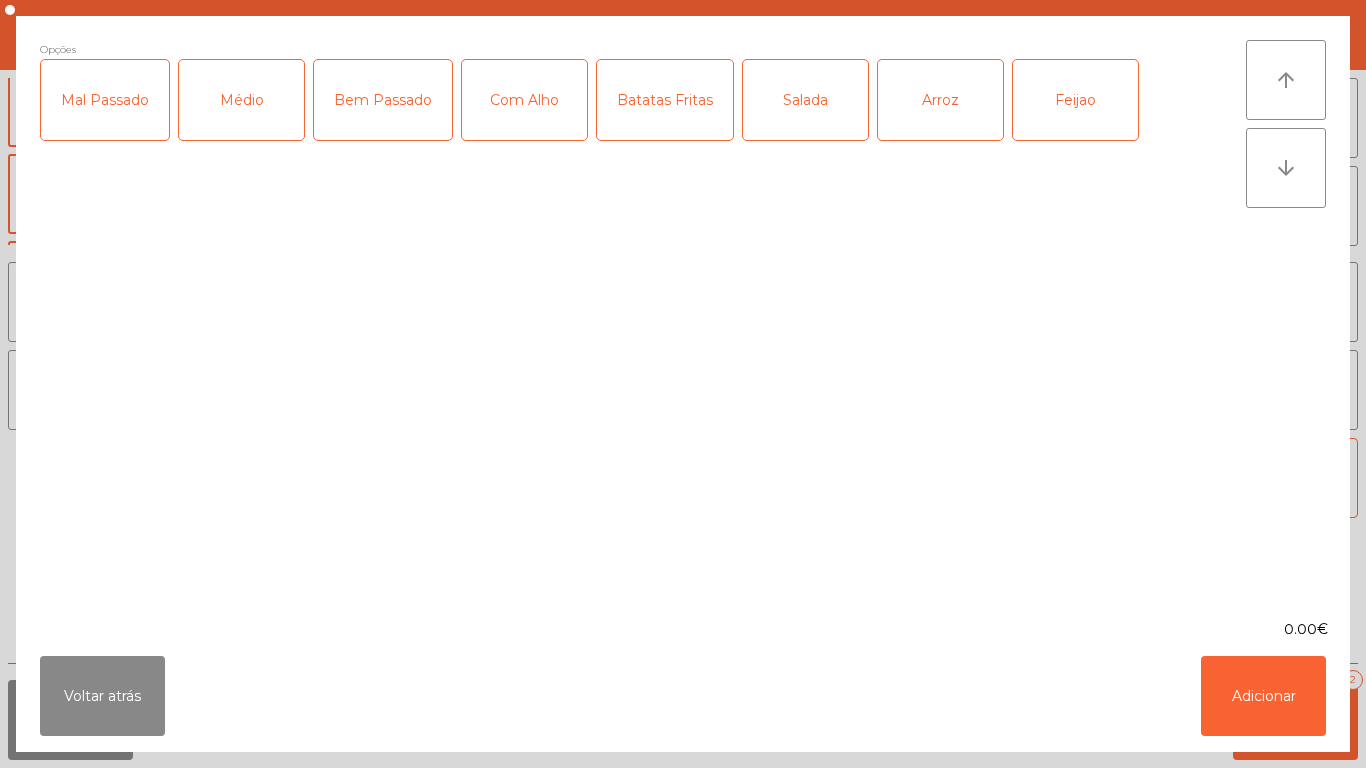 click on "Médio" 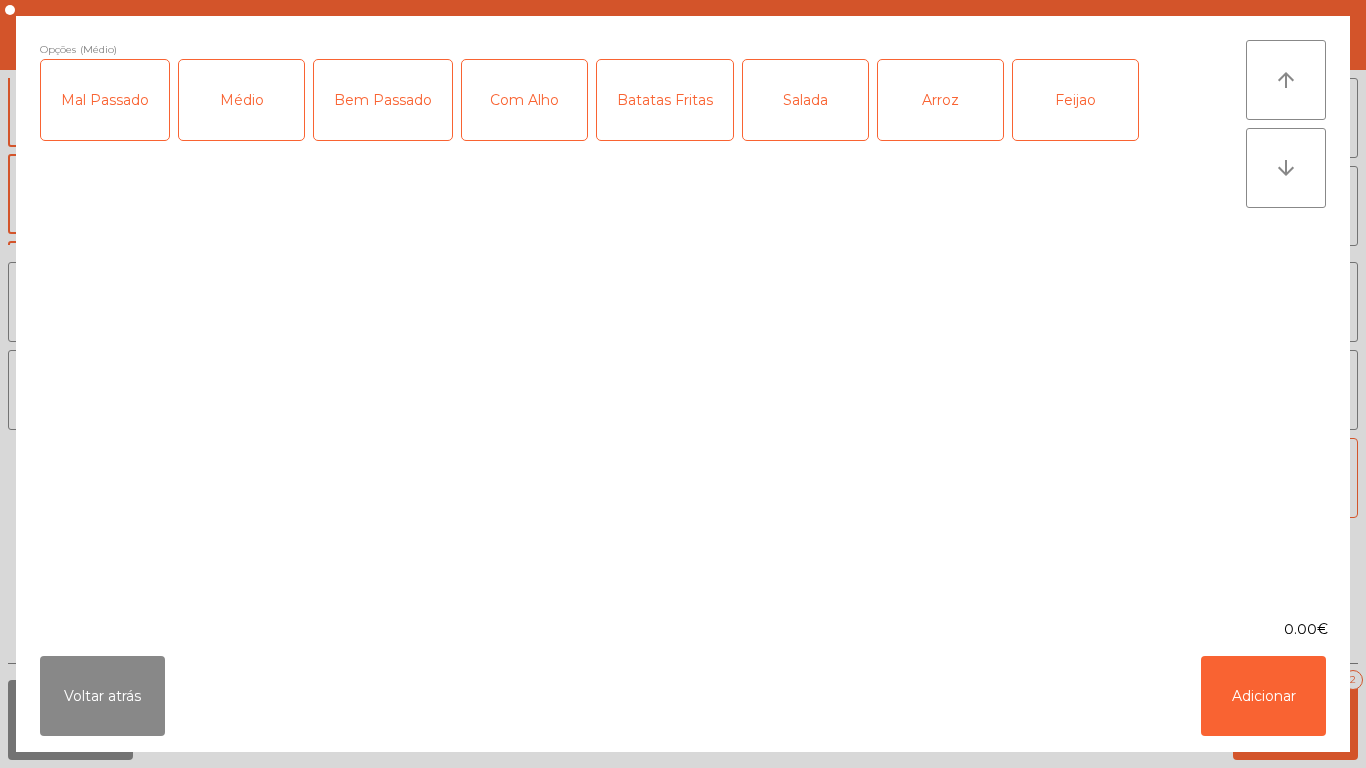 click on "Bem Passado" 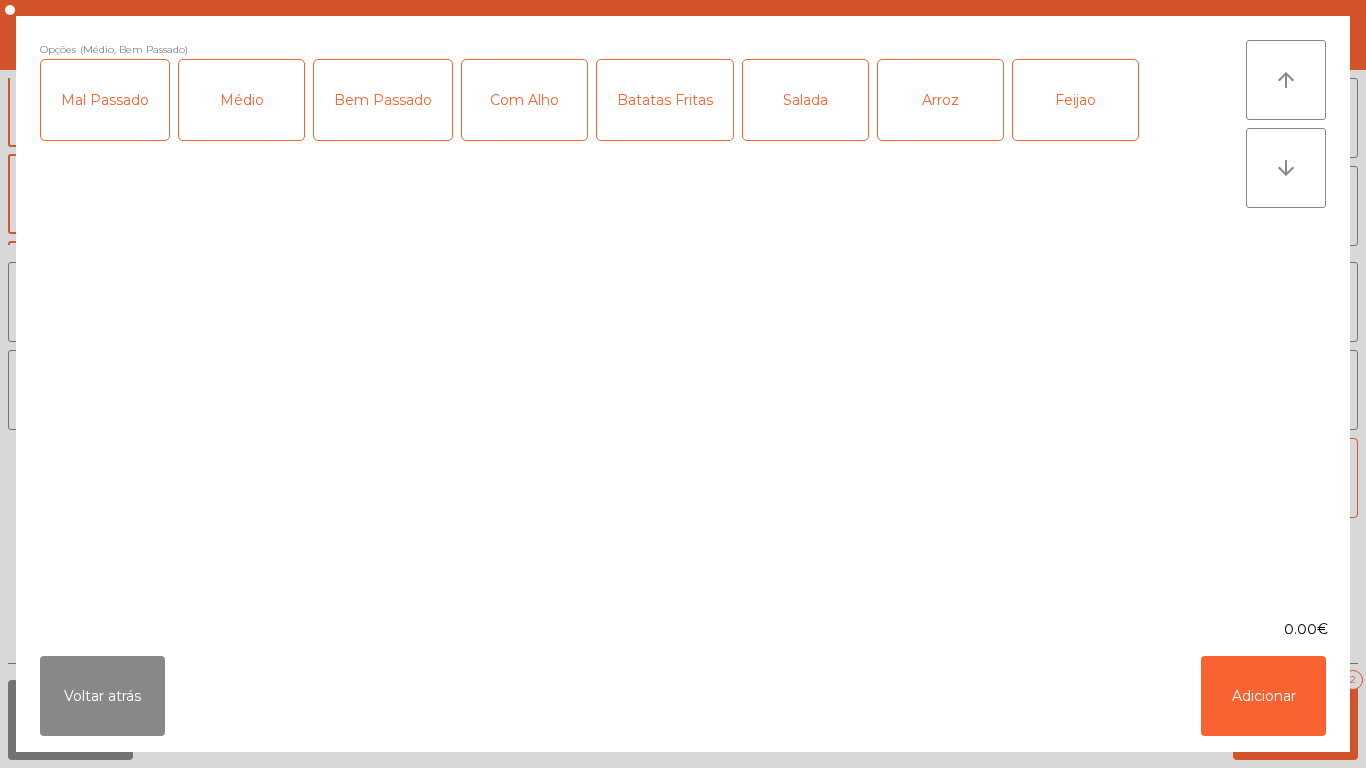 click on "Batatas Fritas" 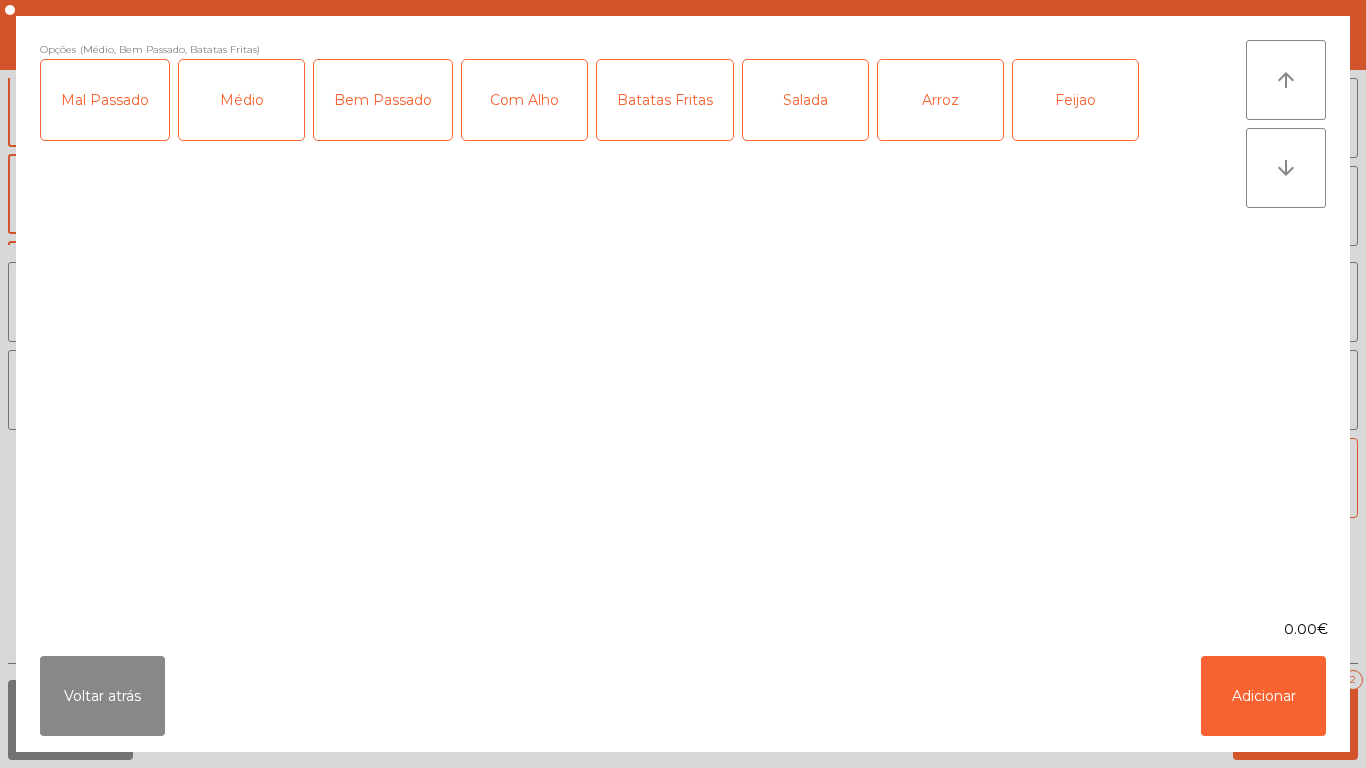 click on "Arroz" 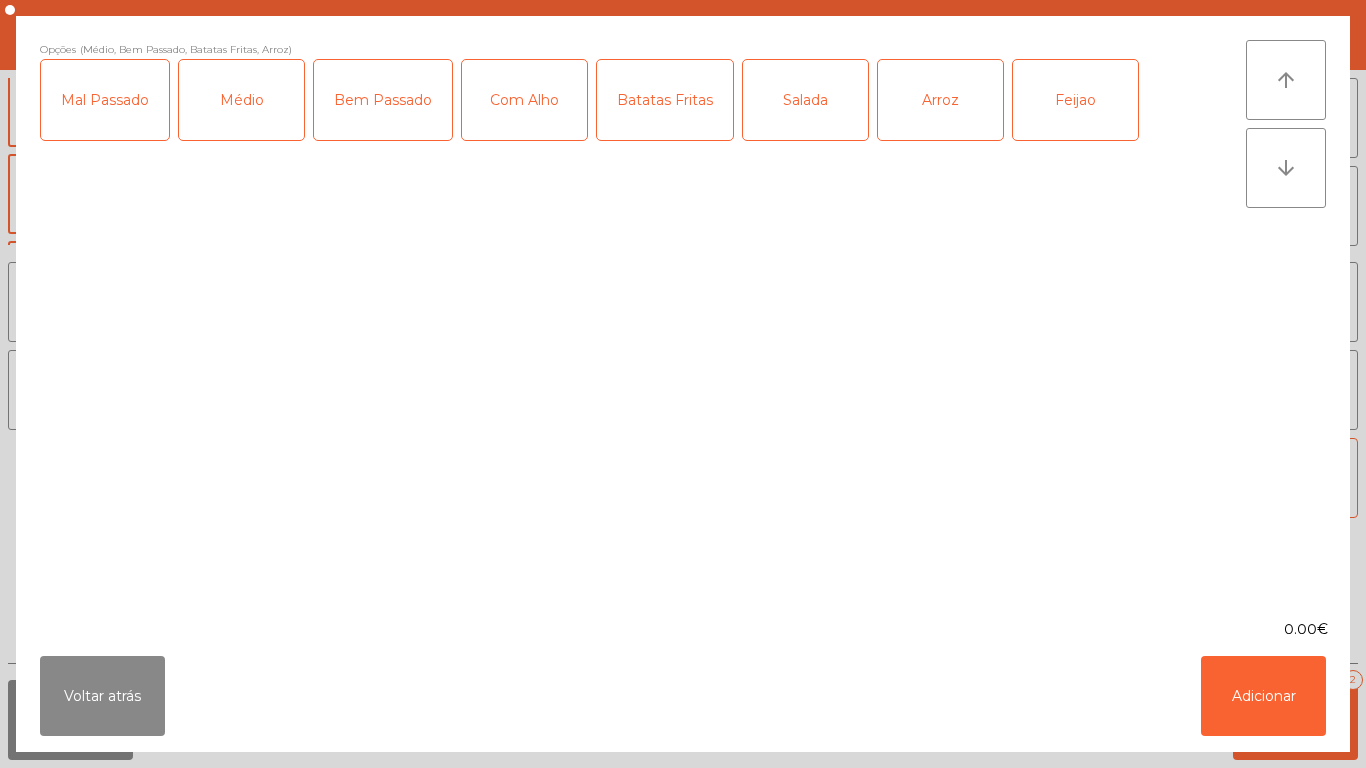 click on "Feijao" 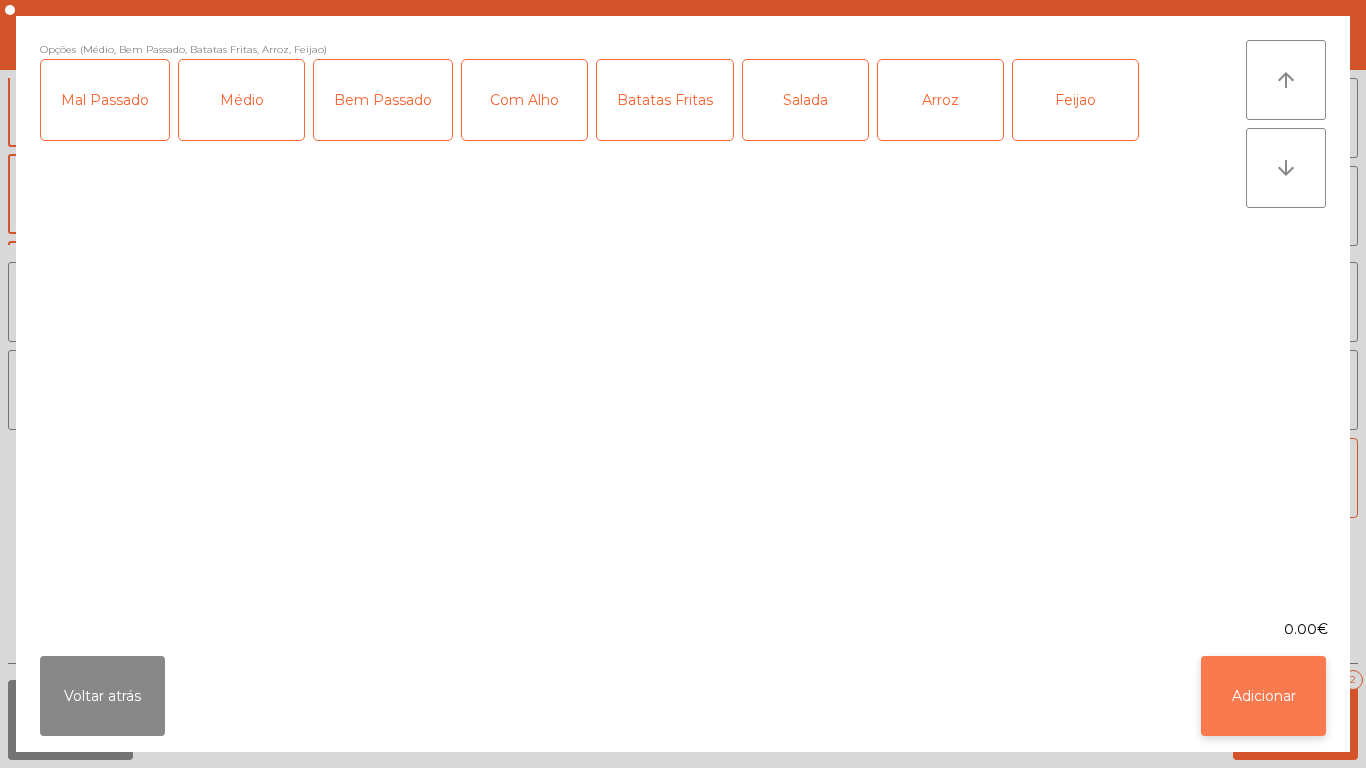 click on "Adicionar" 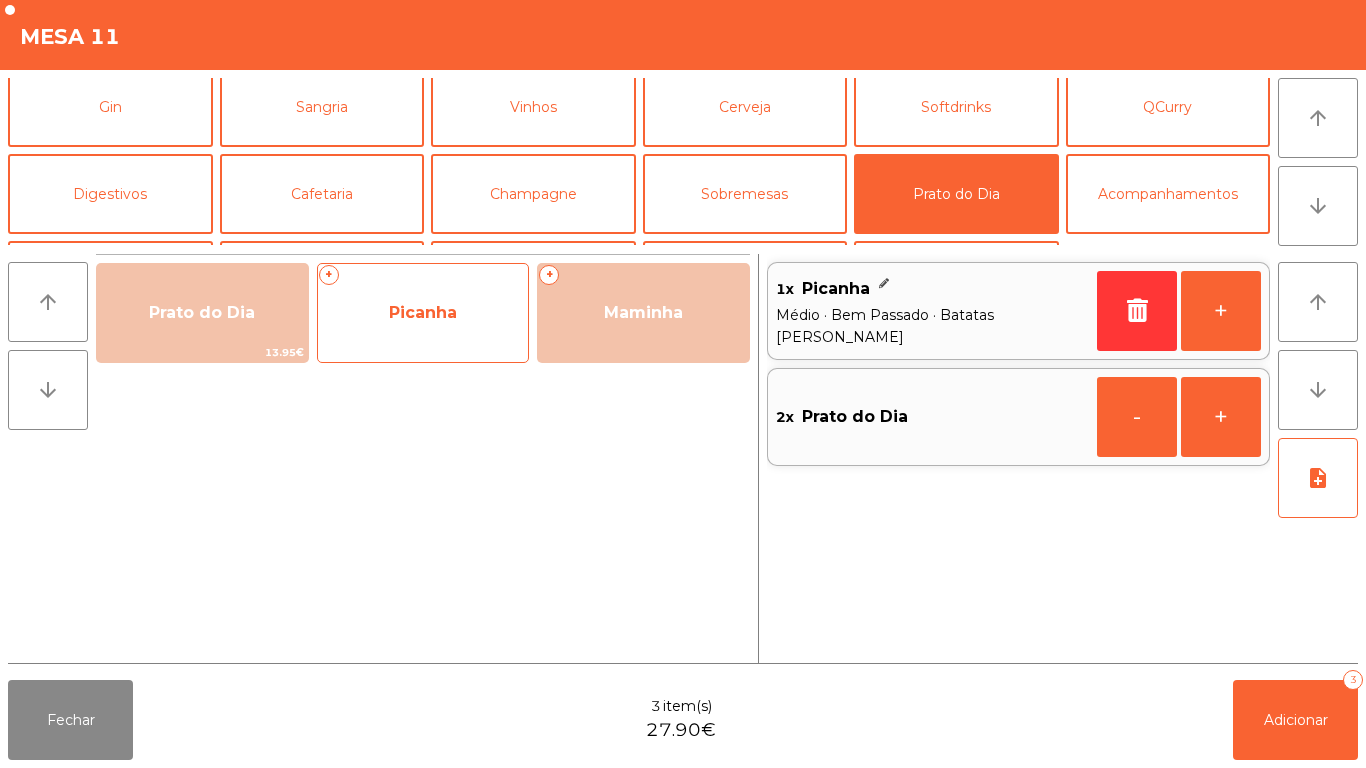 click on "Picanha" 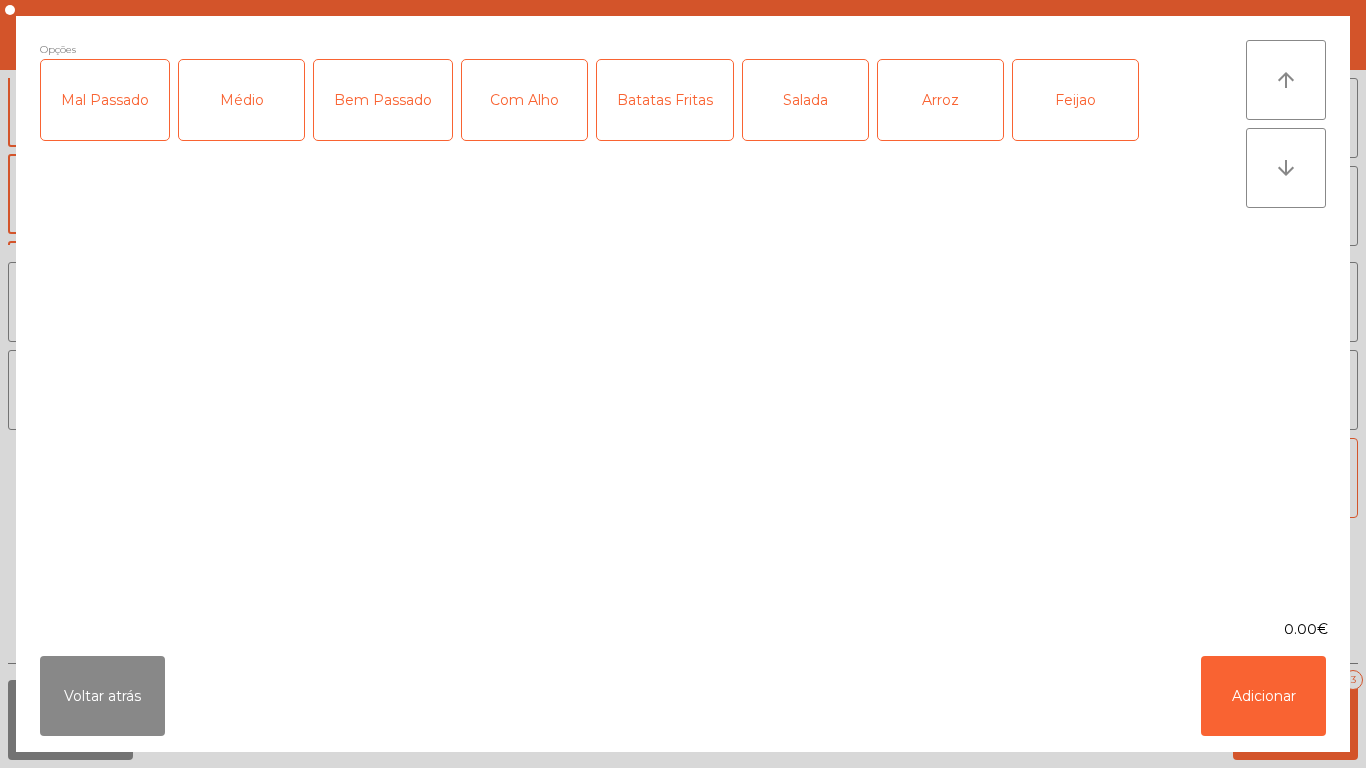 click on "Médio" 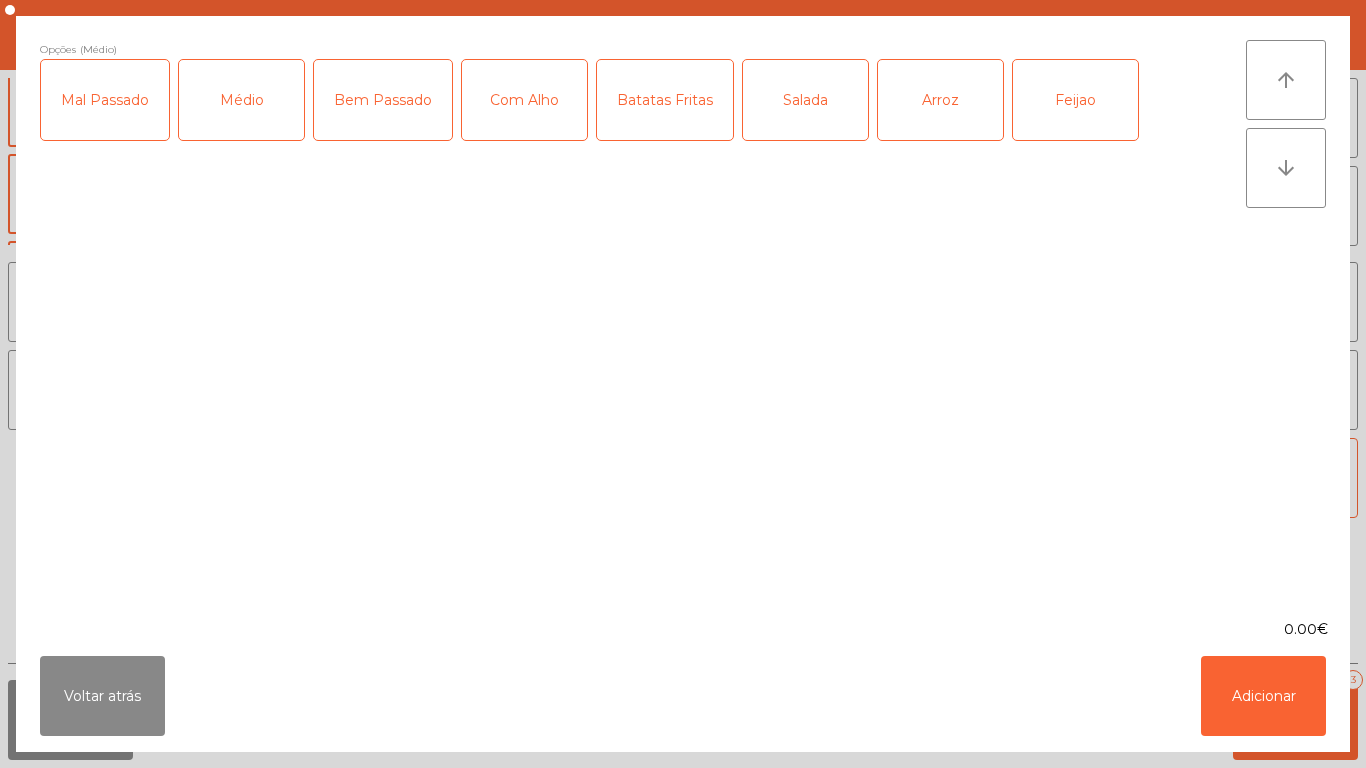 click on "Bem Passado" 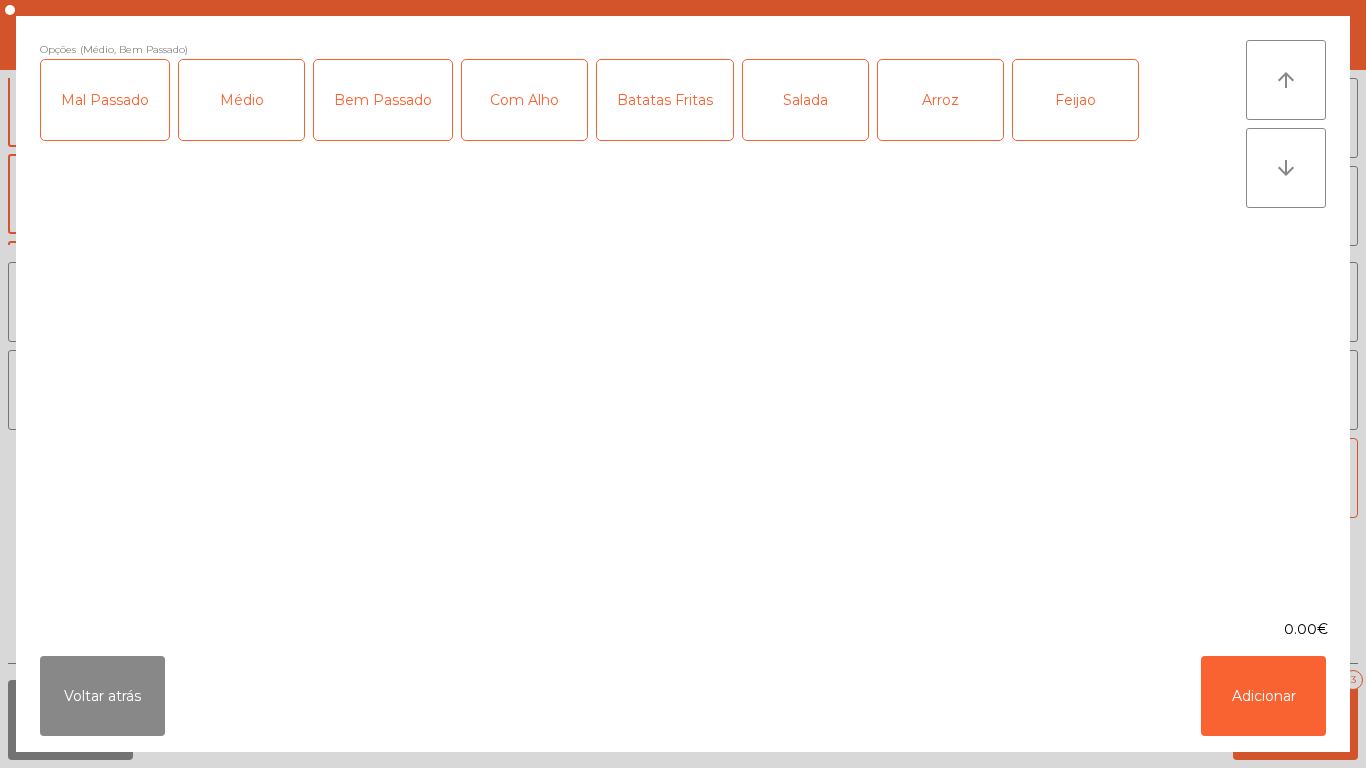 click on "Batatas Fritas" 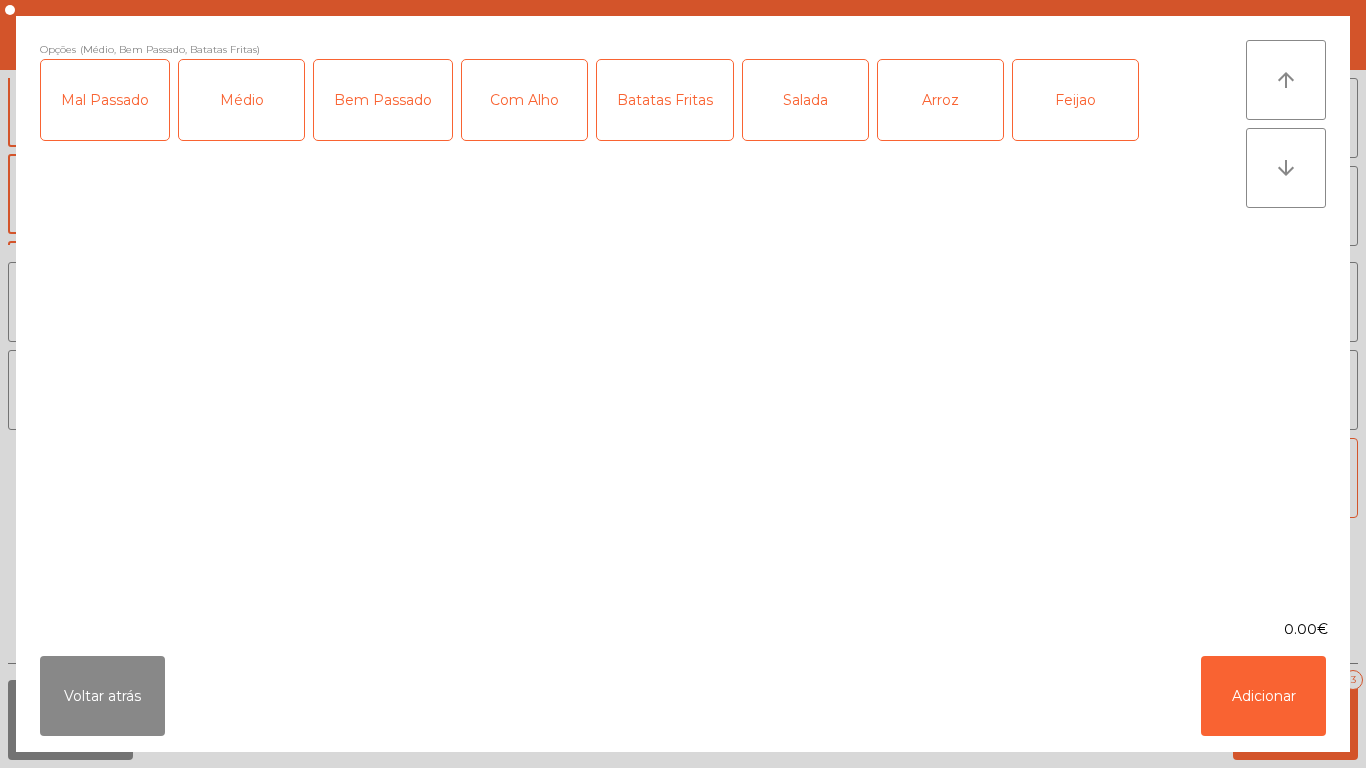 click on "Salada" 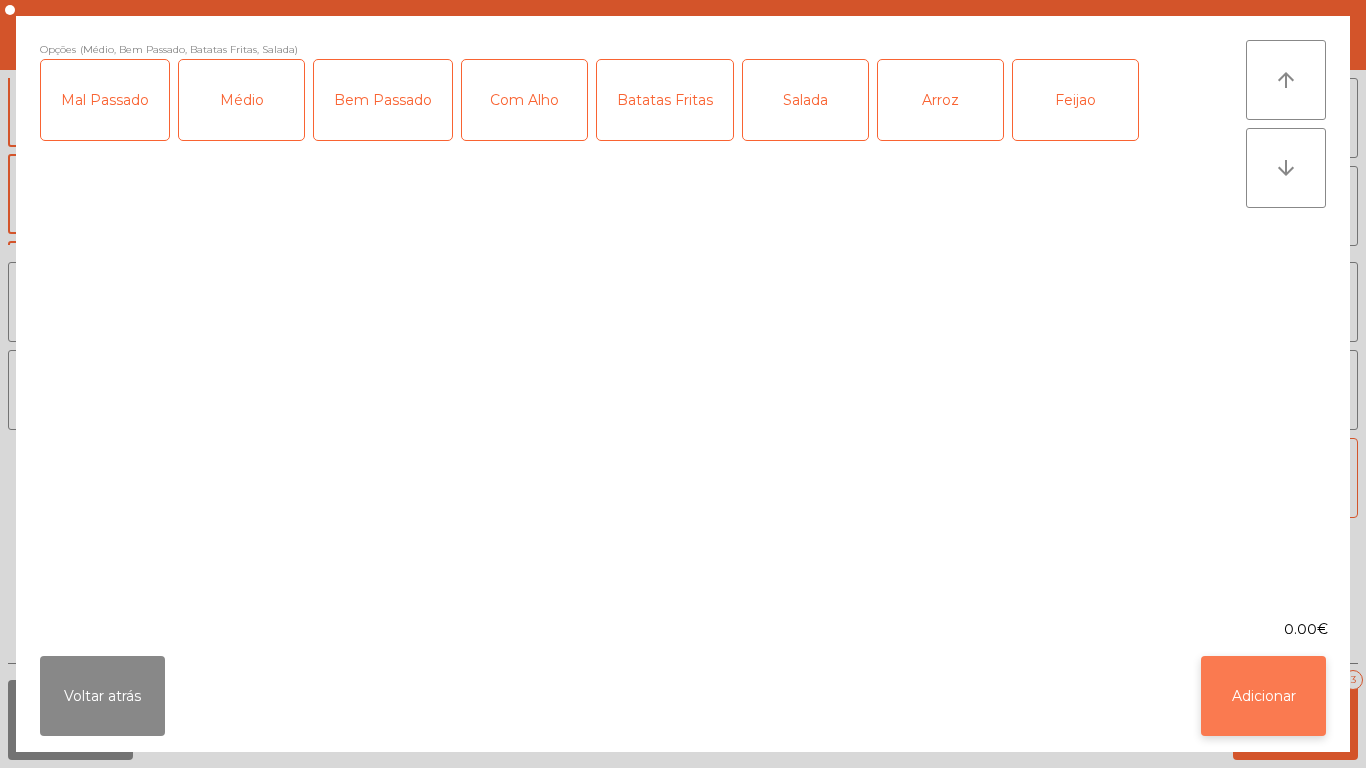 click on "Adicionar" 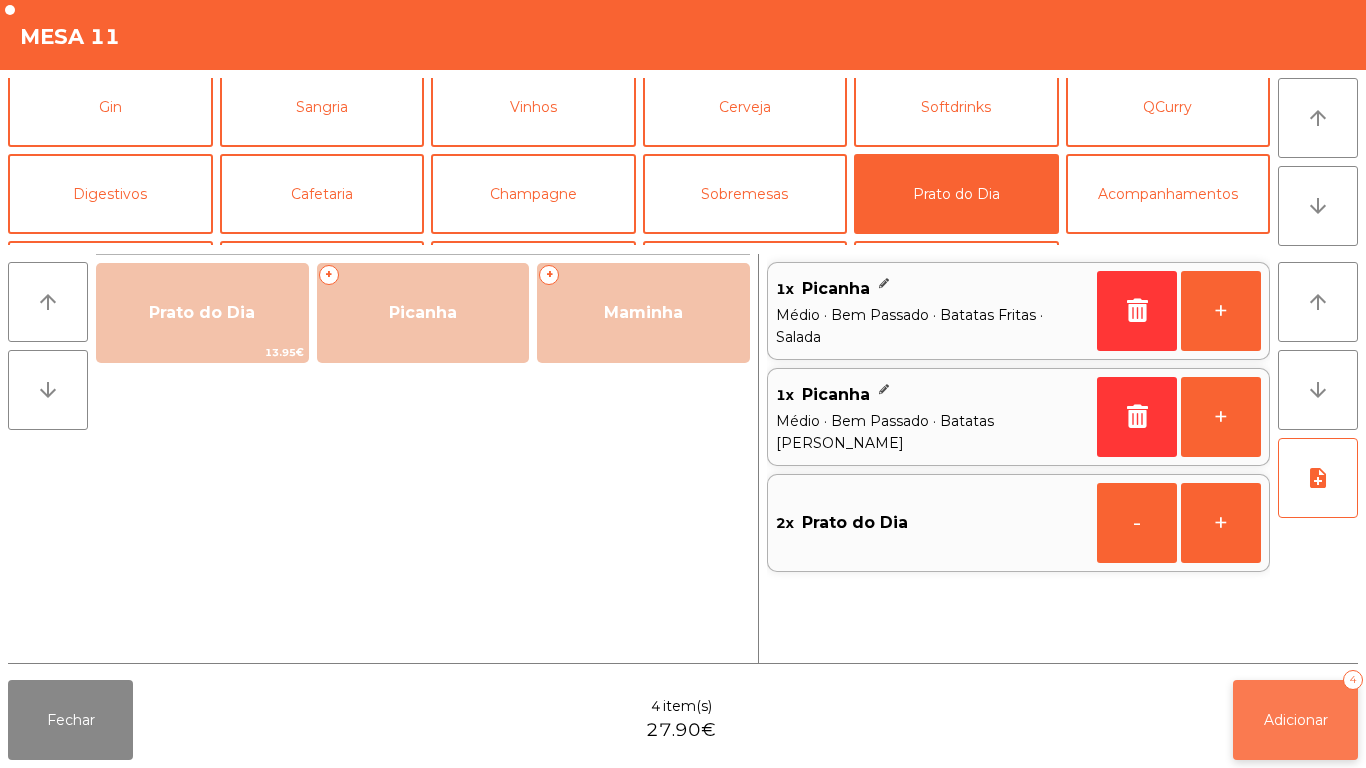 click on "Adicionar" 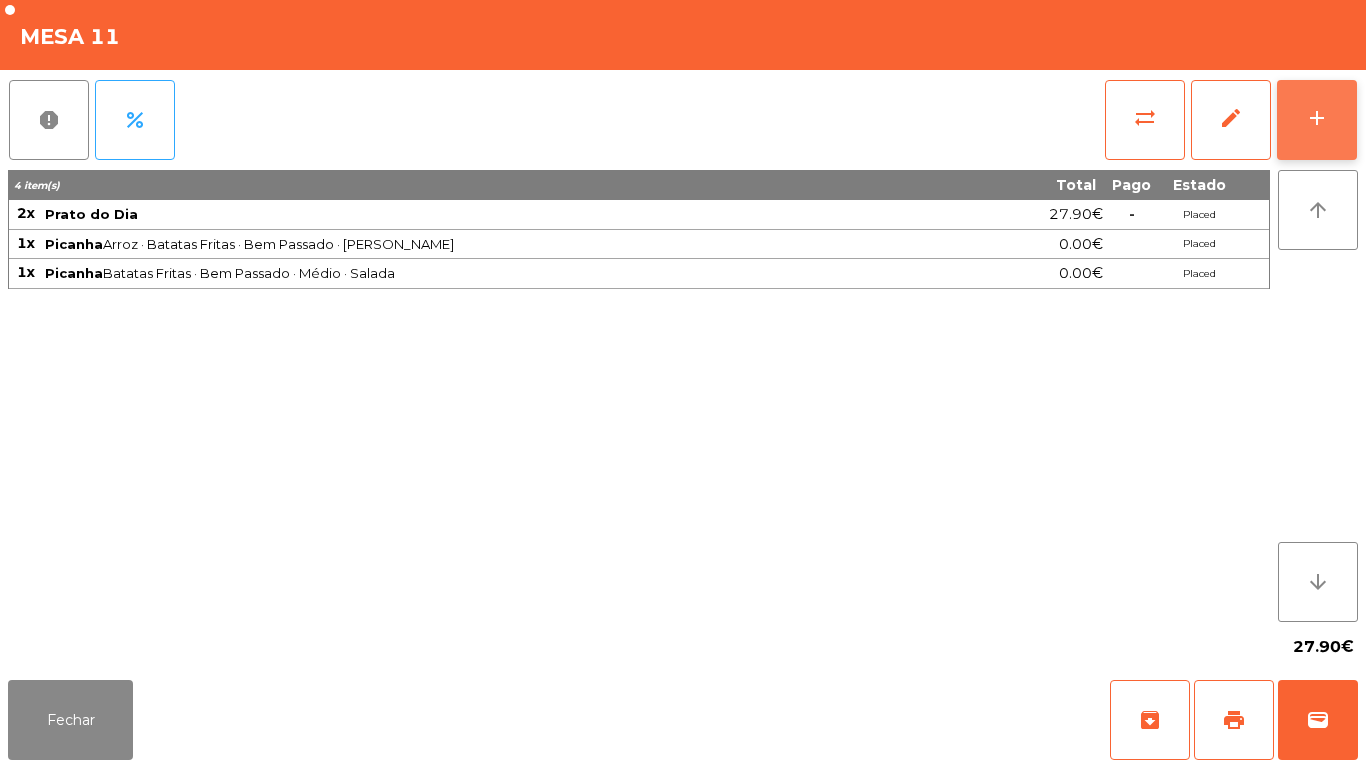 click on "add" 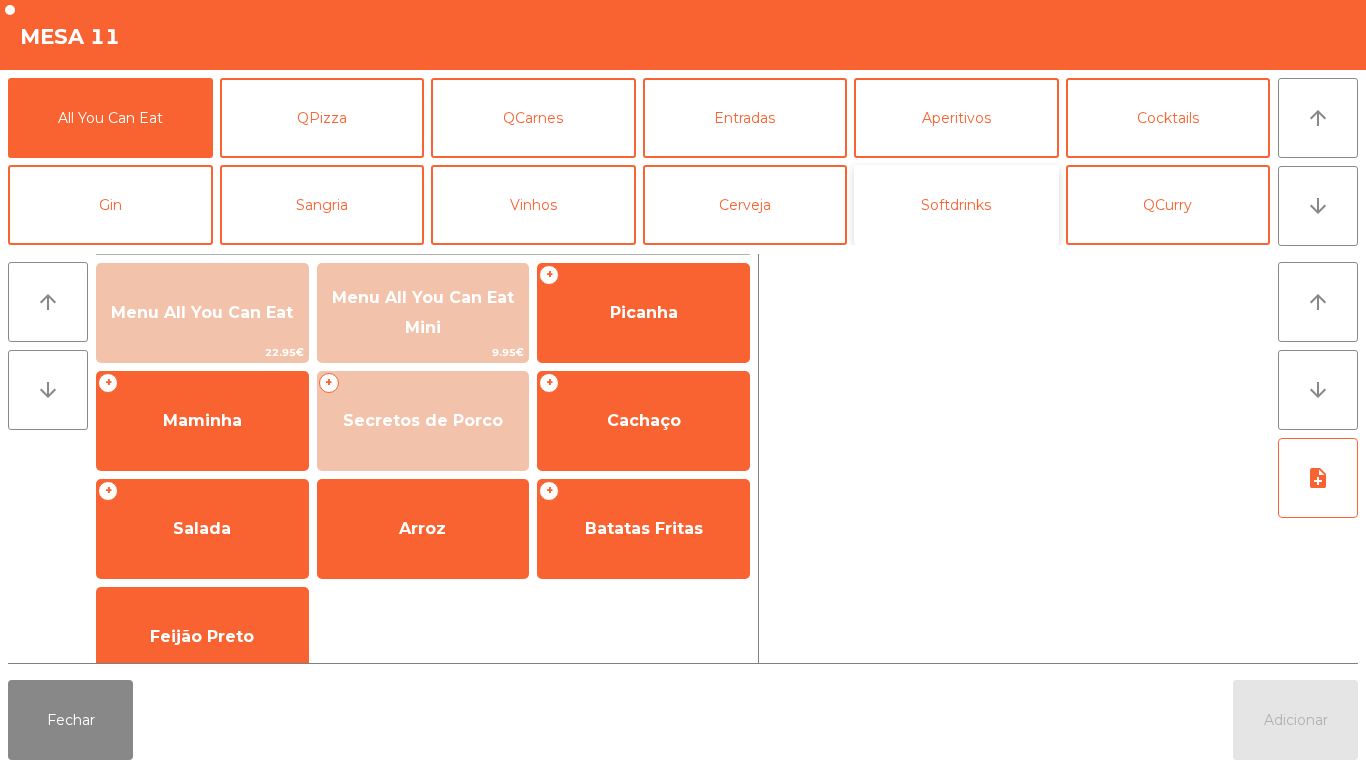 click on "Softdrinks" 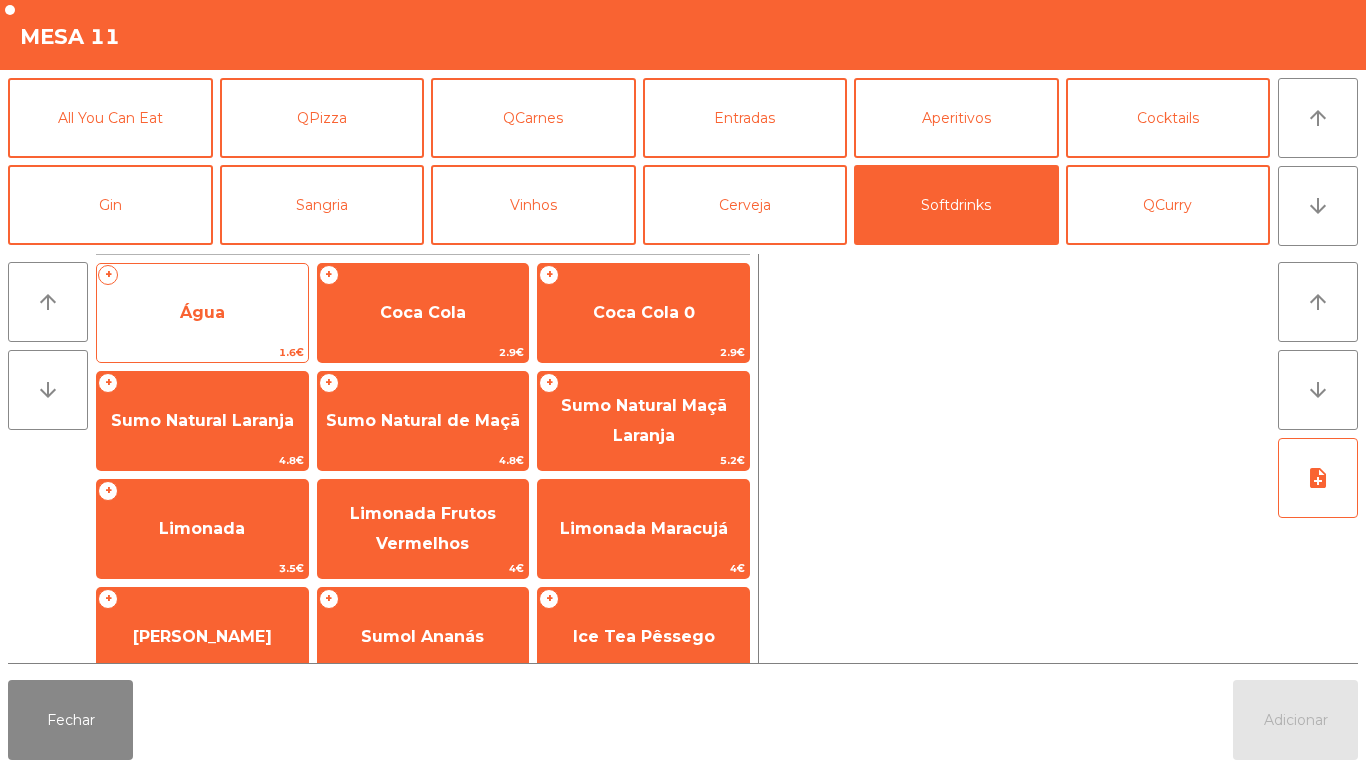click on "Água" 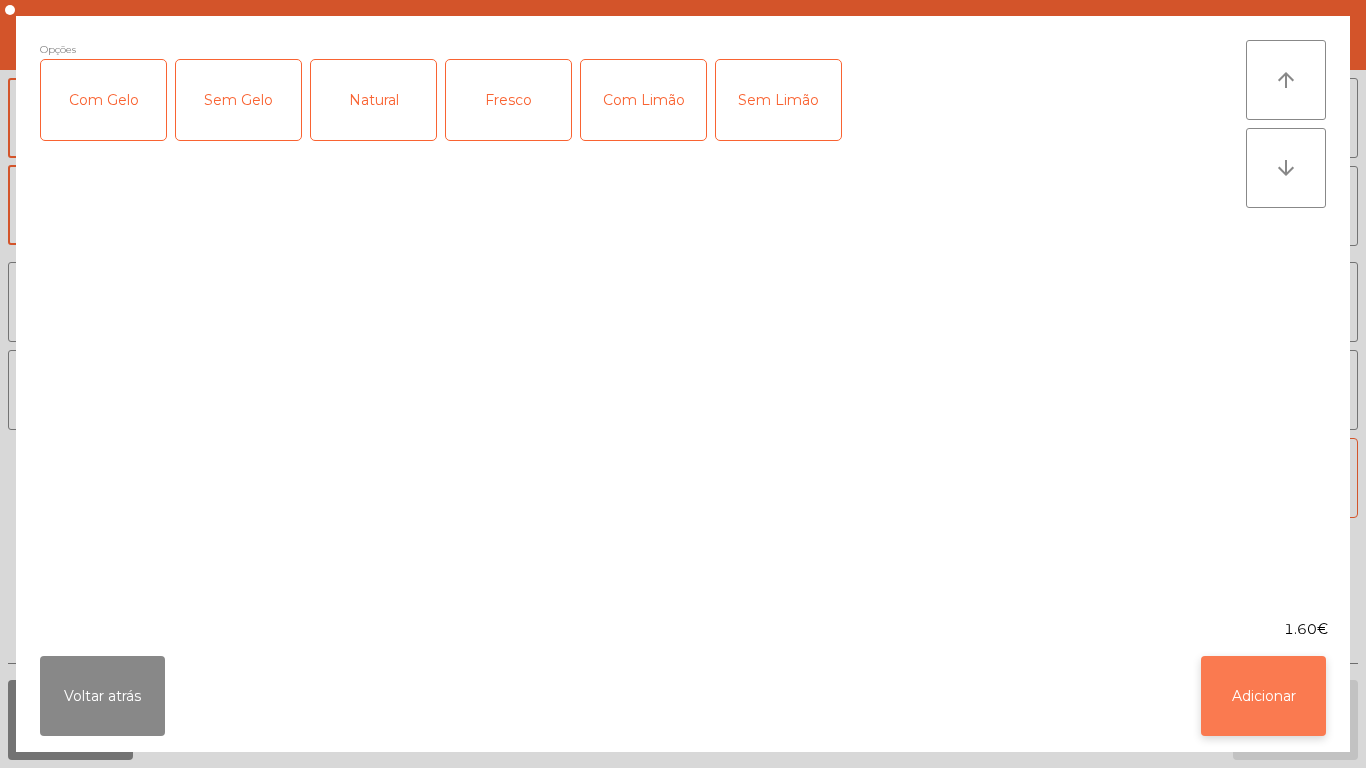 click on "Adicionar" 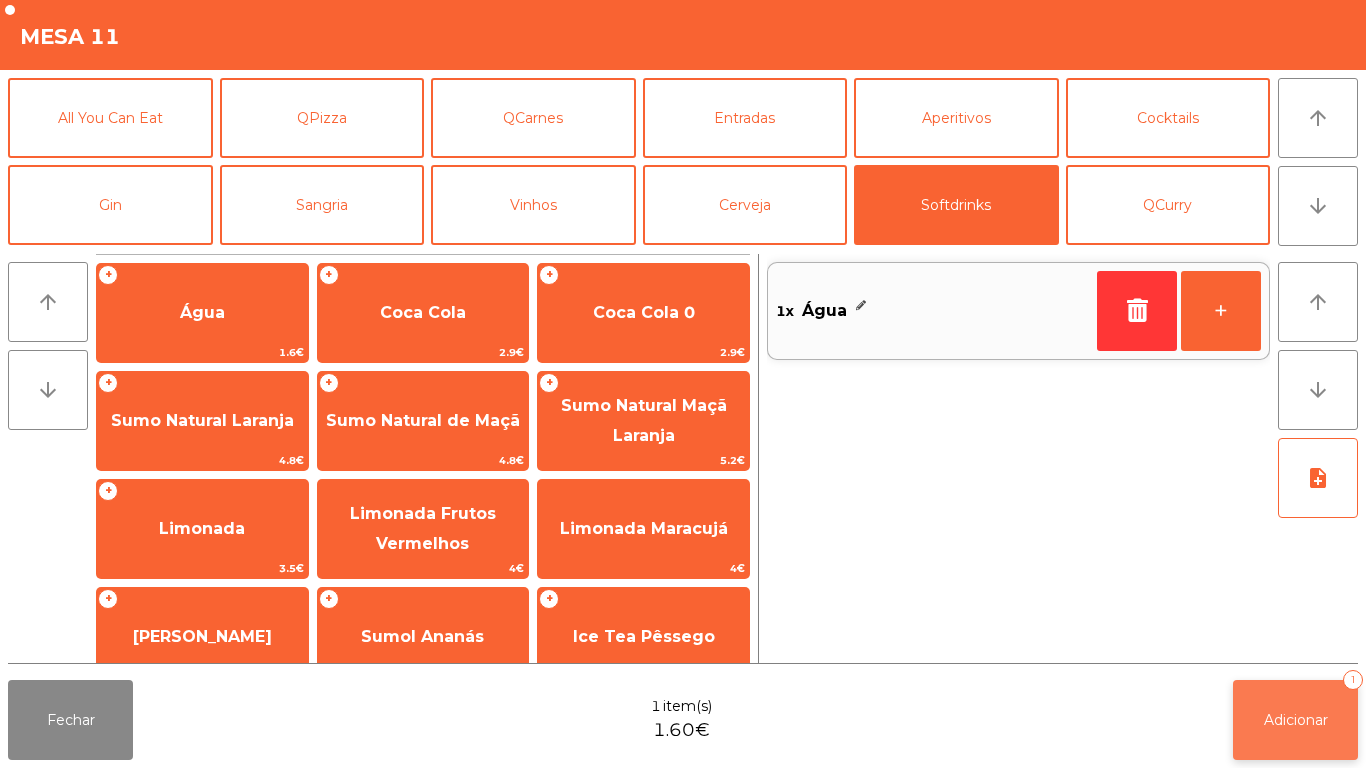 click on "Adicionar   1" 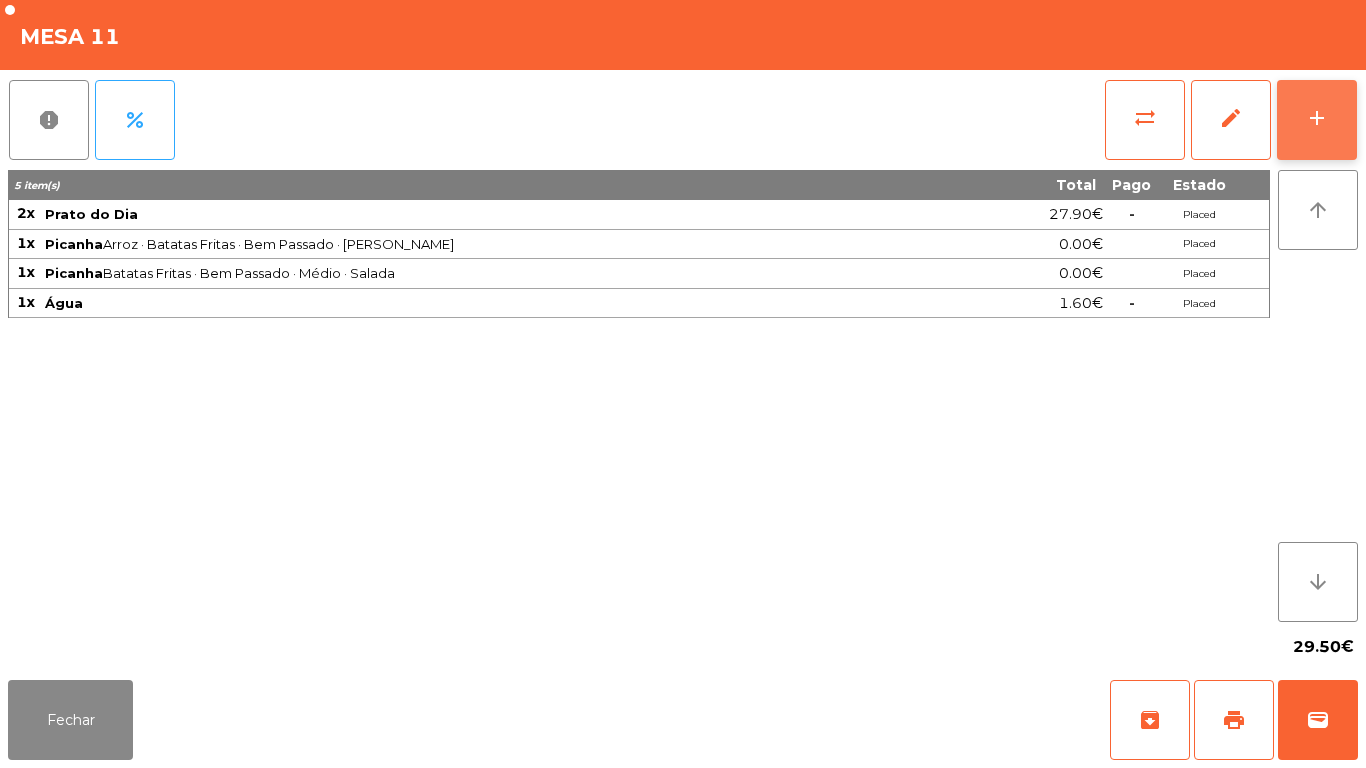 click on "add" 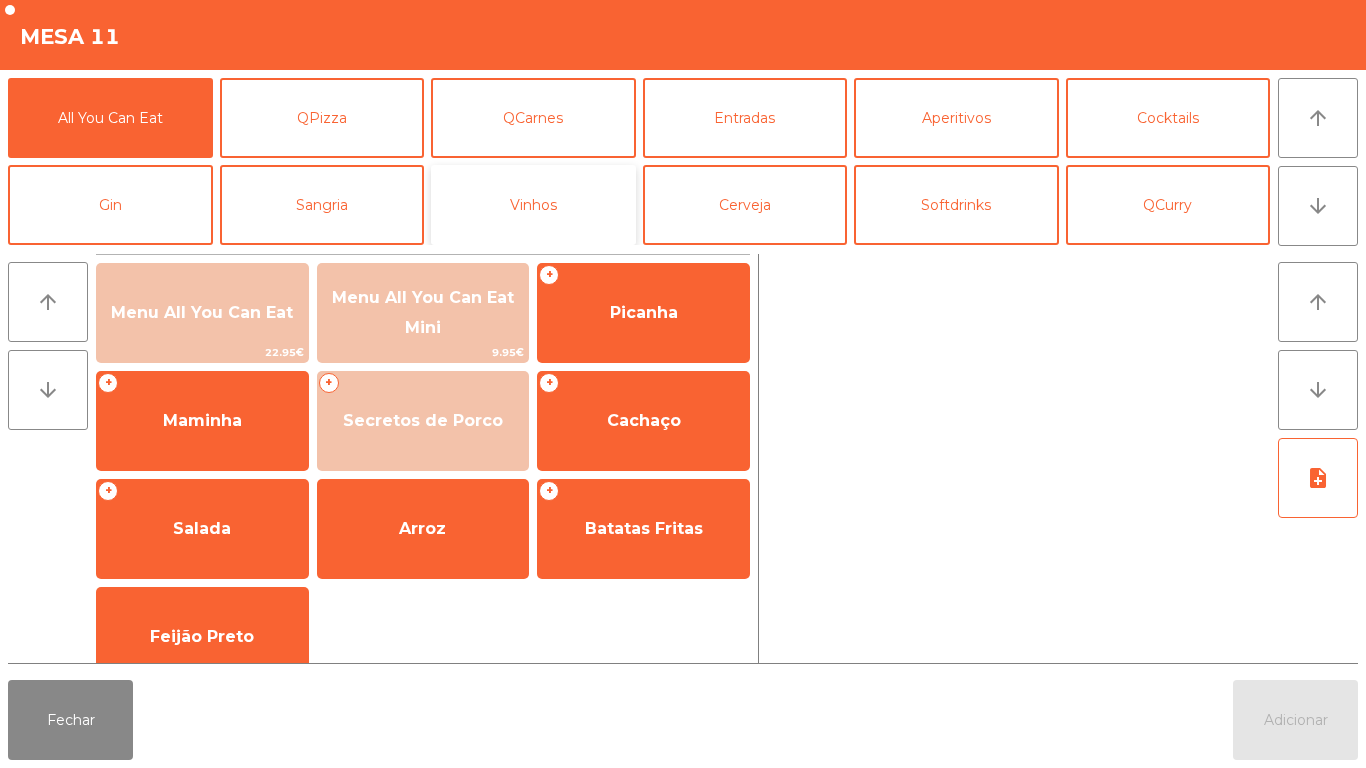 click on "Vinhos" 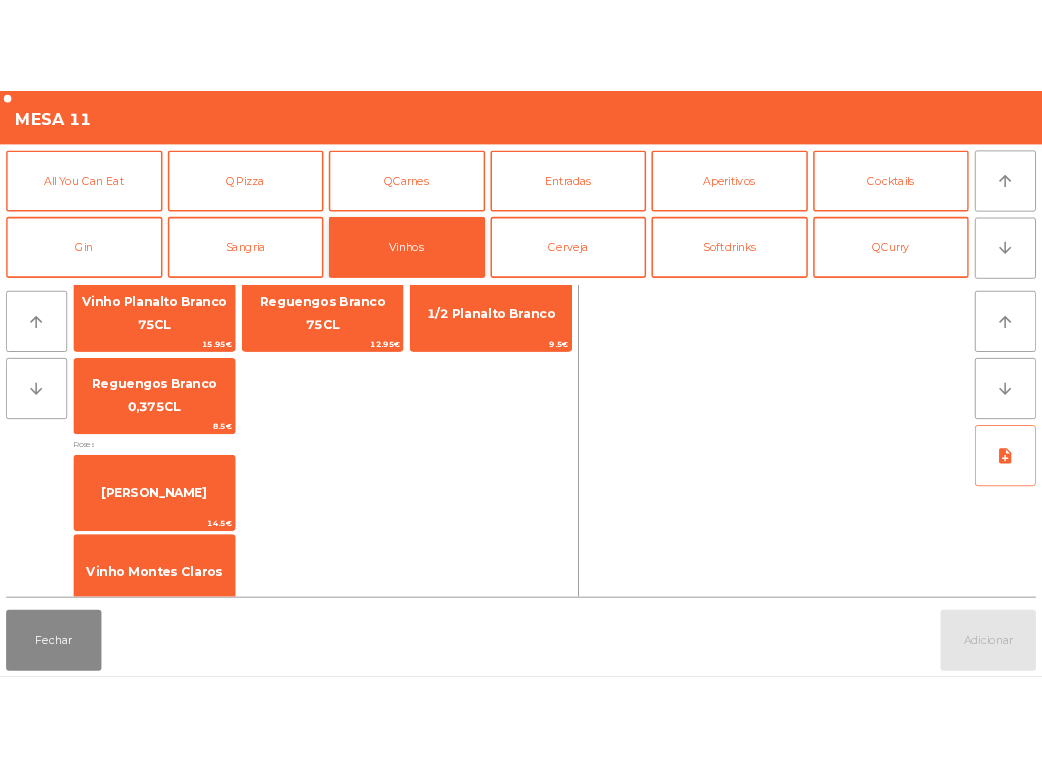 scroll, scrollTop: 629, scrollLeft: 0, axis: vertical 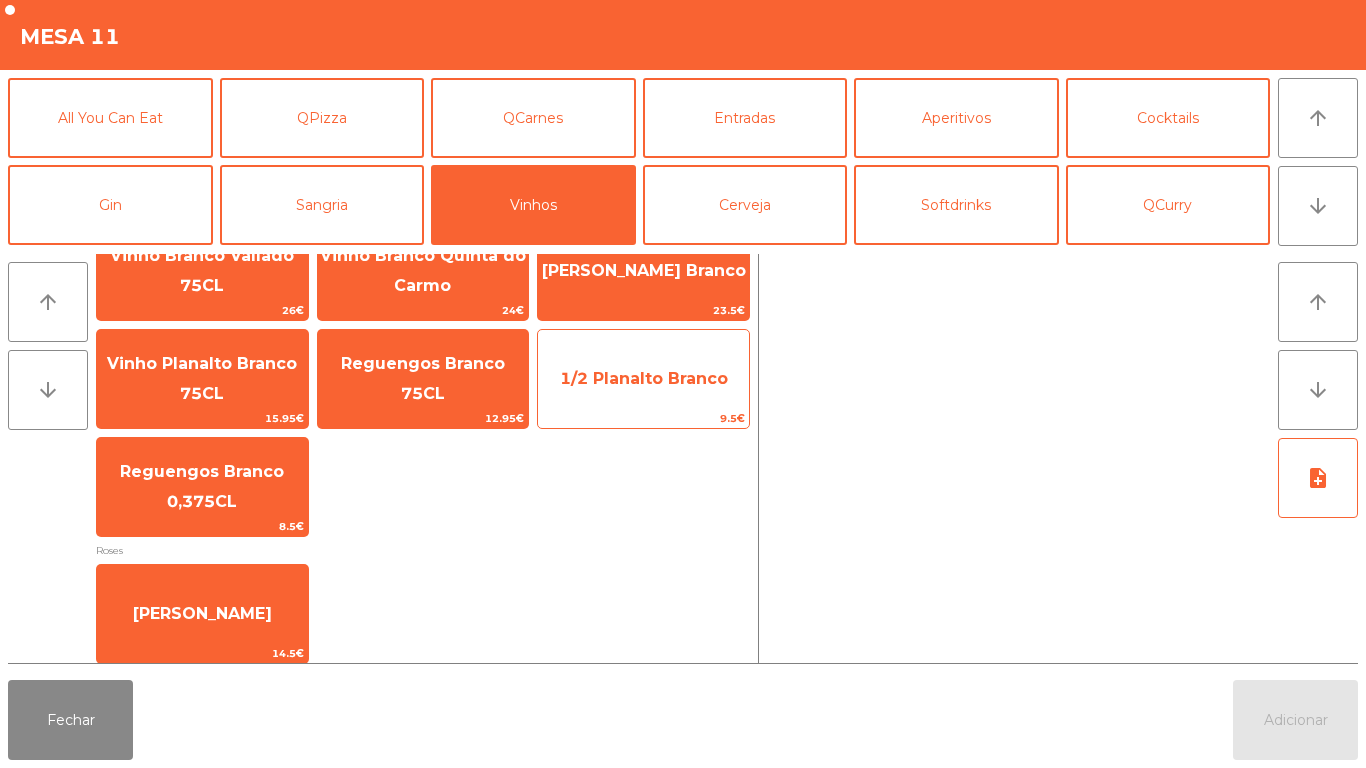 click on "1/2 Planalto Branco" 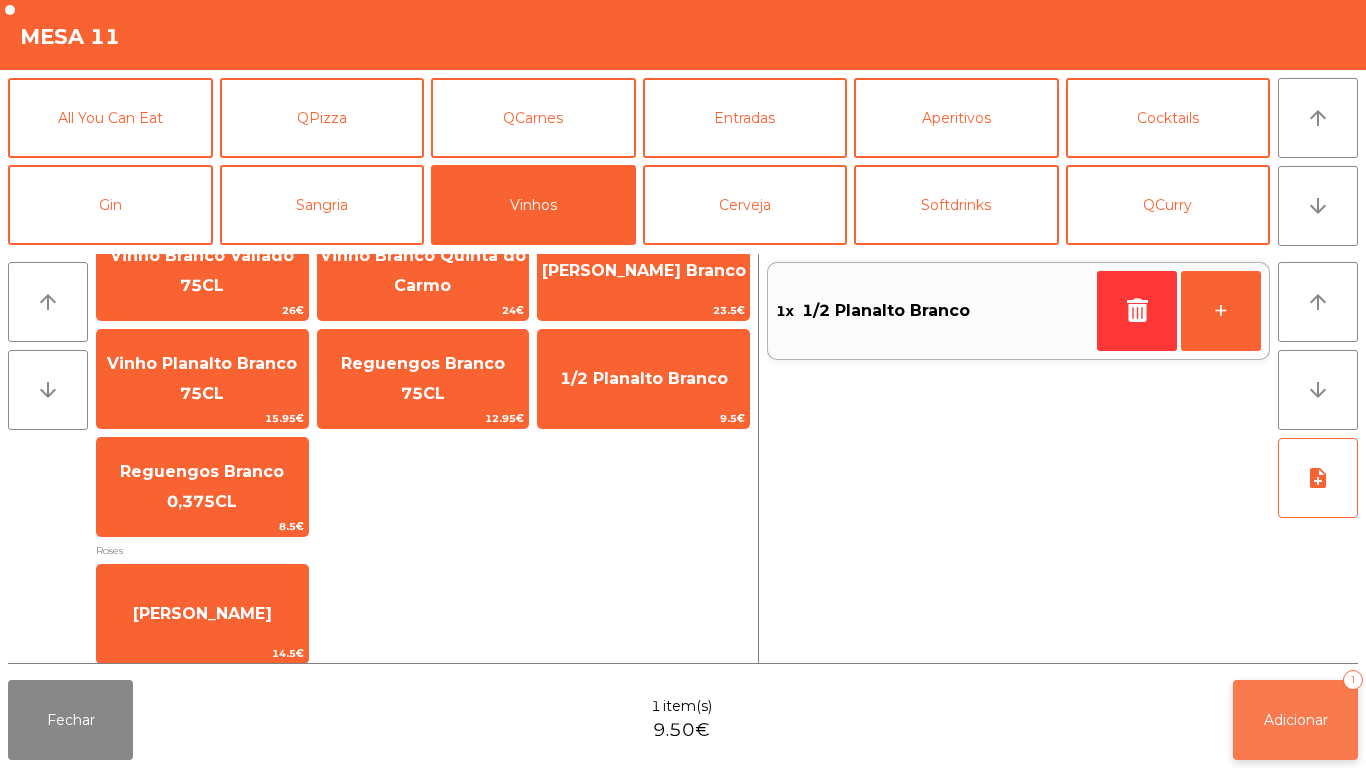click on "Adicionar   1" 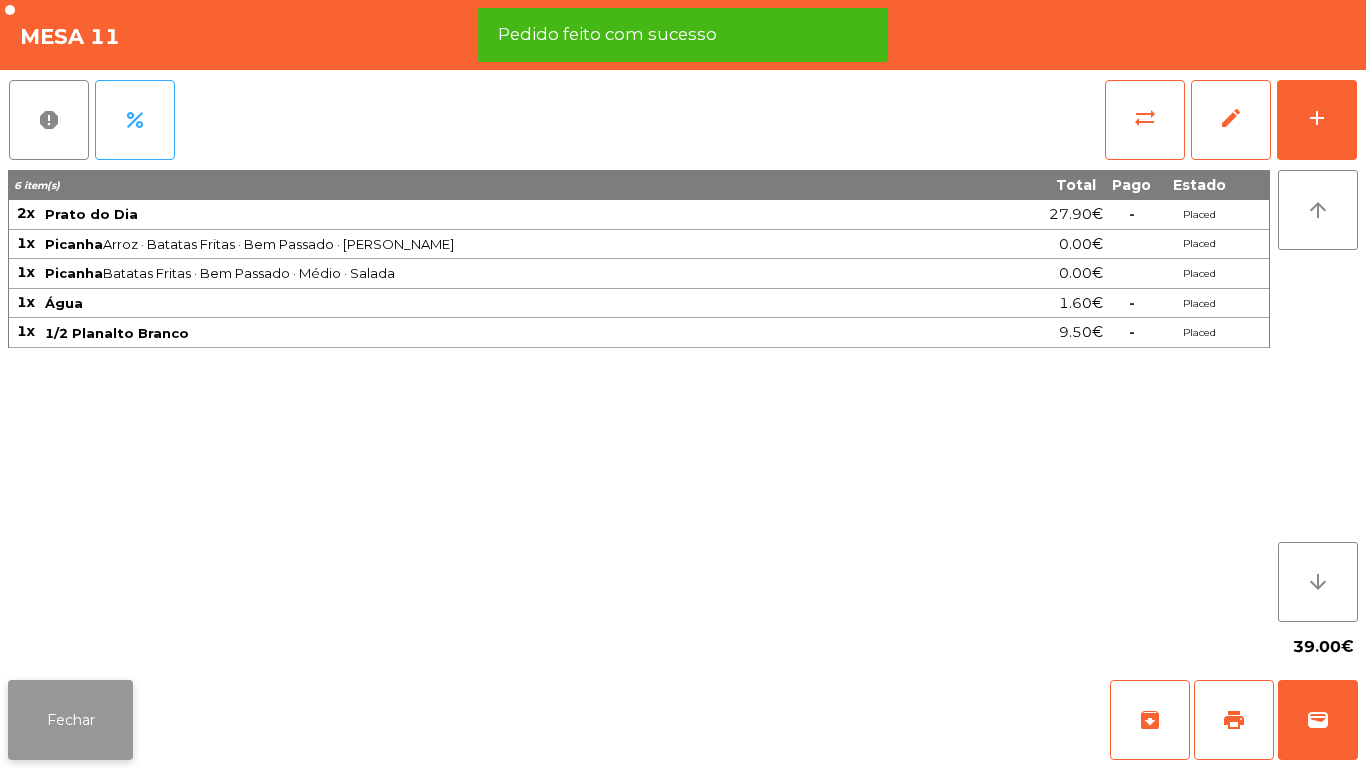 click on "Fechar" 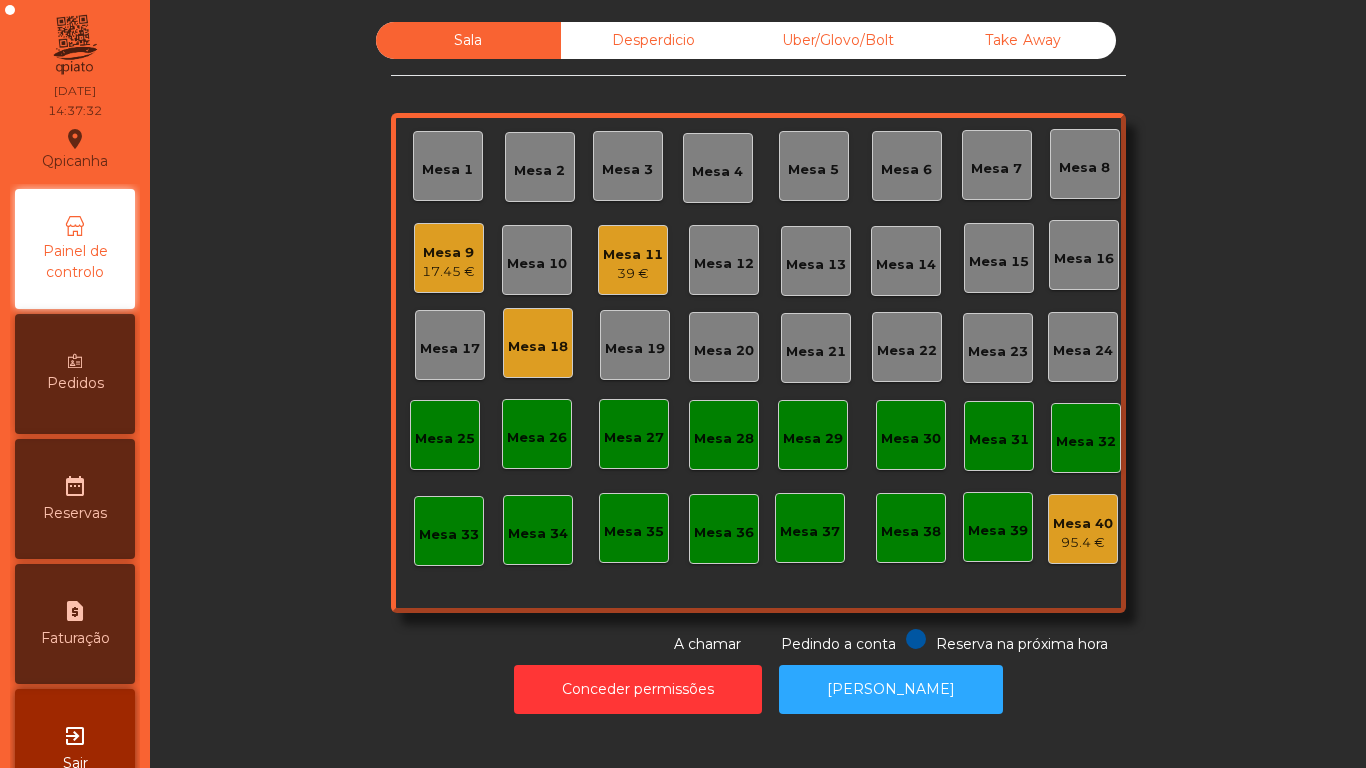 click on "Mesa 40" 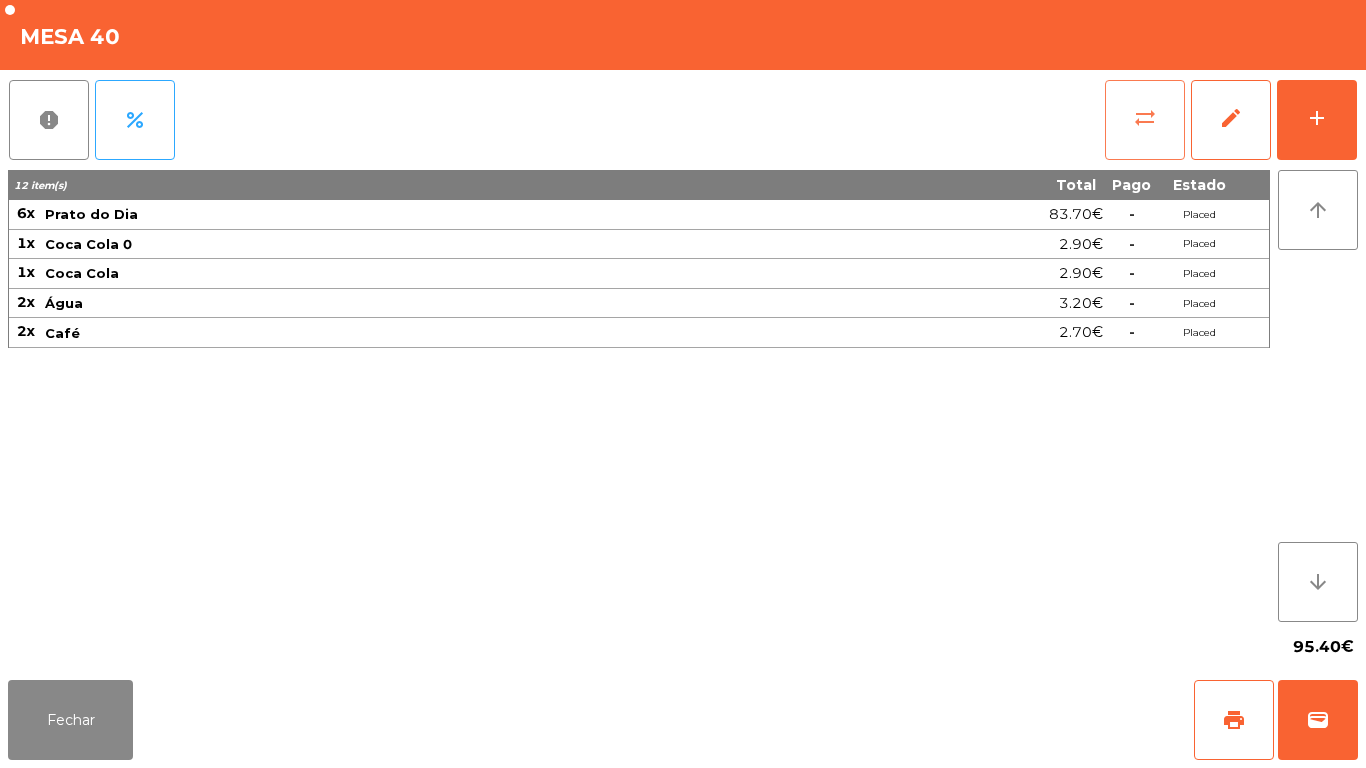 click on "sync_alt" 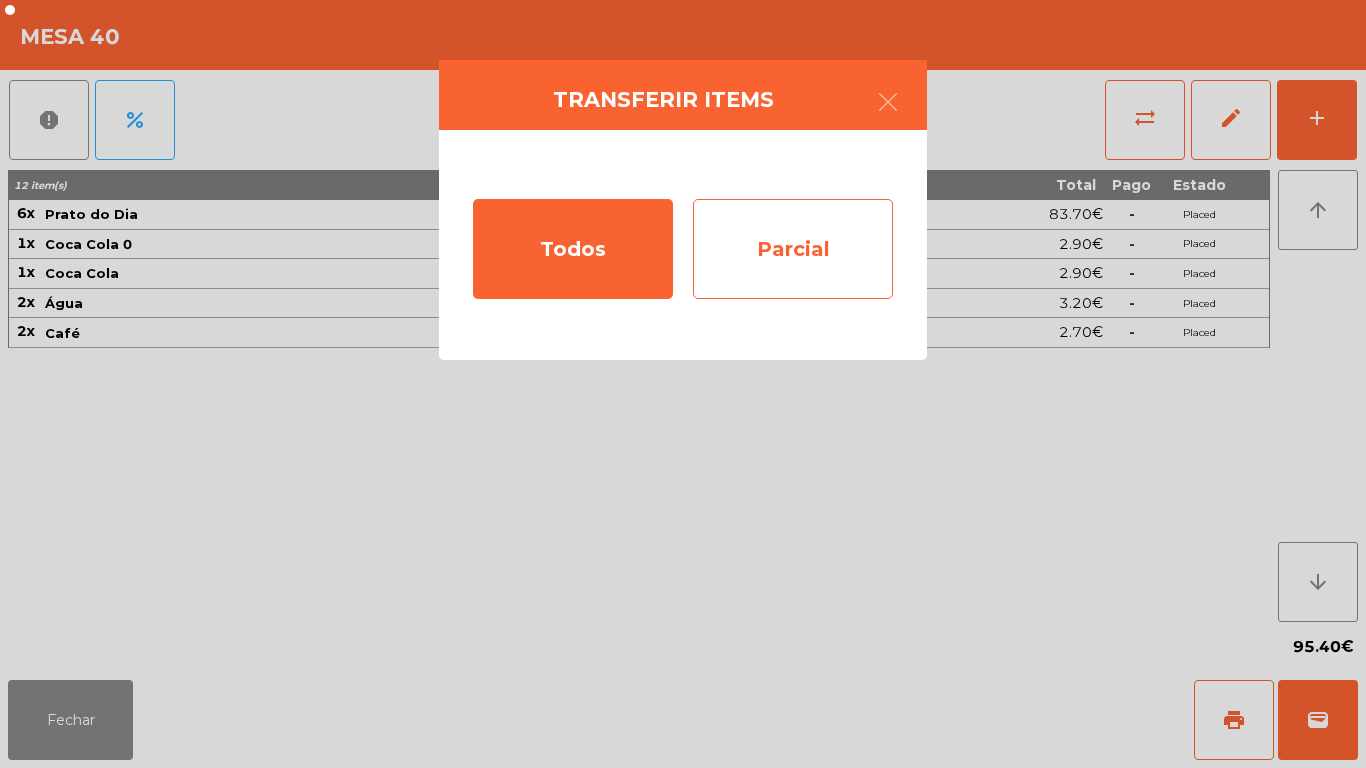 click on "Parcial" 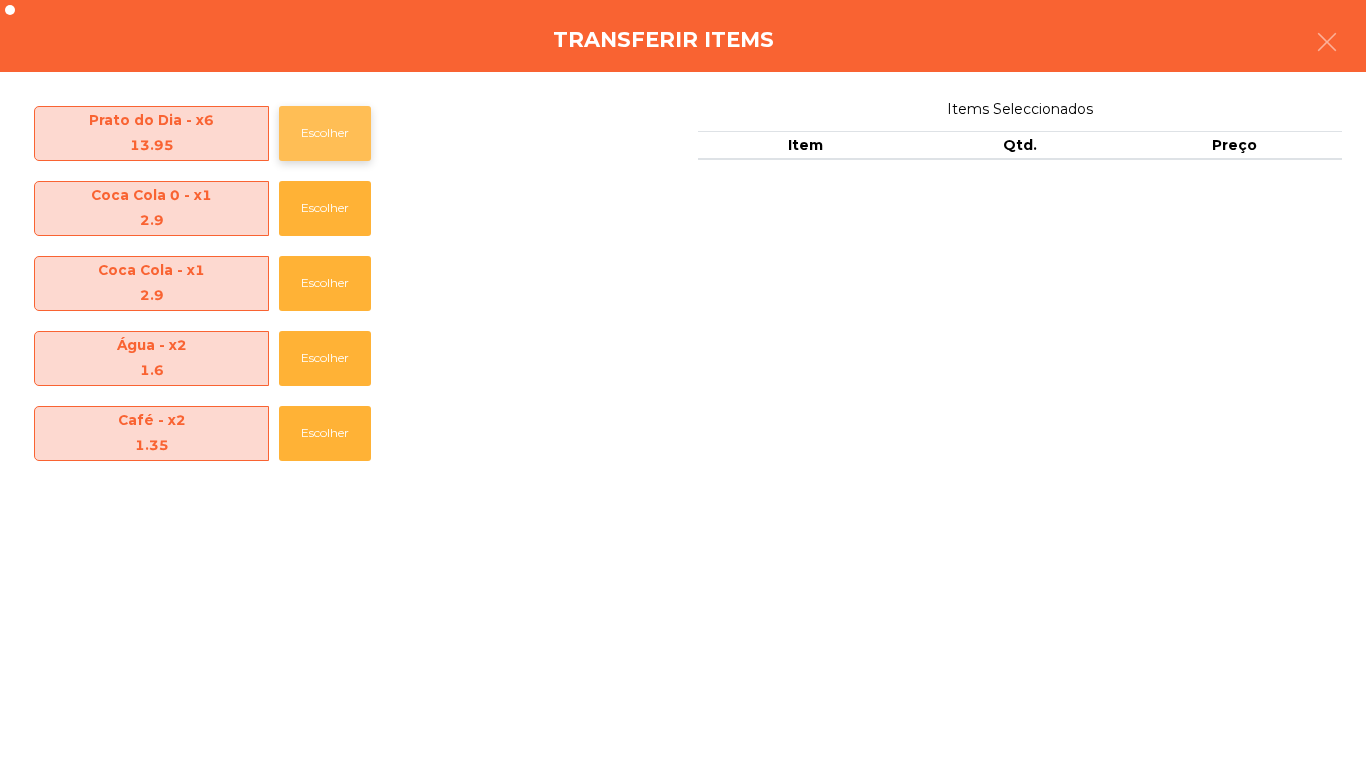 click on "Escolher" 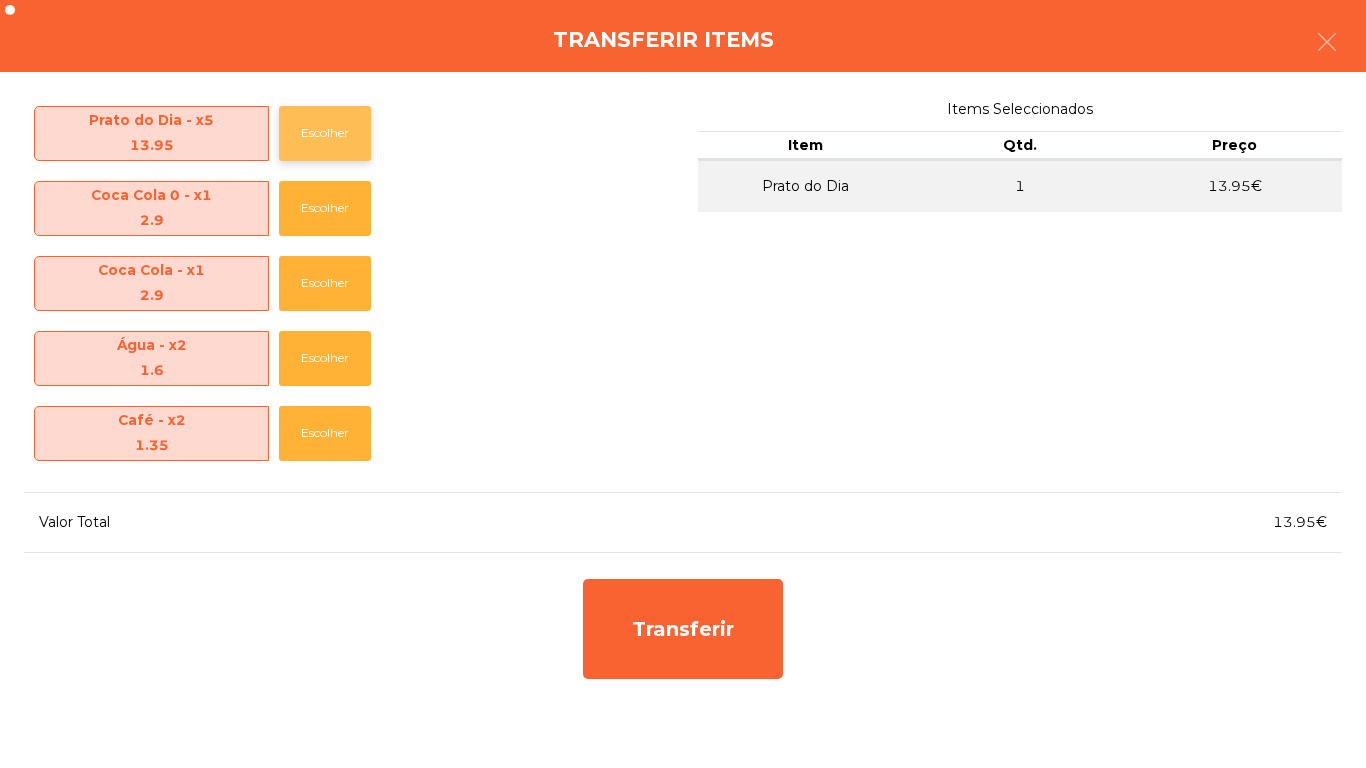 click on "Escolher" 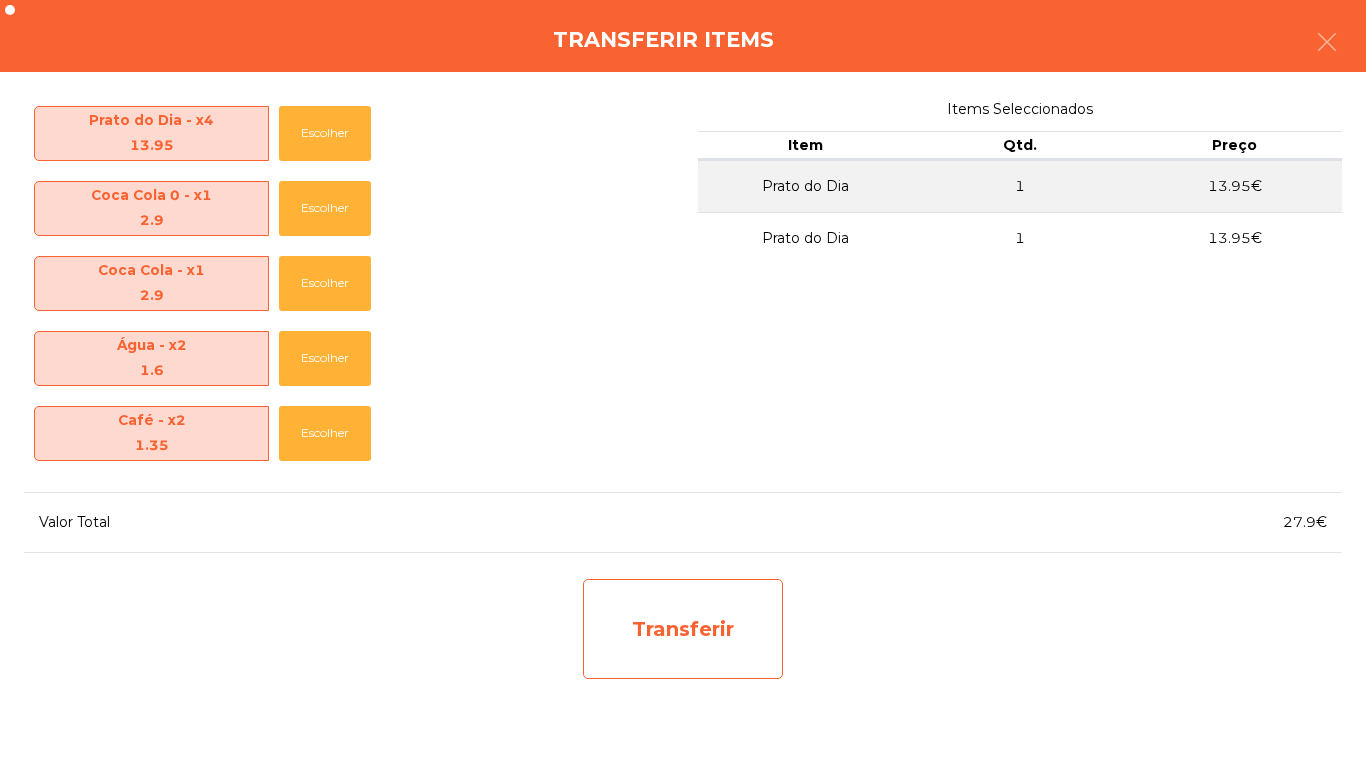click on "Transferir" 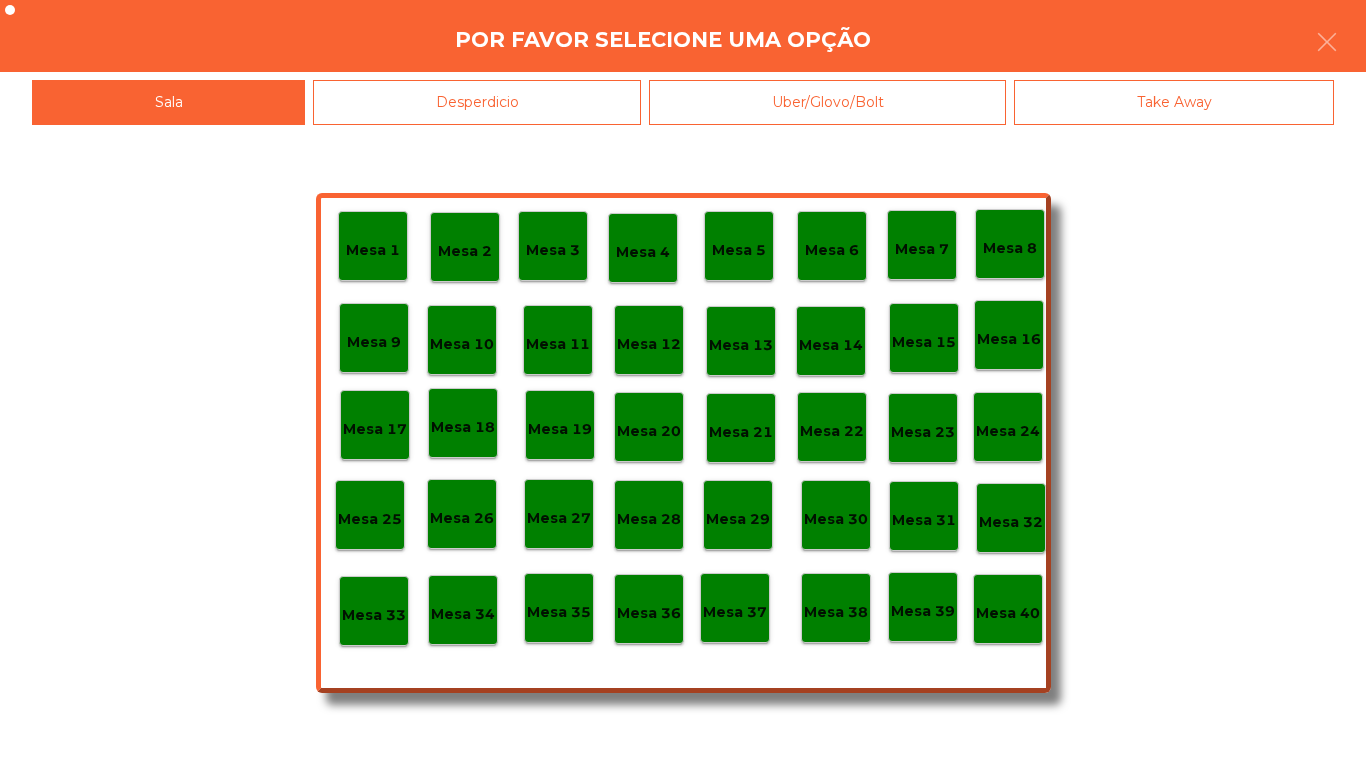 click on "Desperdicio" 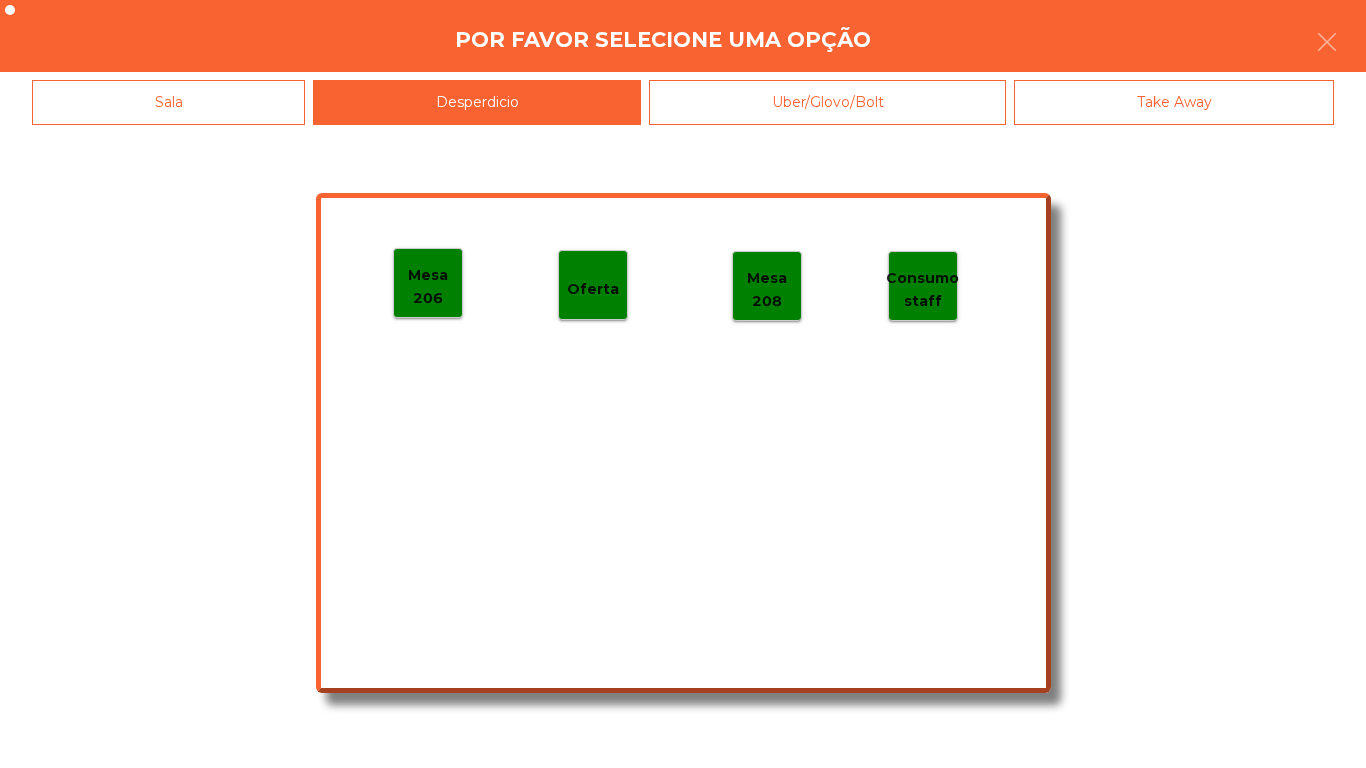 click on "Mesa 206" 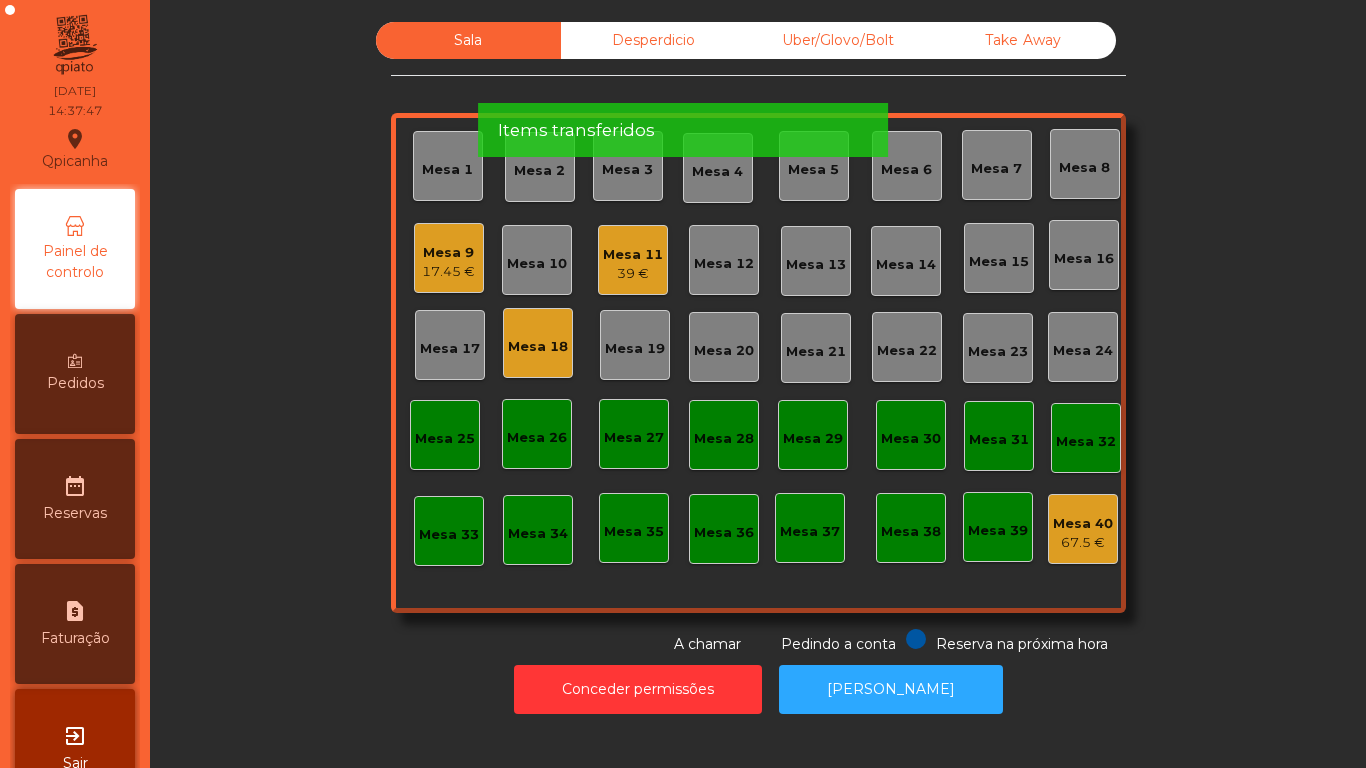 click on "Mesa 18" 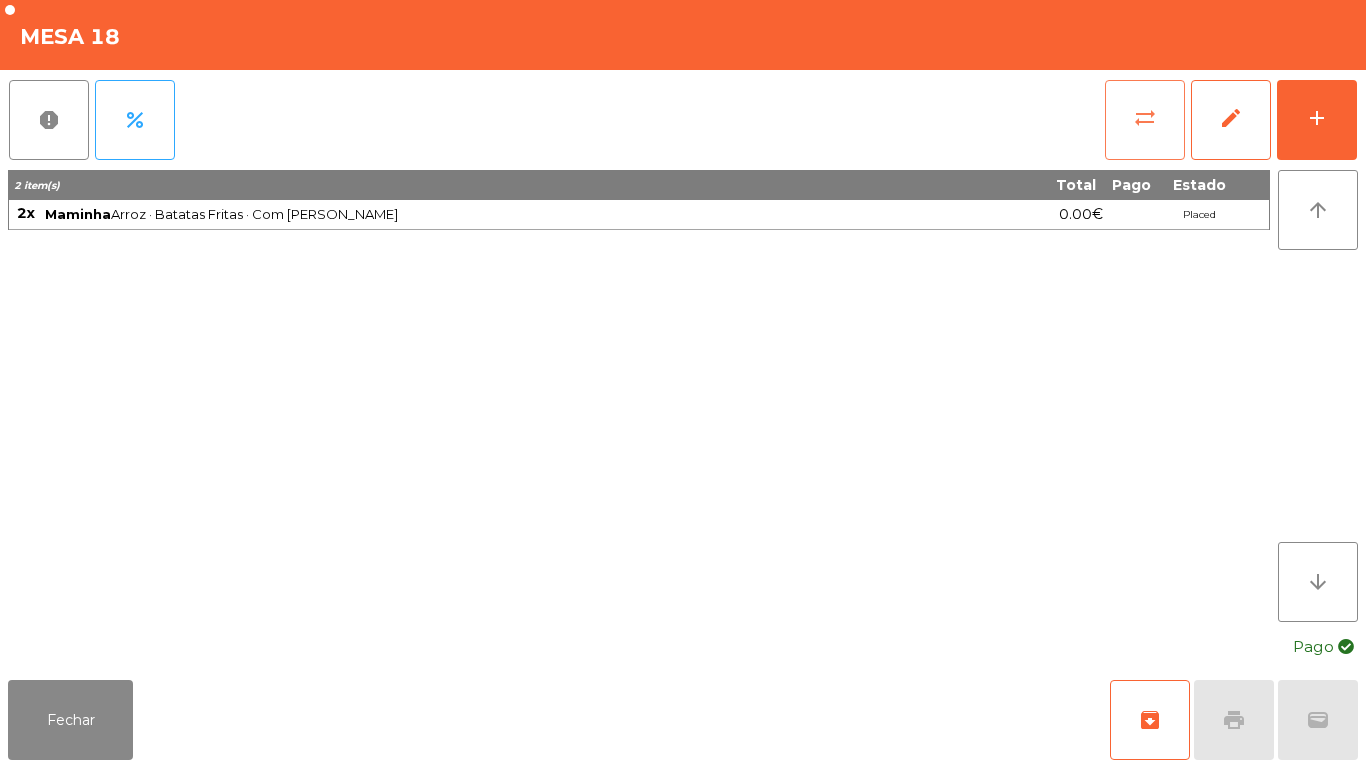 click on "sync_alt" 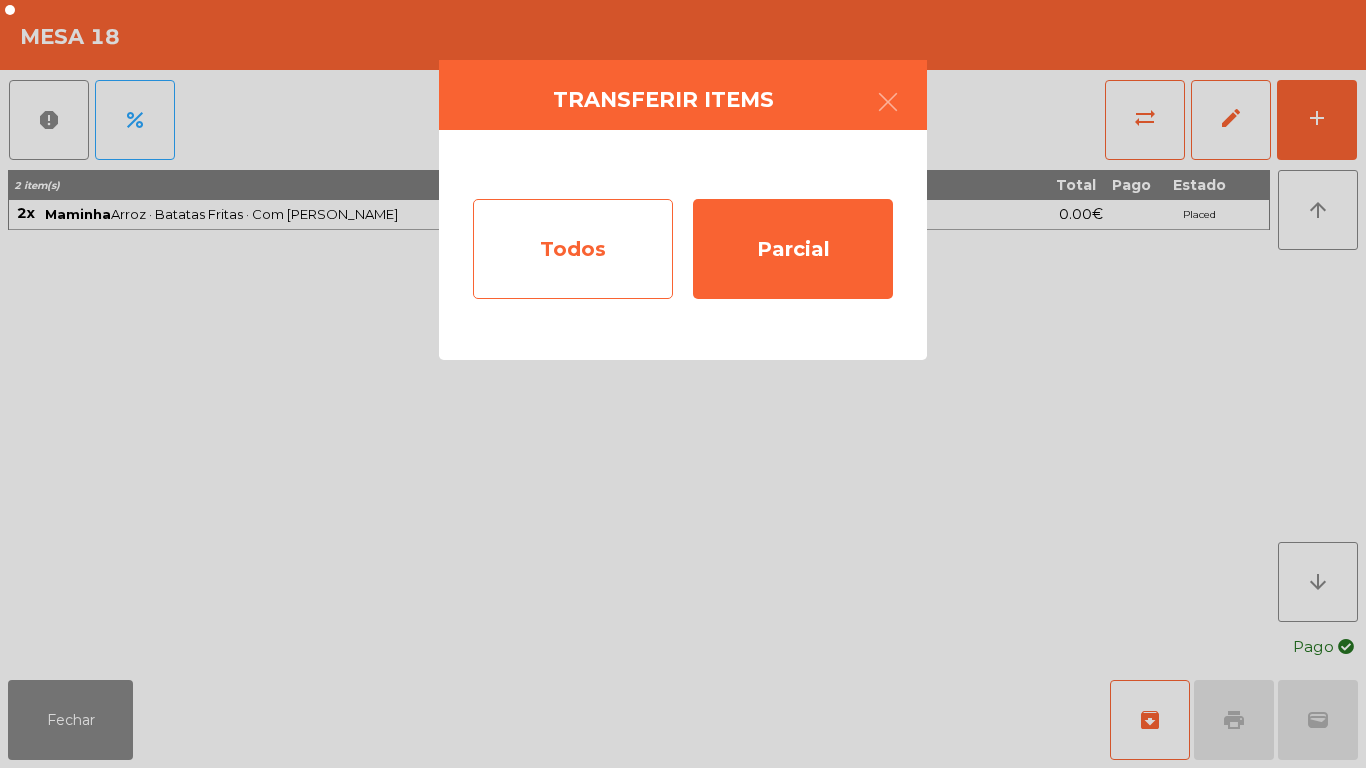 click on "Todos" 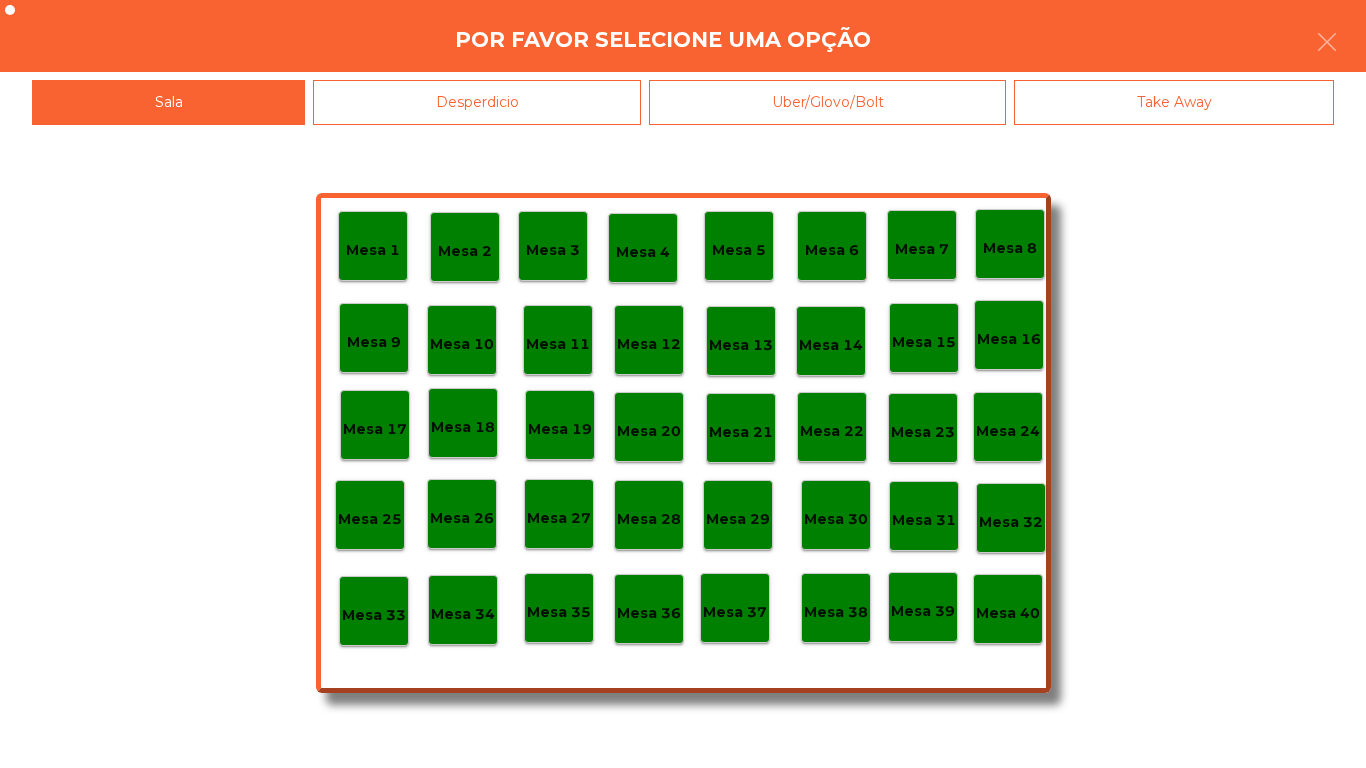 click on "Desperdicio" 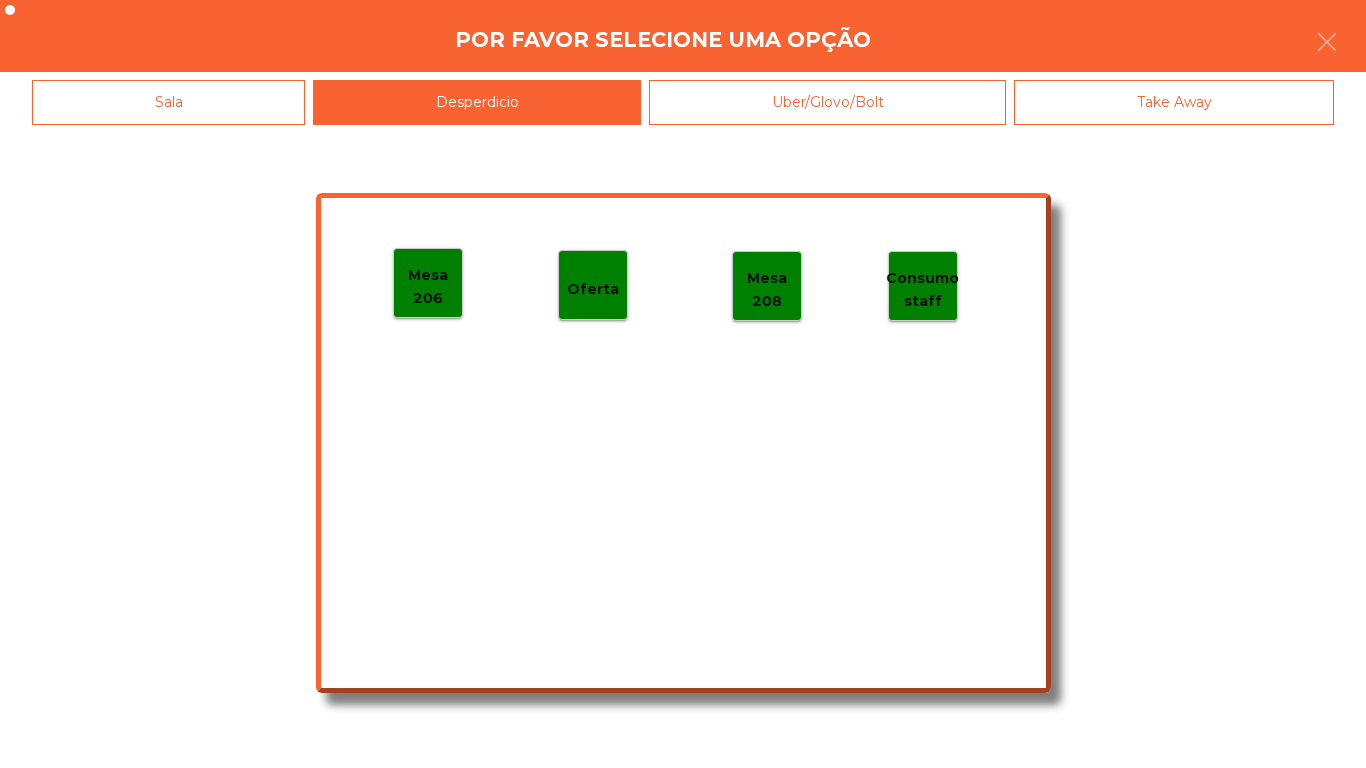 click on "Mesa 206" 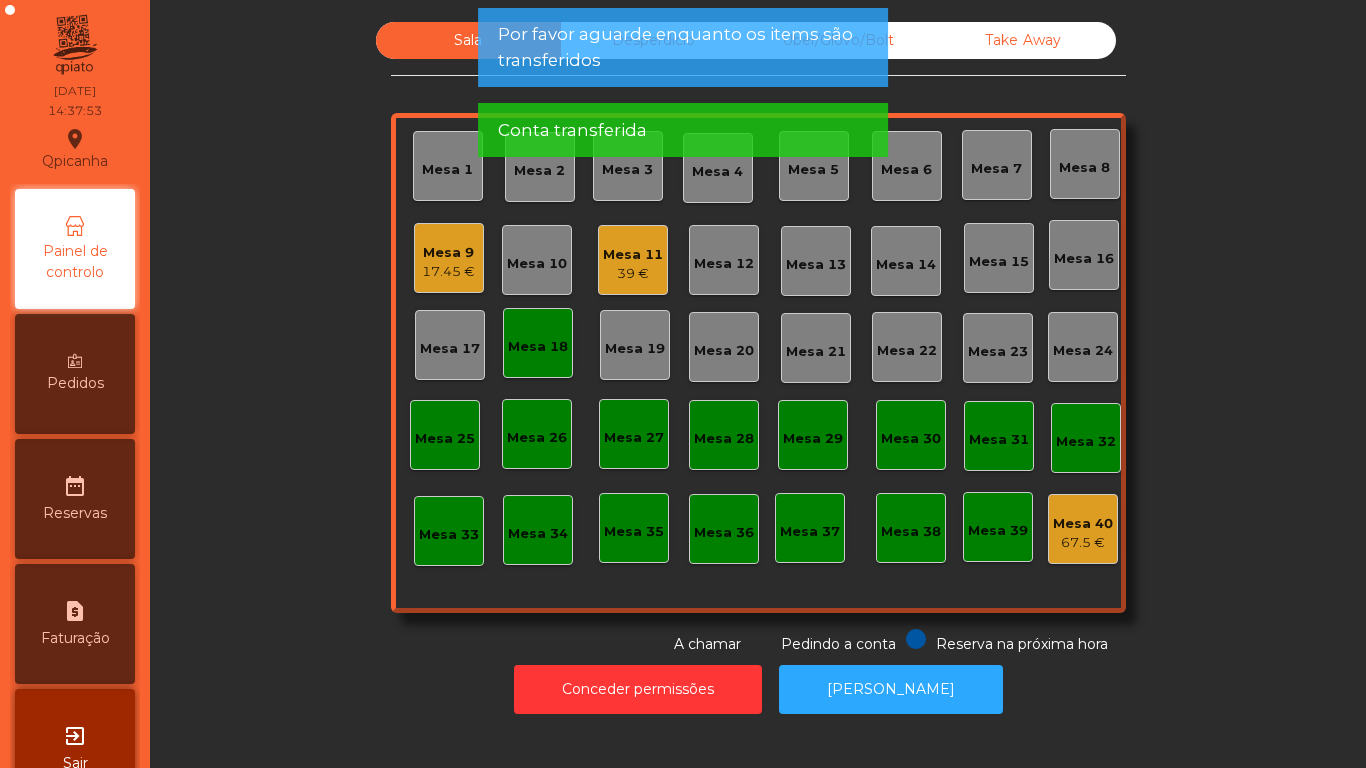 click on "Mesa 18" 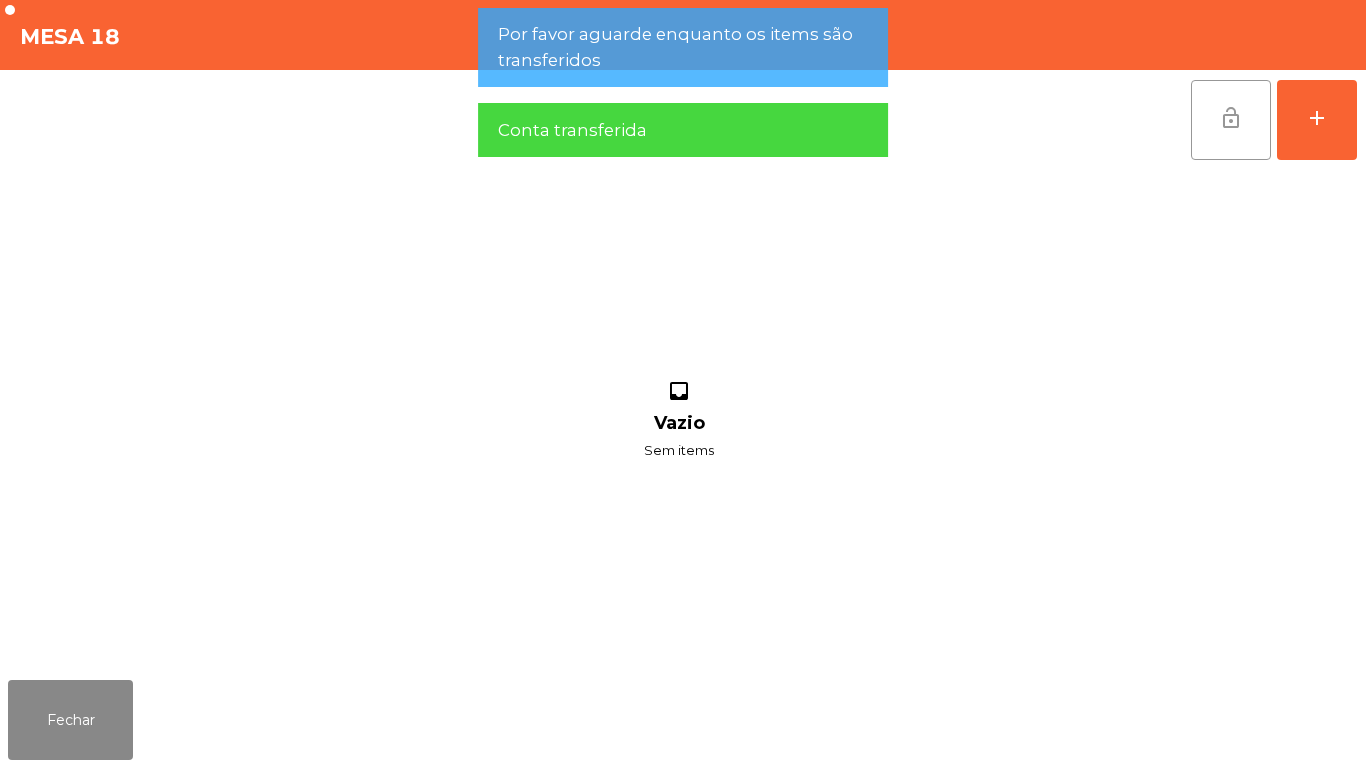 click on "lock_open" 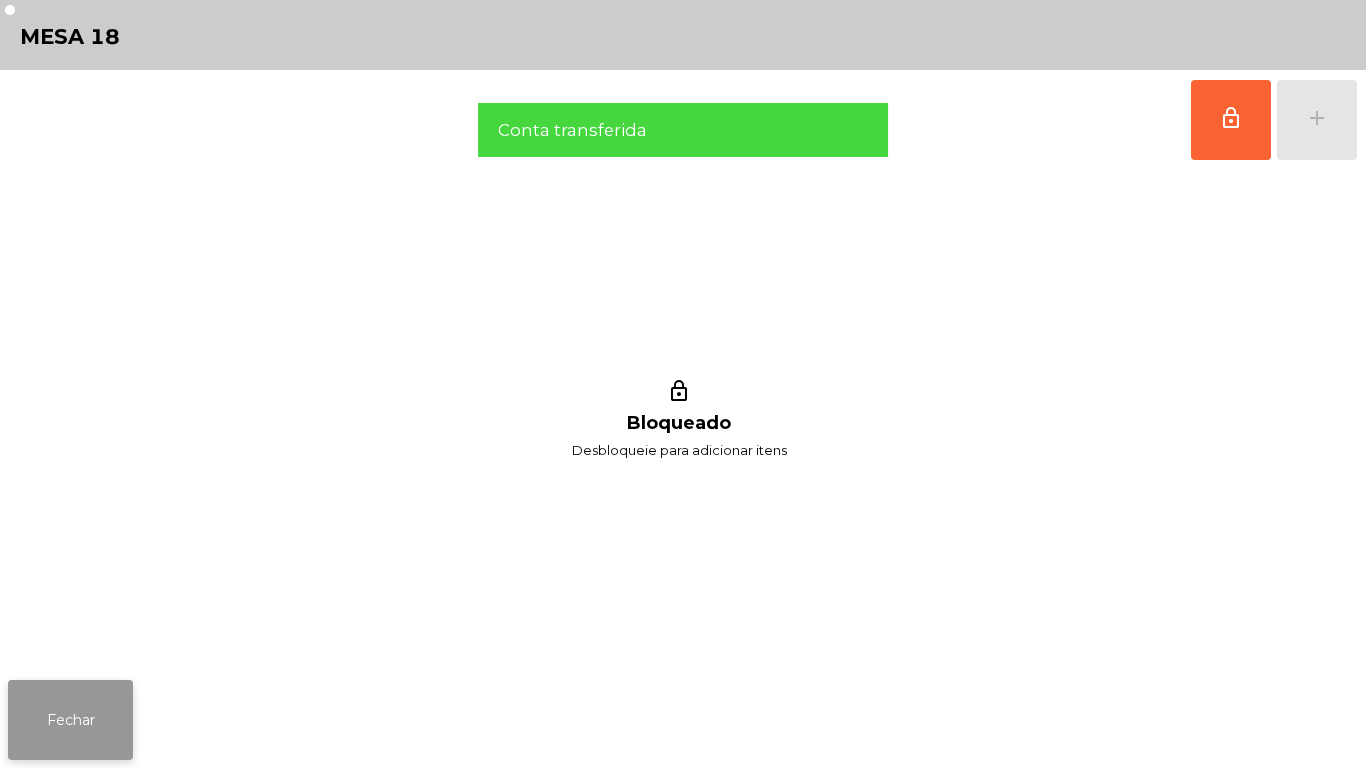 click on "Fechar" 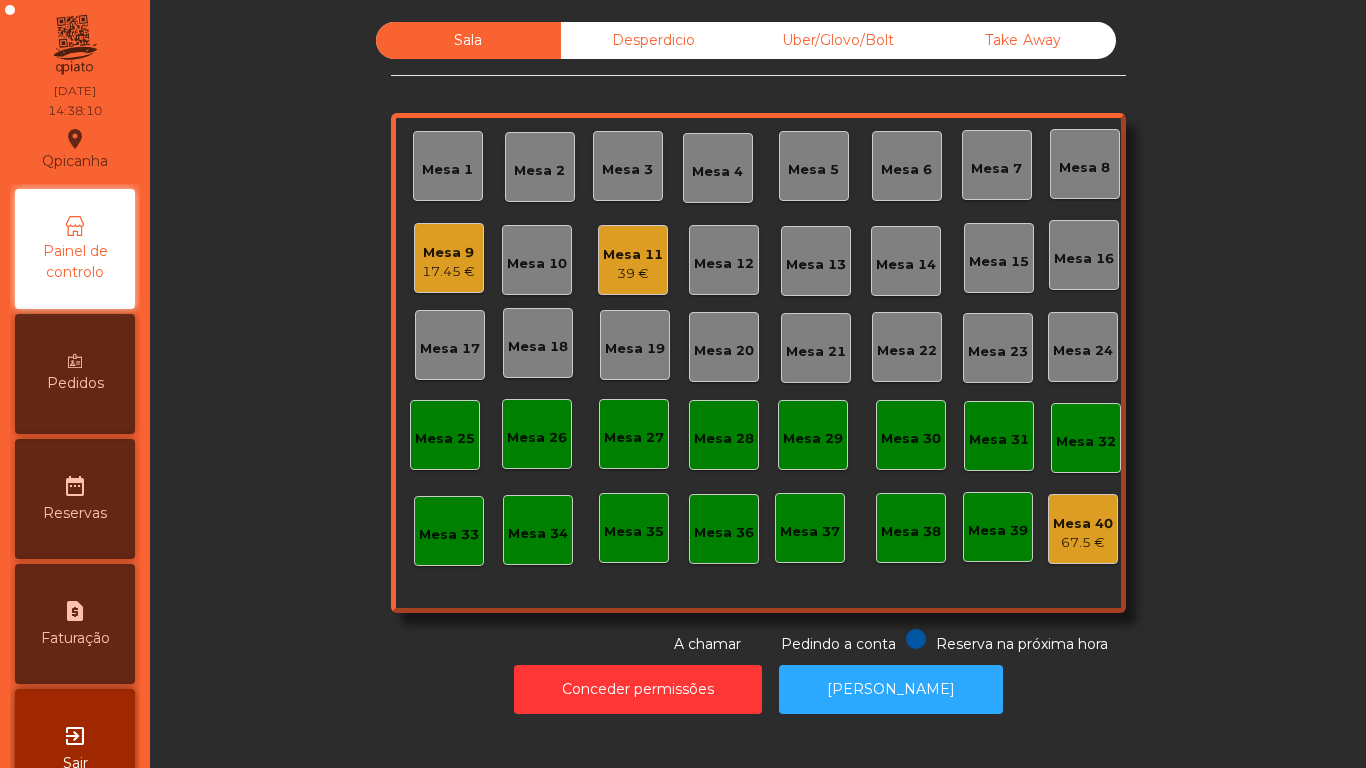 click on "17.45 €" 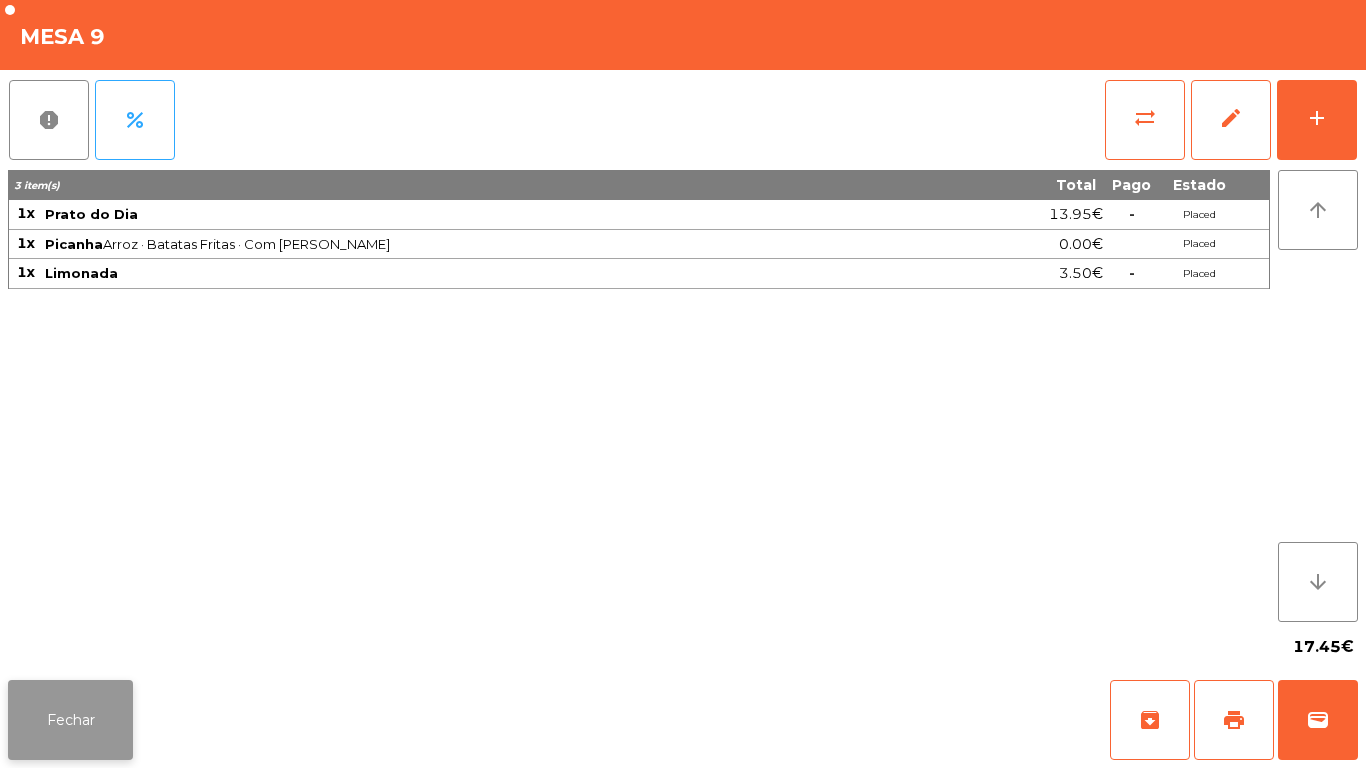 click on "Fechar" 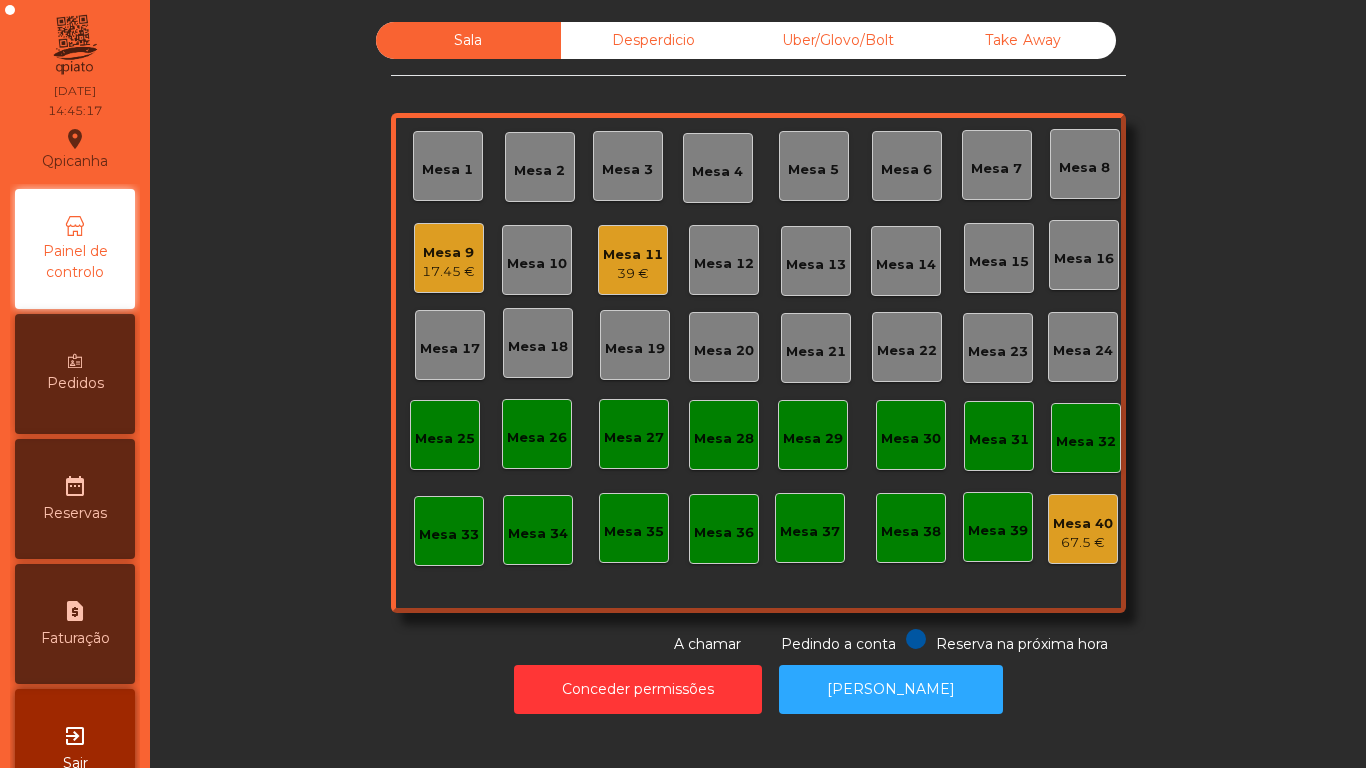 click on "39 €" 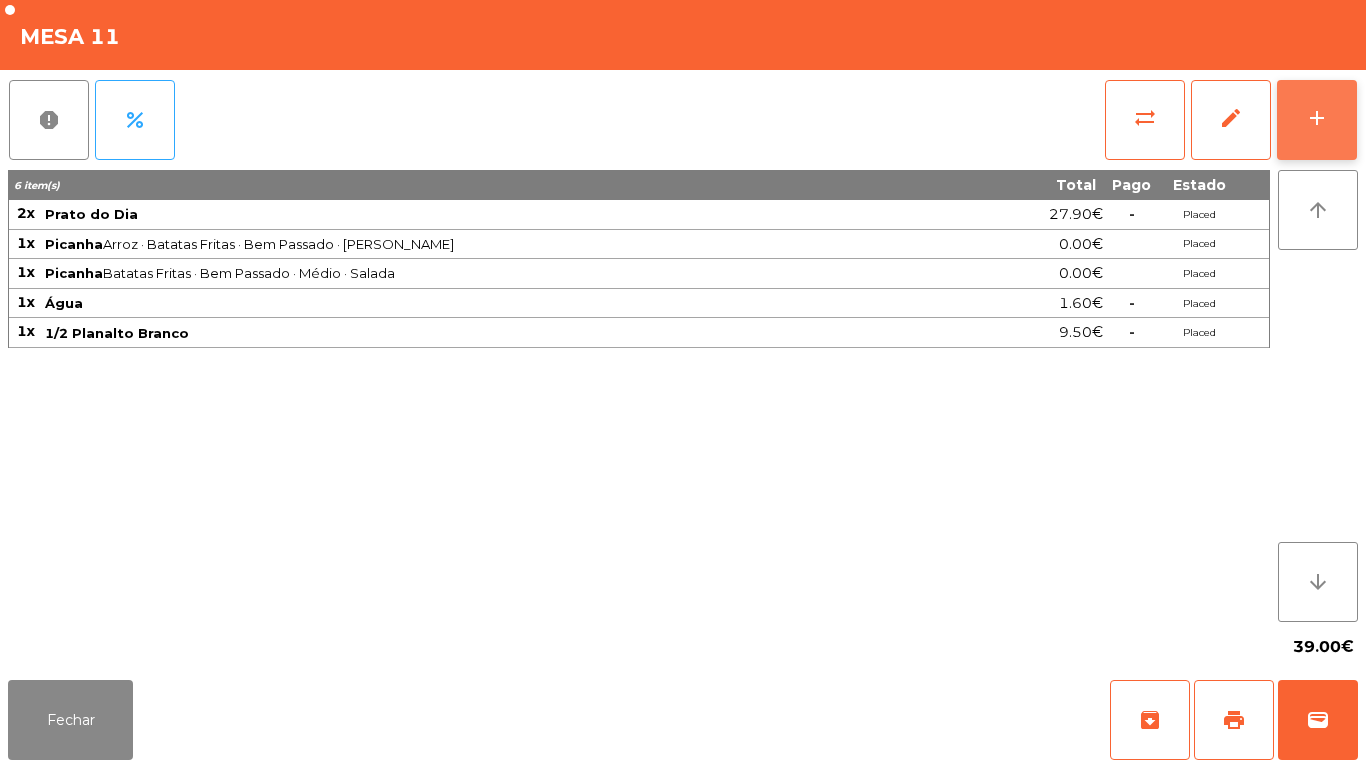 click on "add" 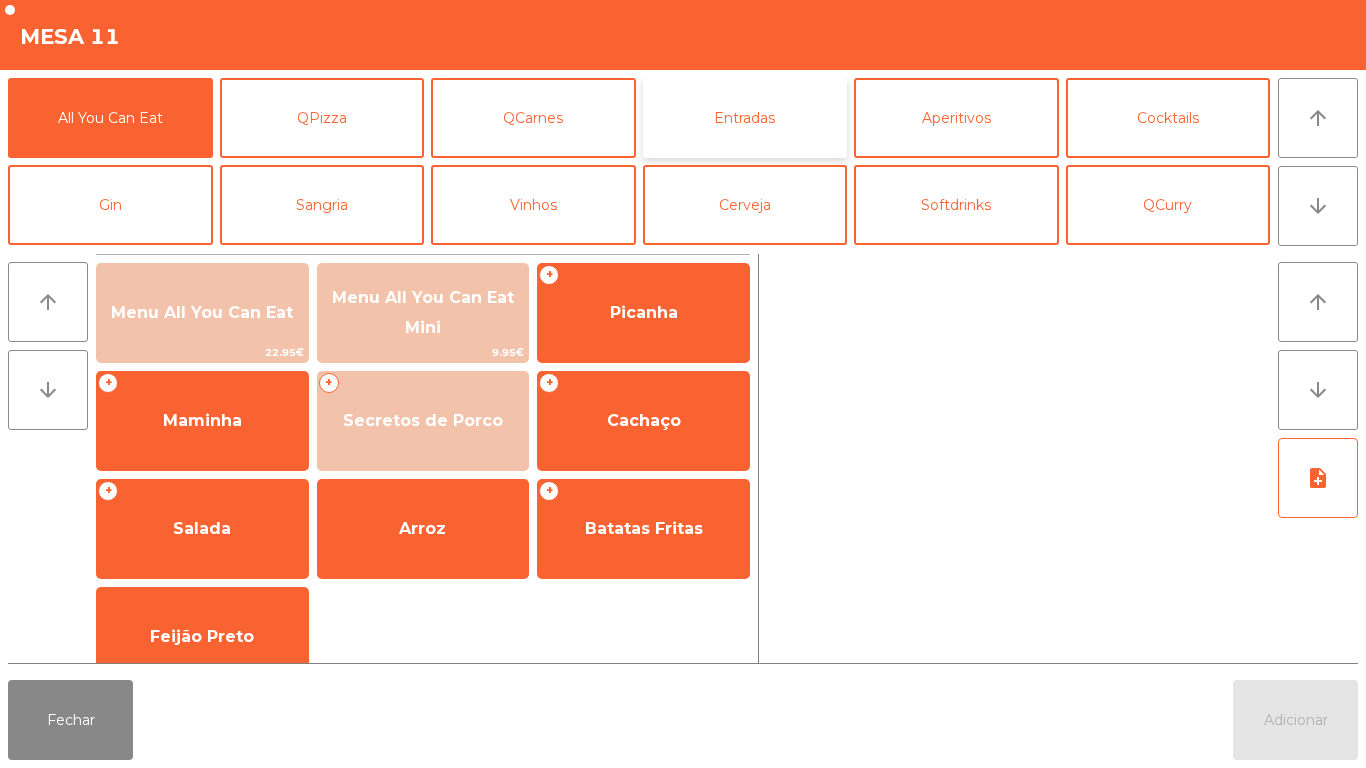 click on "Entradas" 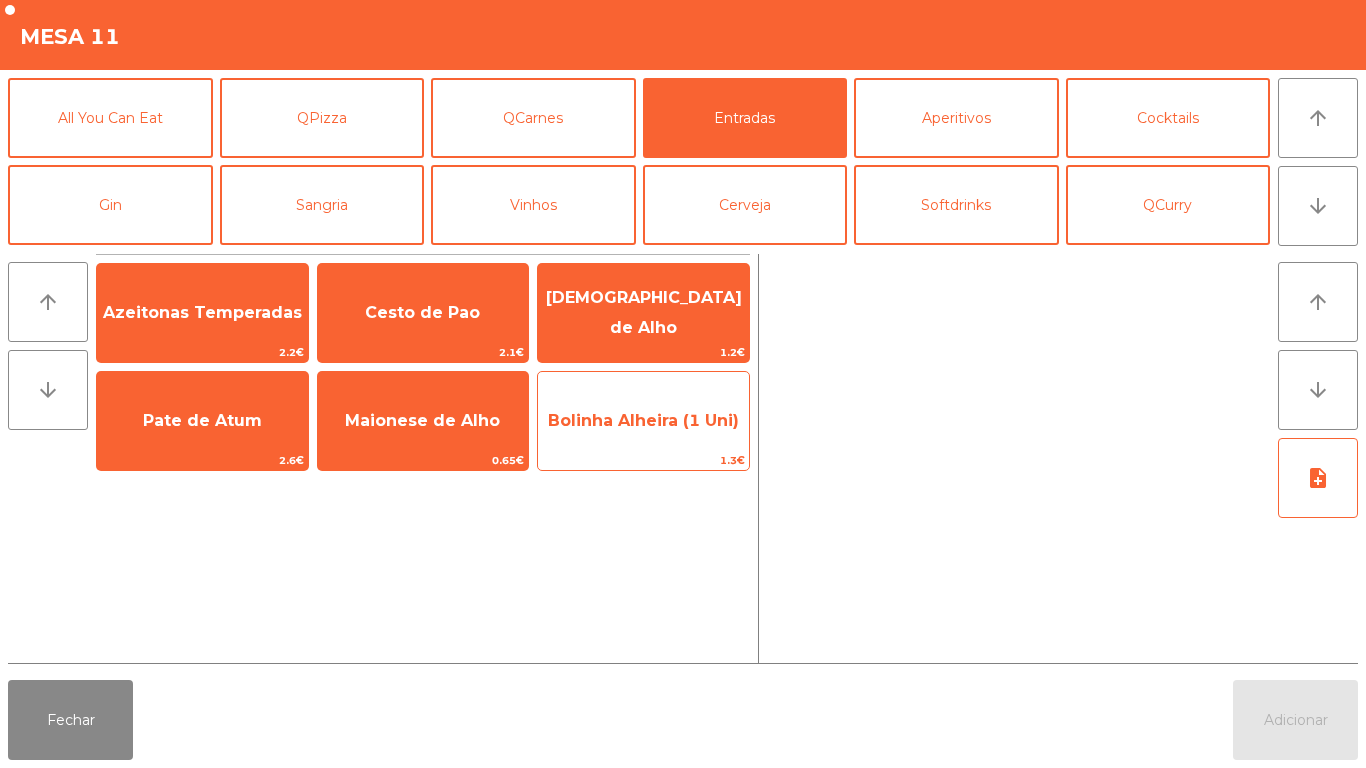 click on "Bolinha Alheira (1 Uni)" 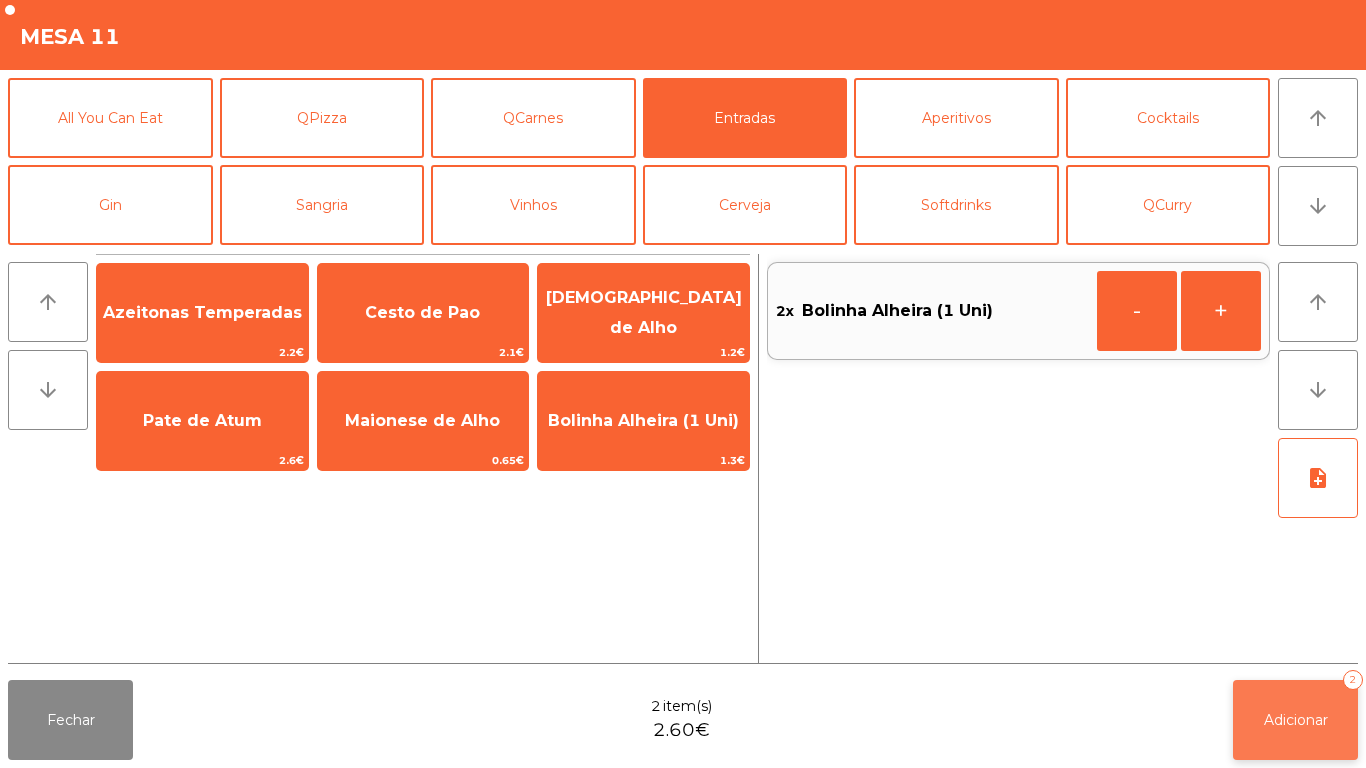 click on "Adicionar" 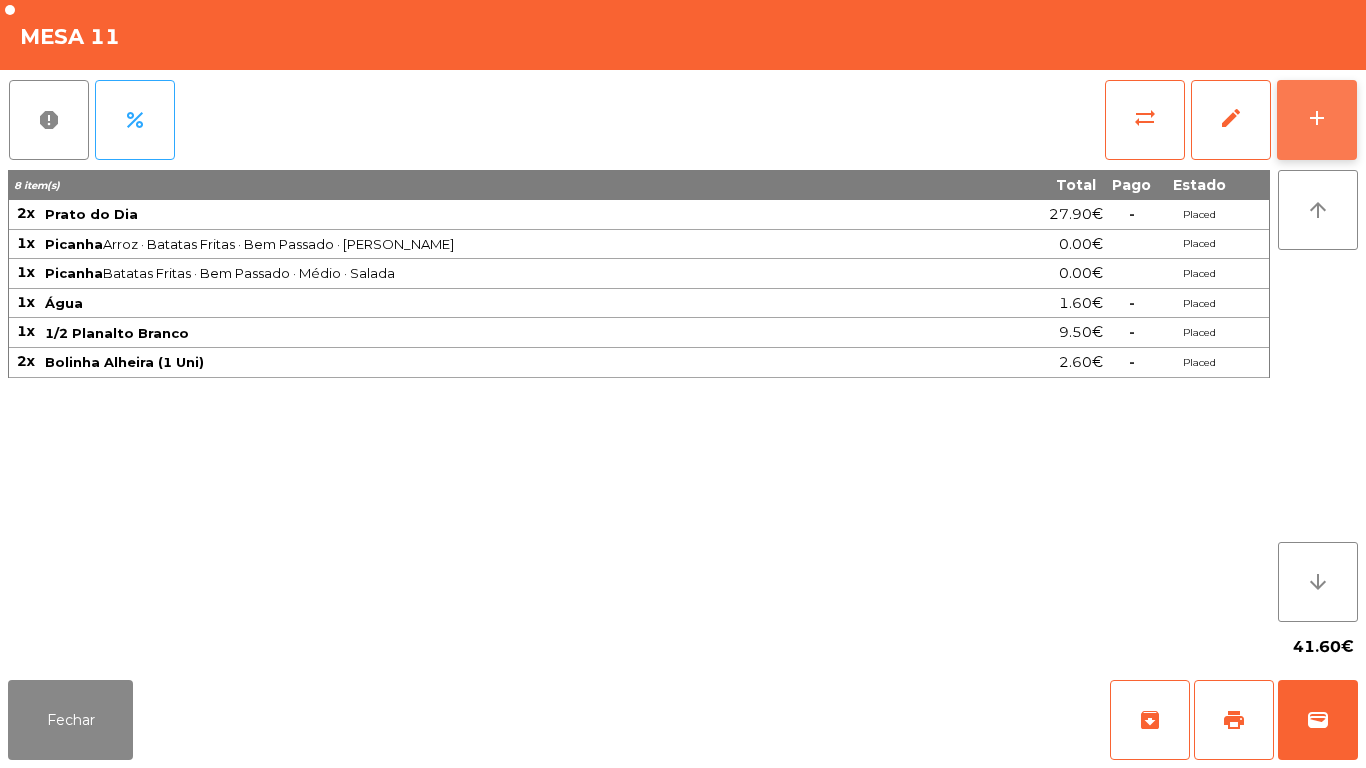 click on "add" 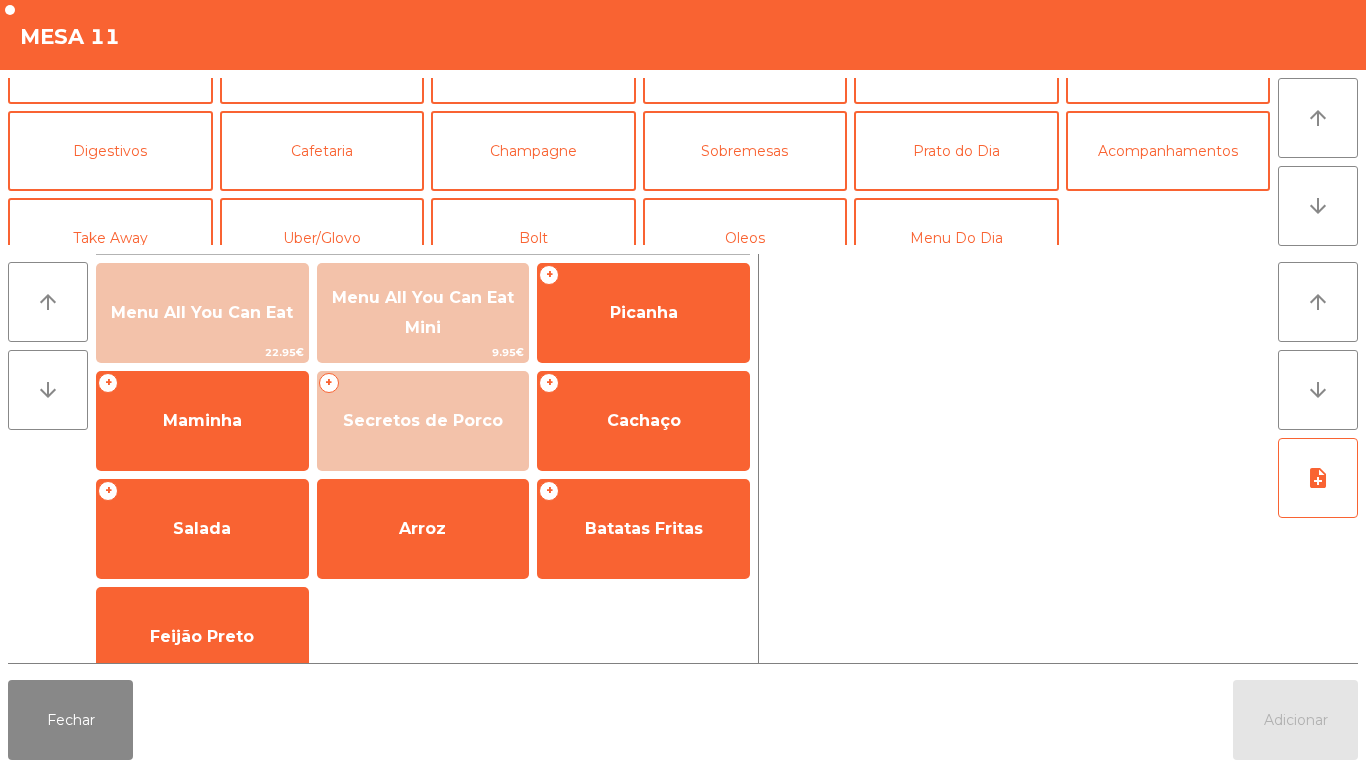 scroll, scrollTop: 174, scrollLeft: 0, axis: vertical 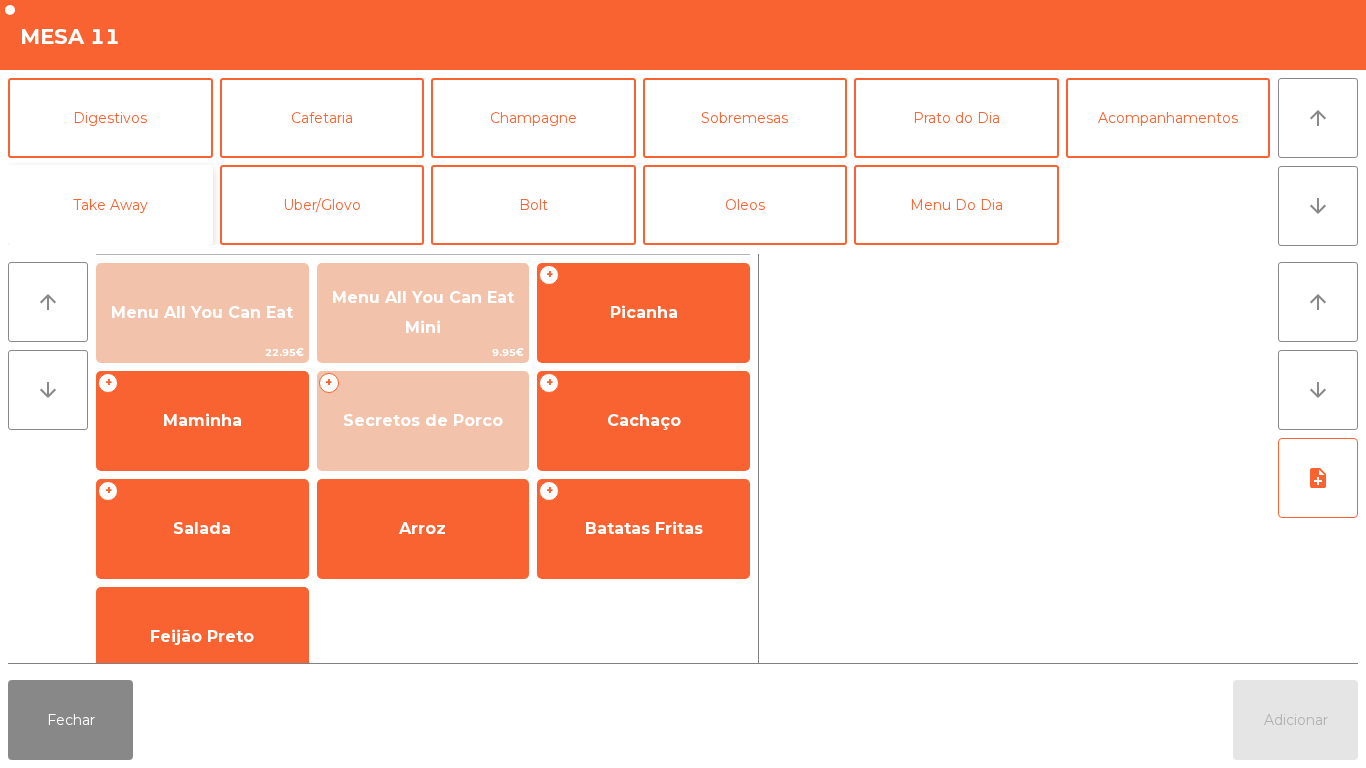 click on "Take Away" 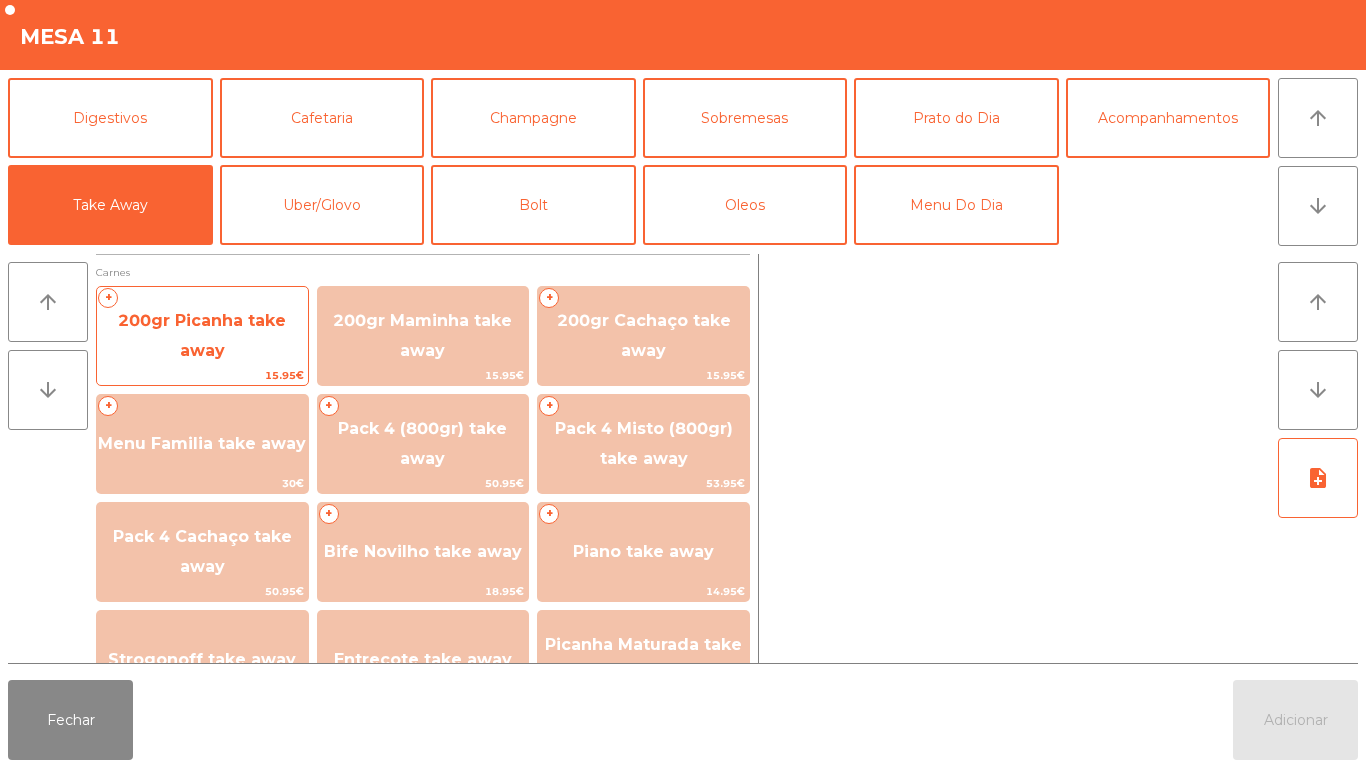 click on "200gr Picanha take away" 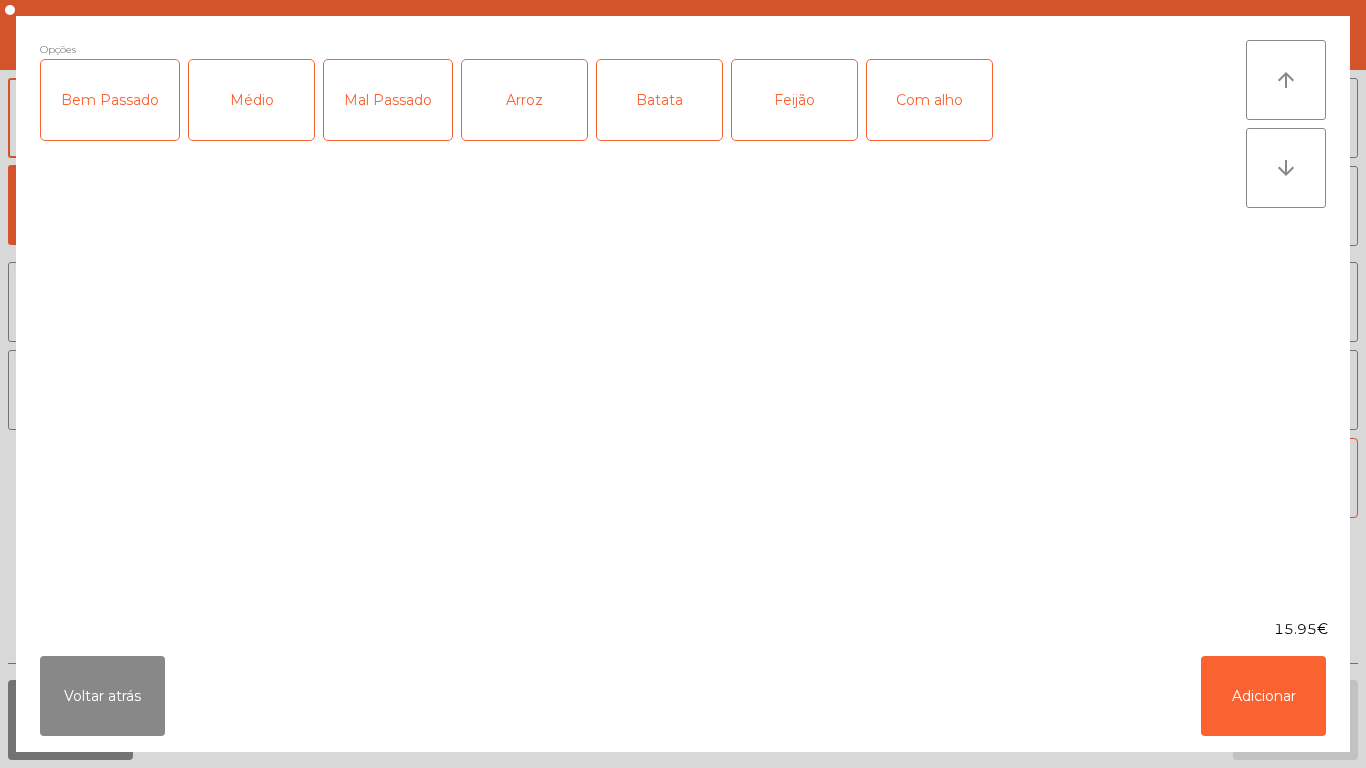 click on "Mal Passado" 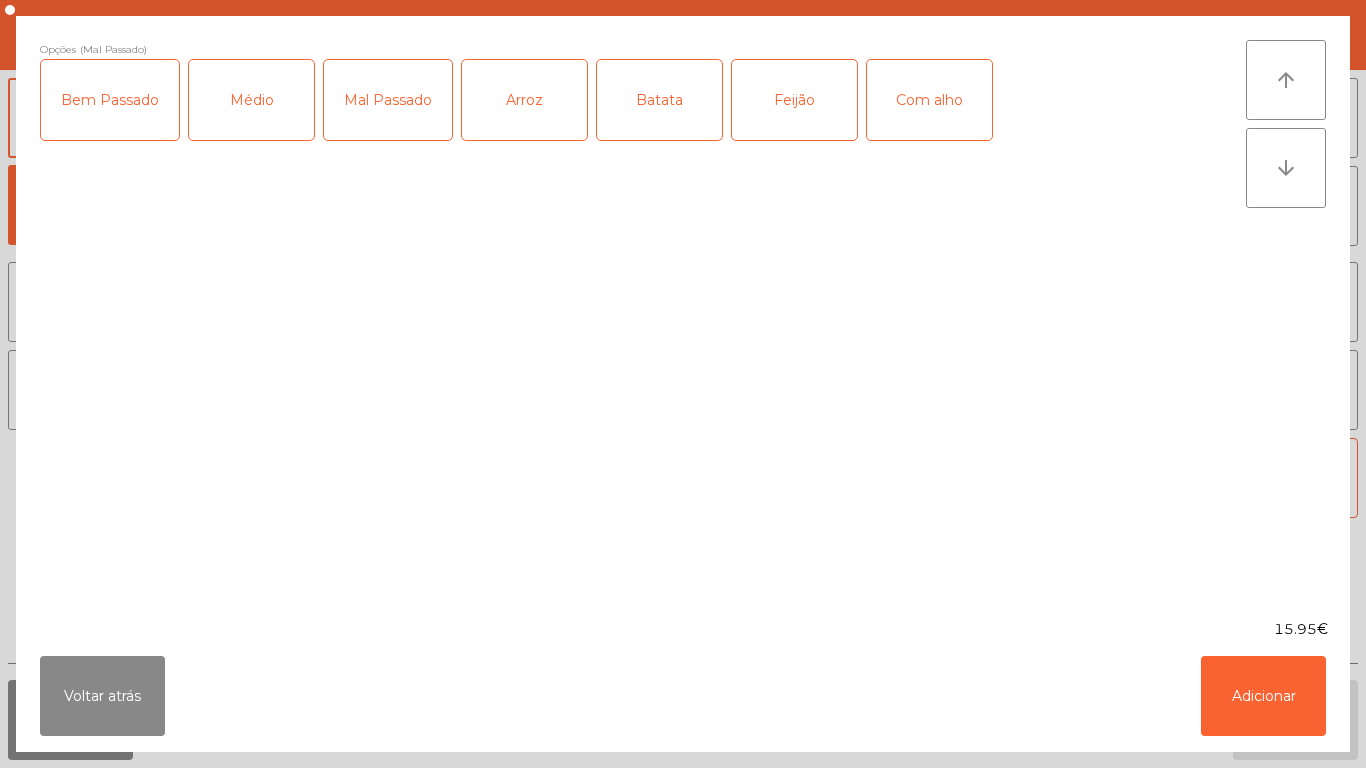 click on "Batata" 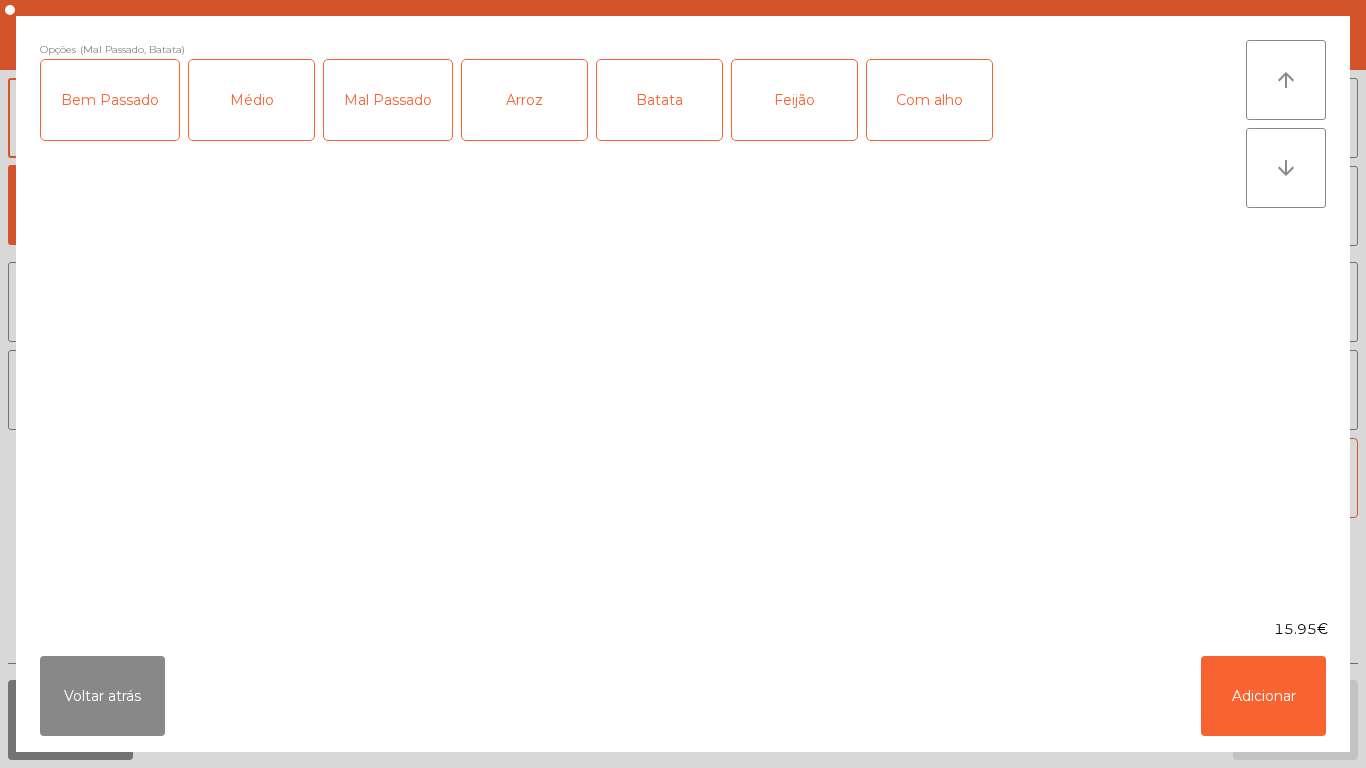 click on "Feijão" 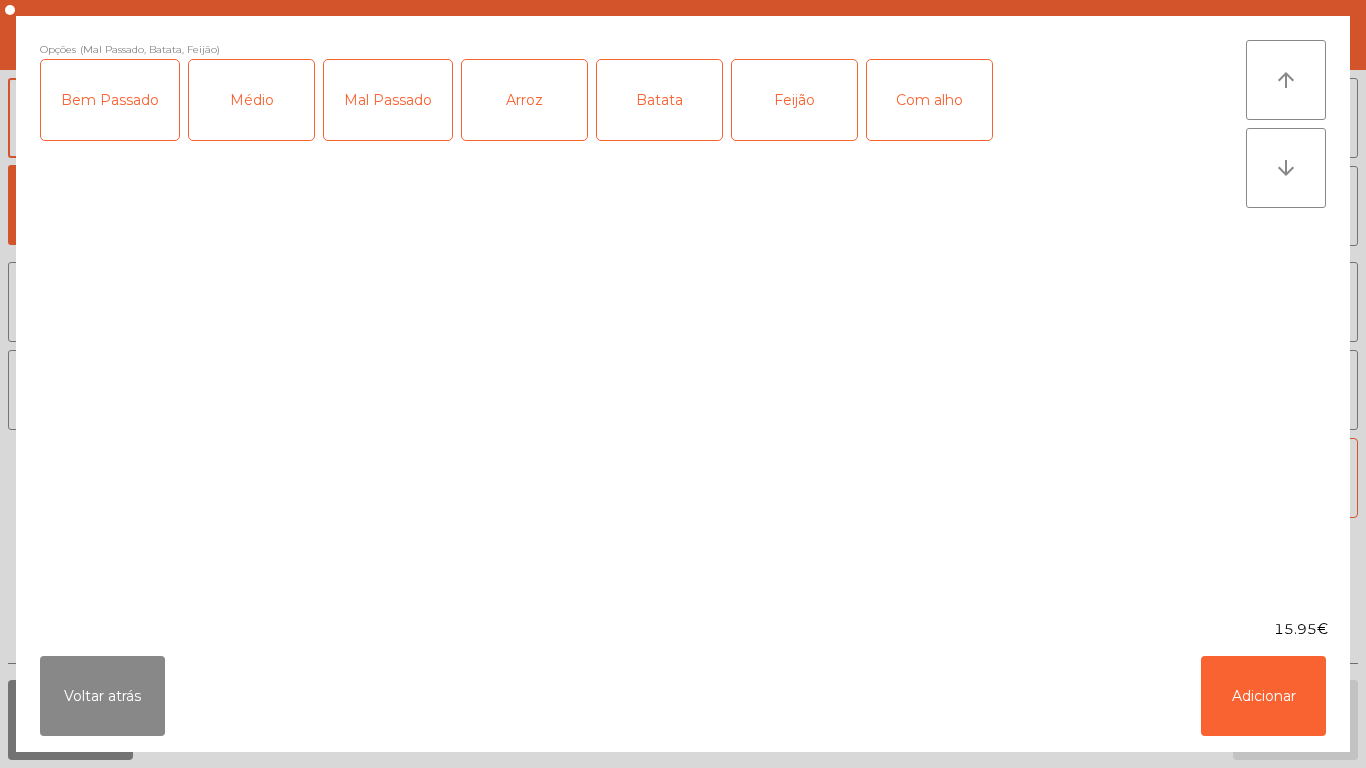 click on "Com alho" 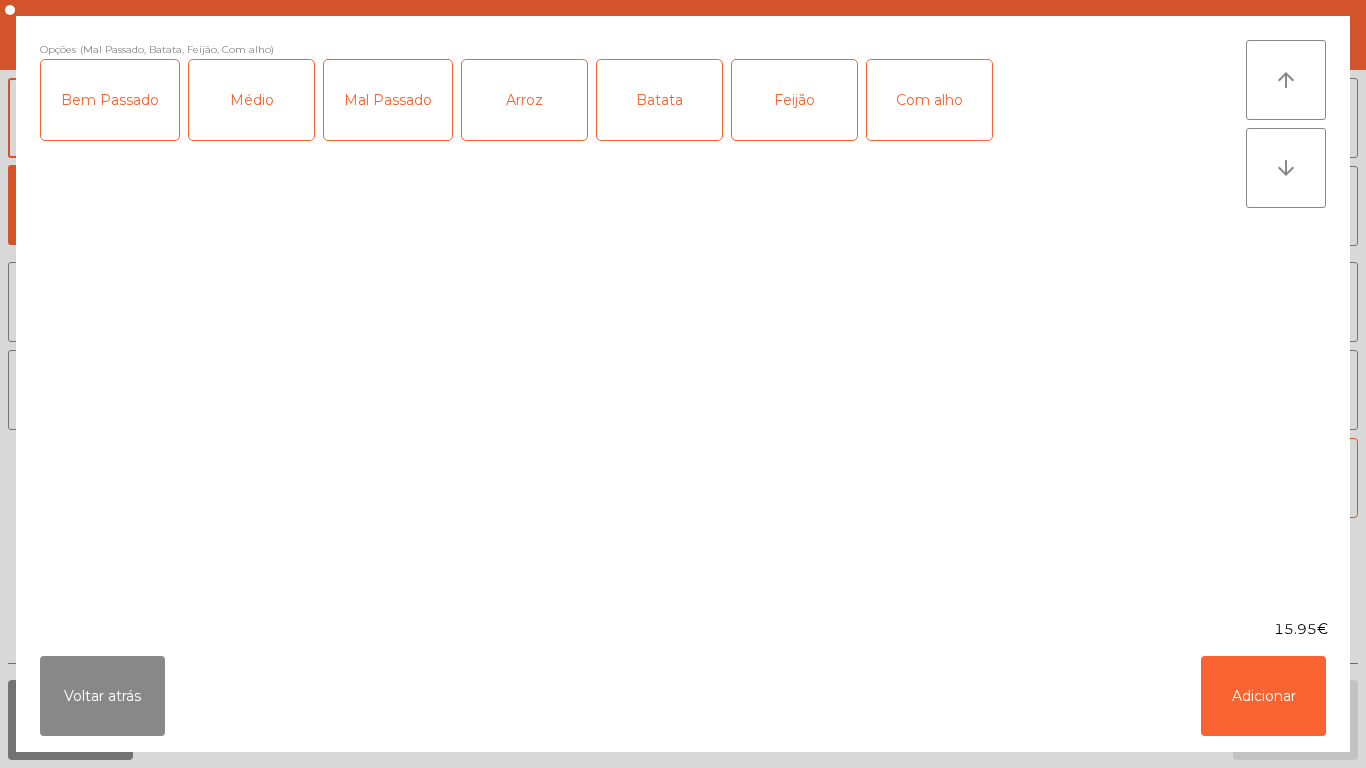 click on "Com alho" 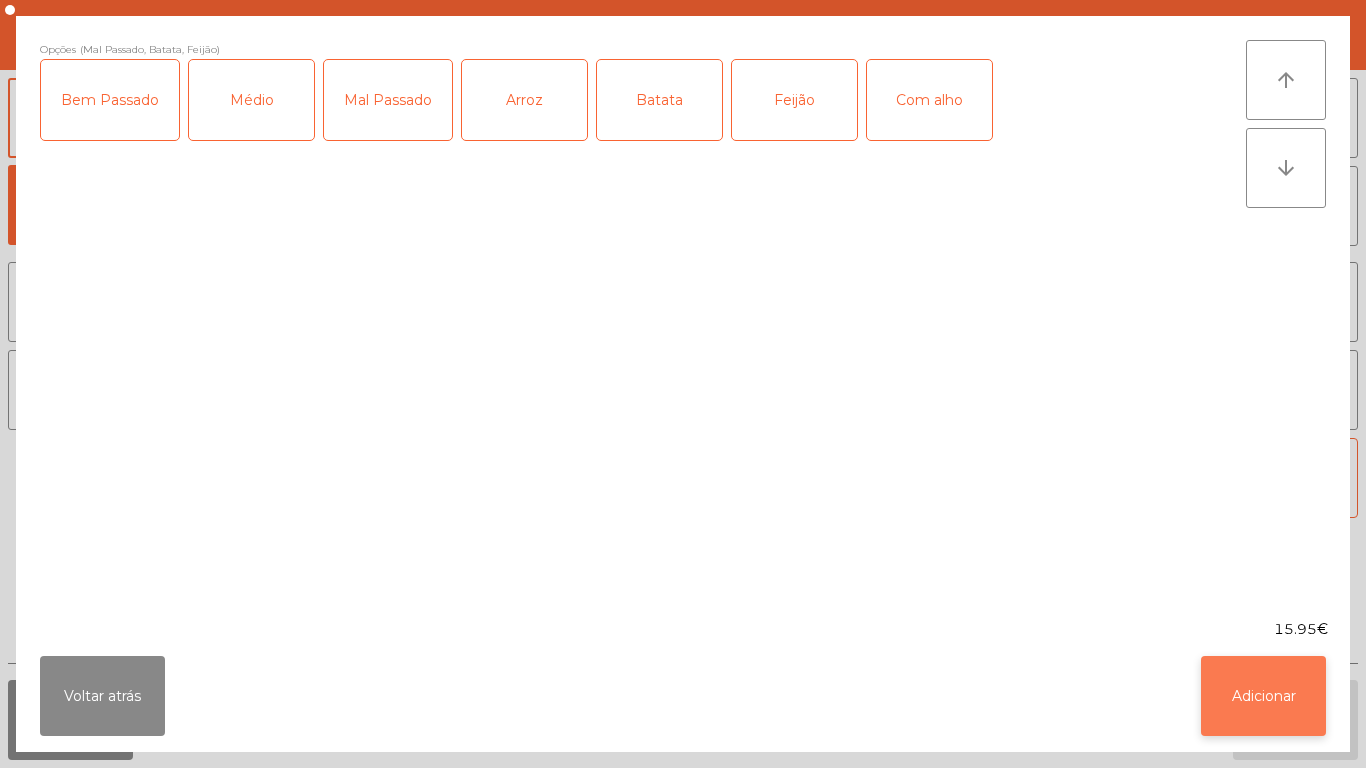 click on "Adicionar" 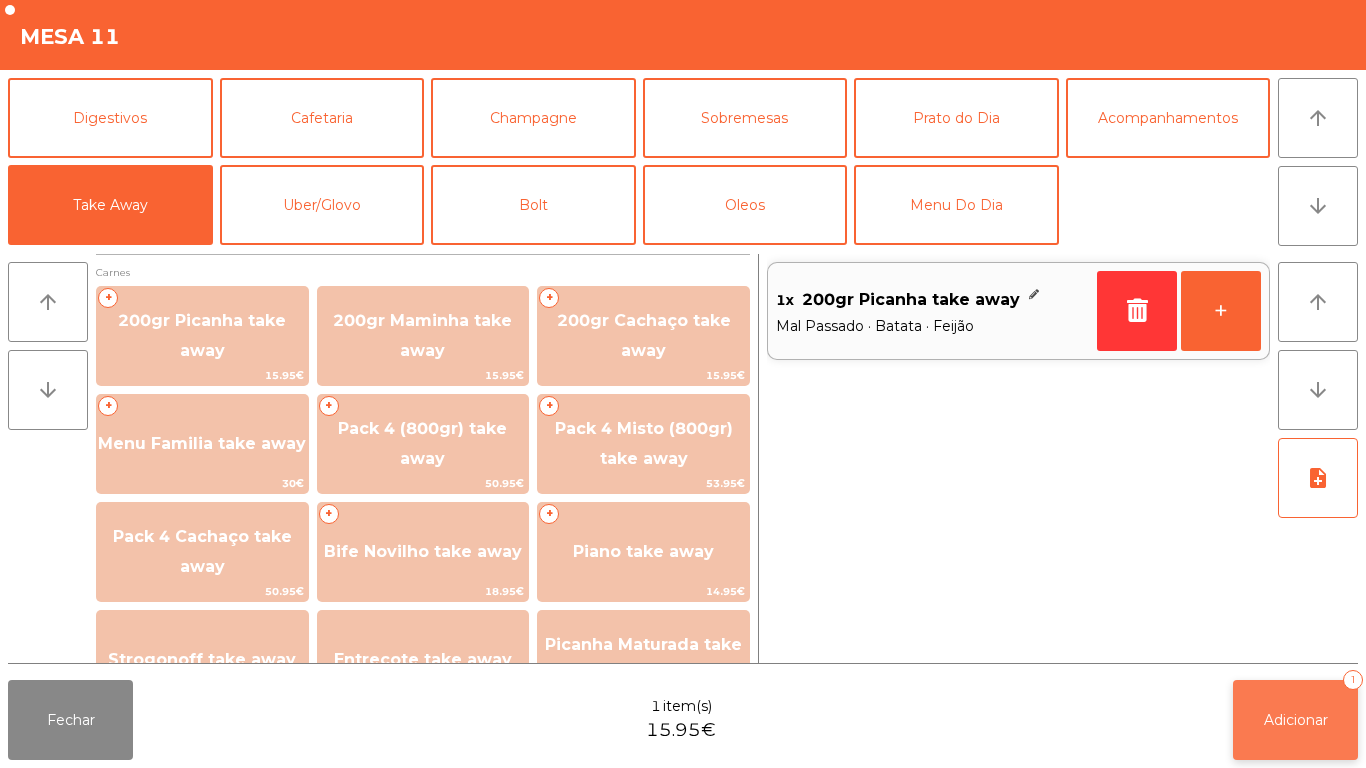 click on "Adicionar" 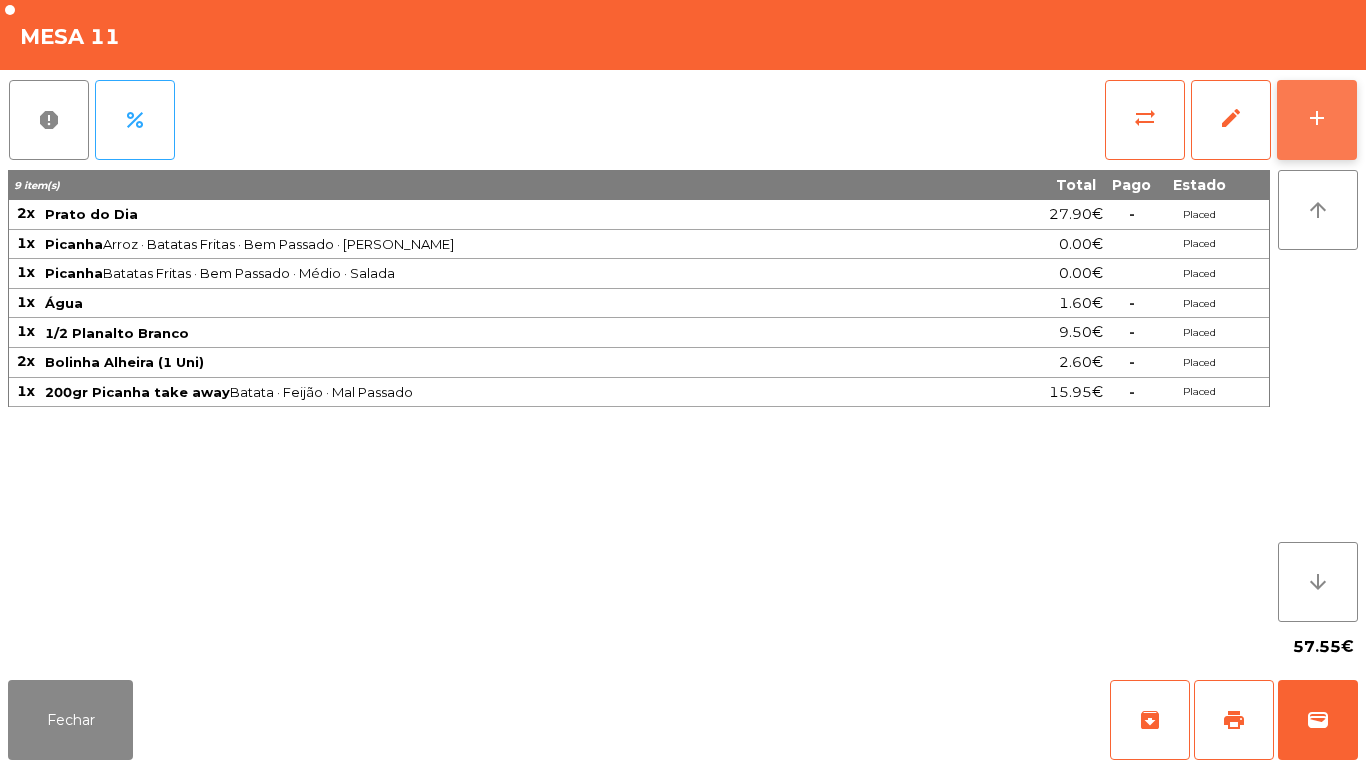 click on "add" 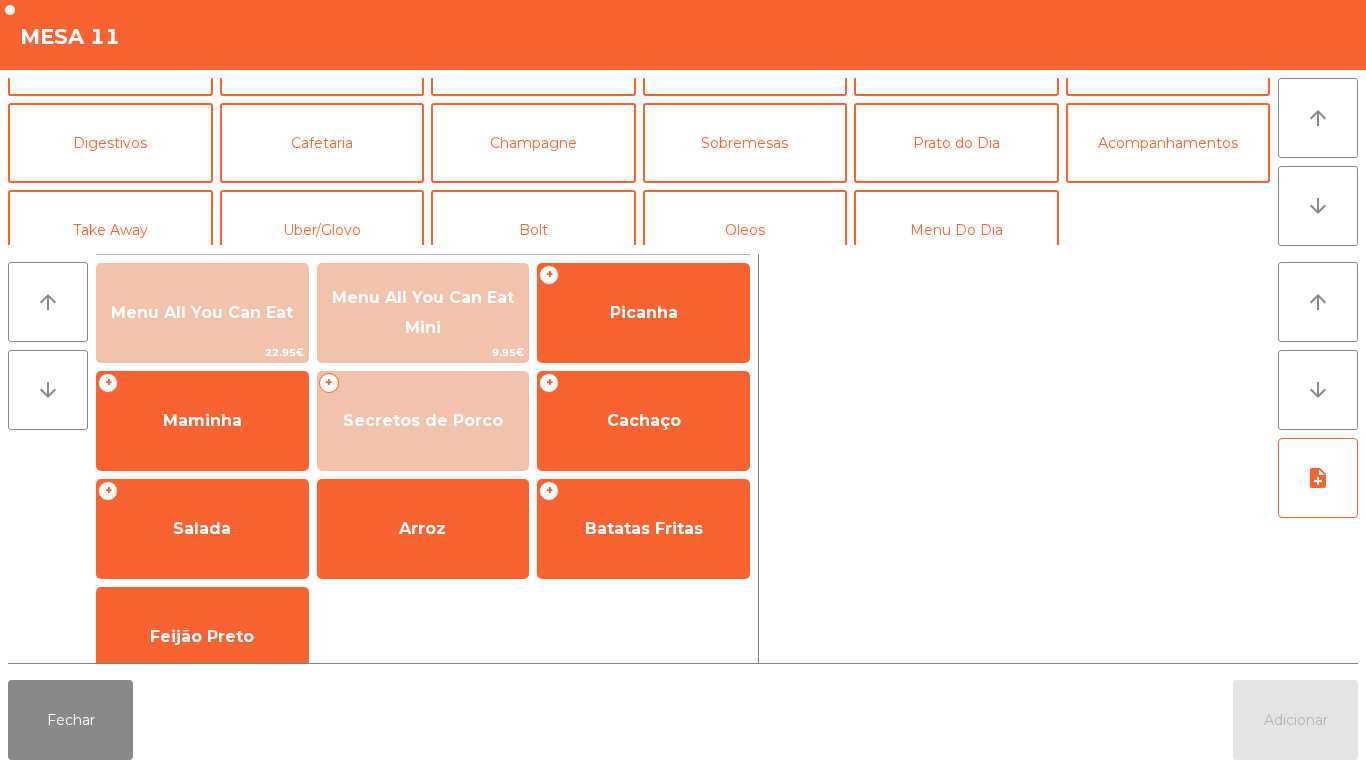 scroll, scrollTop: 174, scrollLeft: 0, axis: vertical 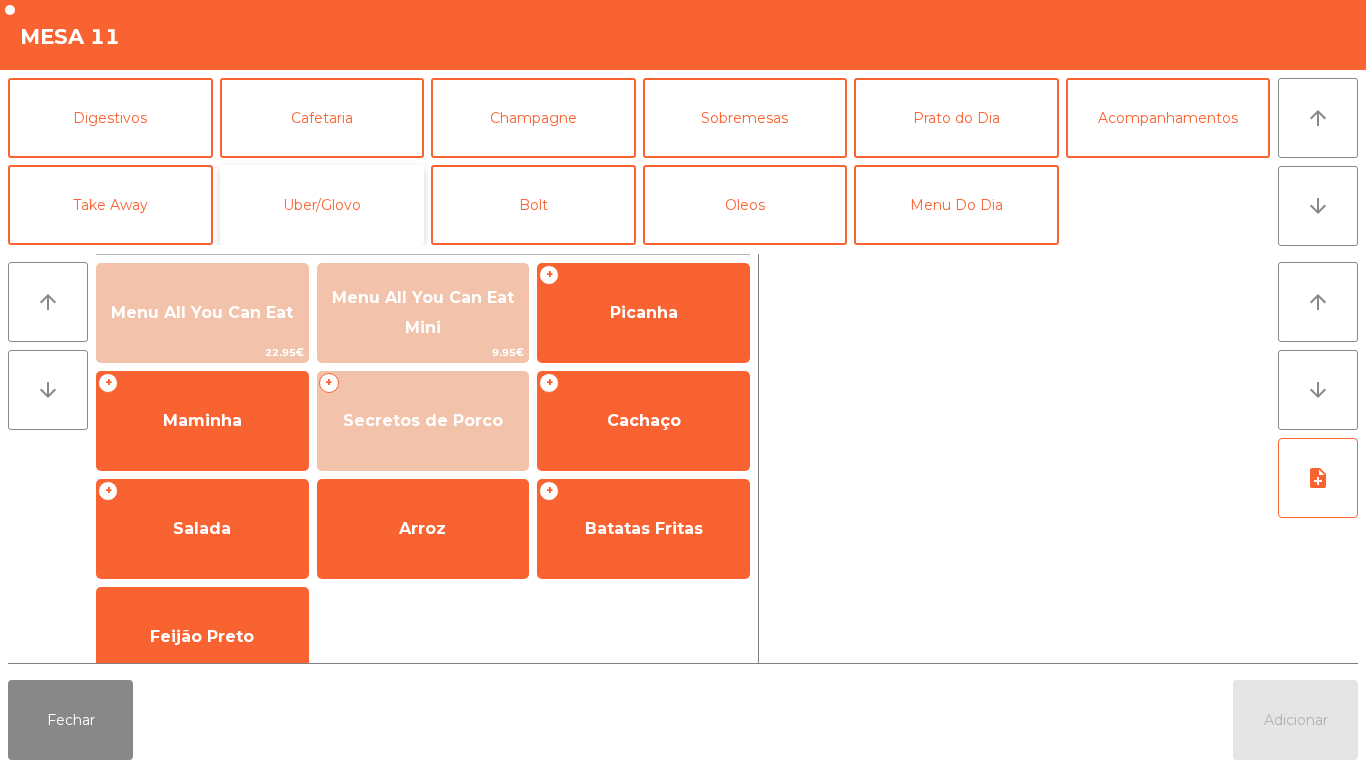 click on "Uber/Glovo" 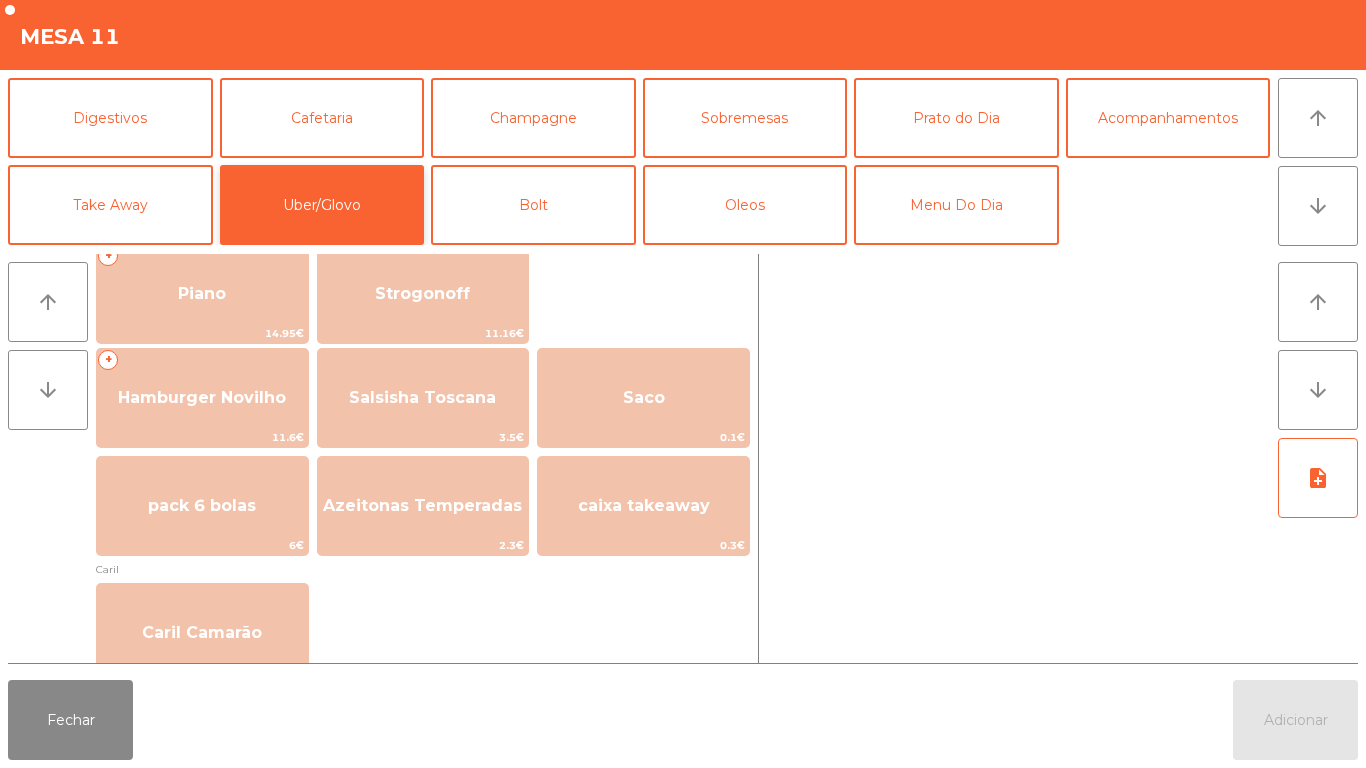 scroll, scrollTop: 392, scrollLeft: 0, axis: vertical 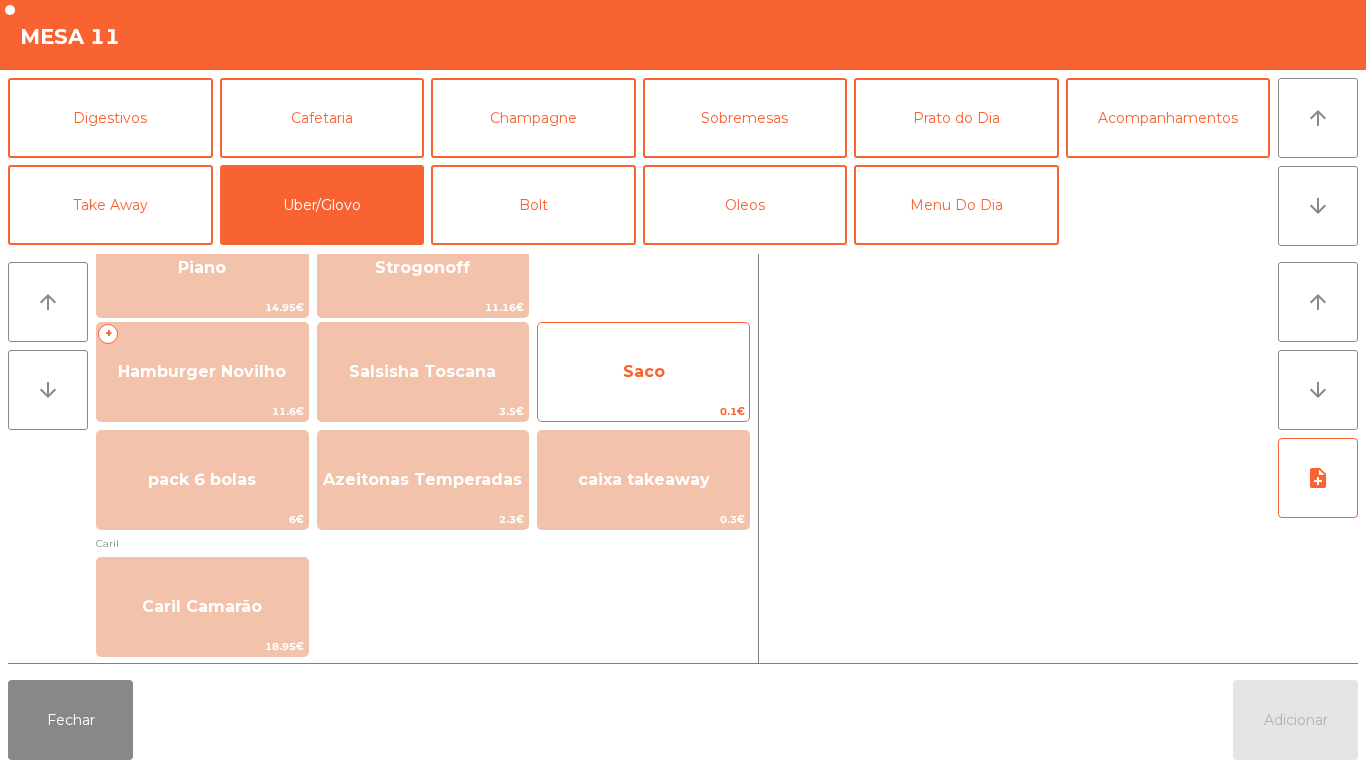 click on "Saco" 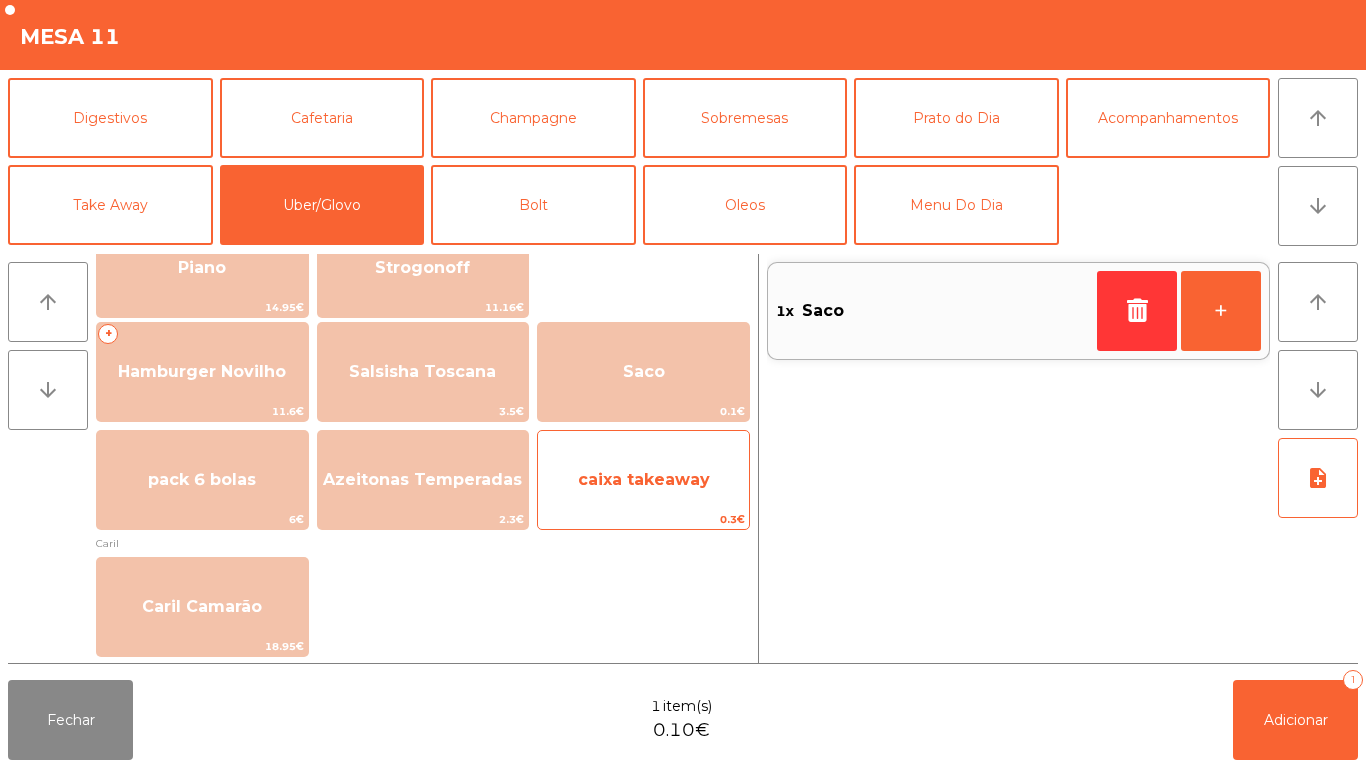 click on "caixa takeaway" 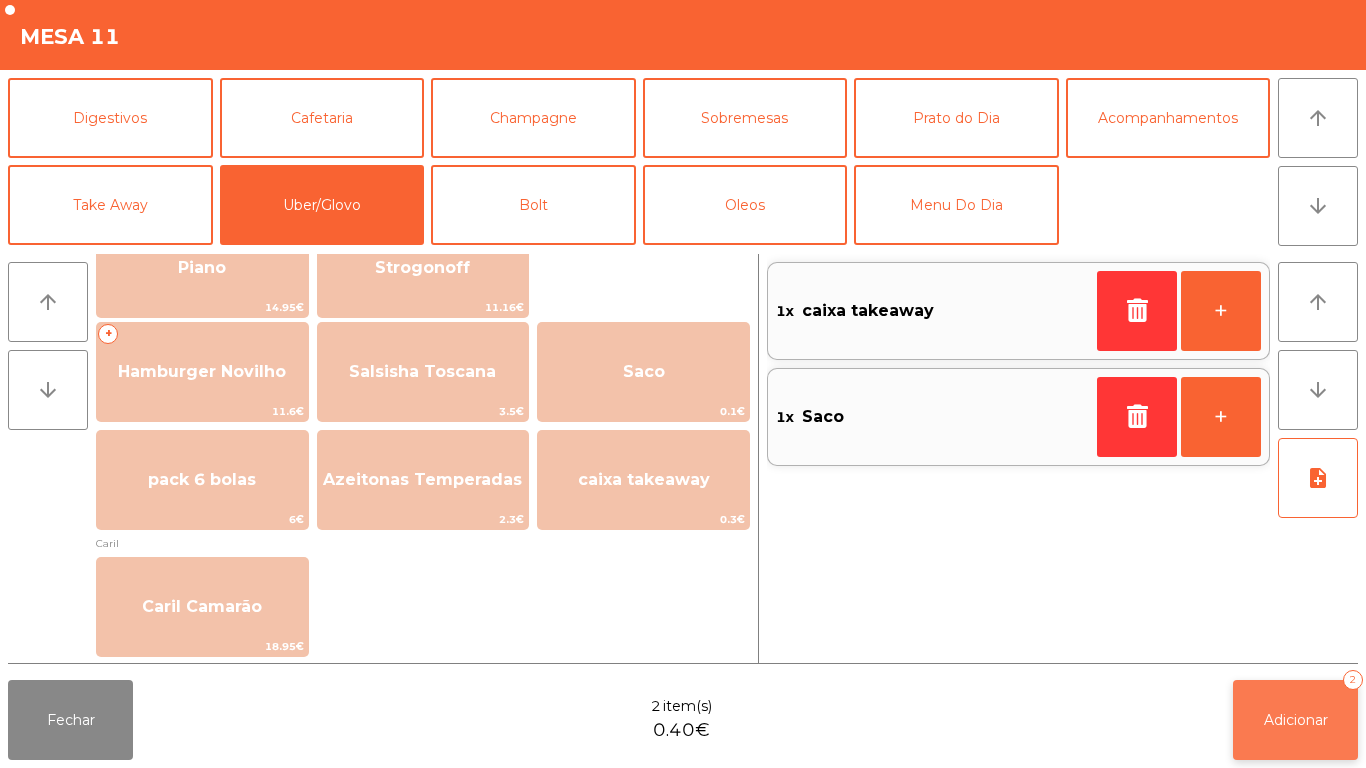 click on "Adicionar" 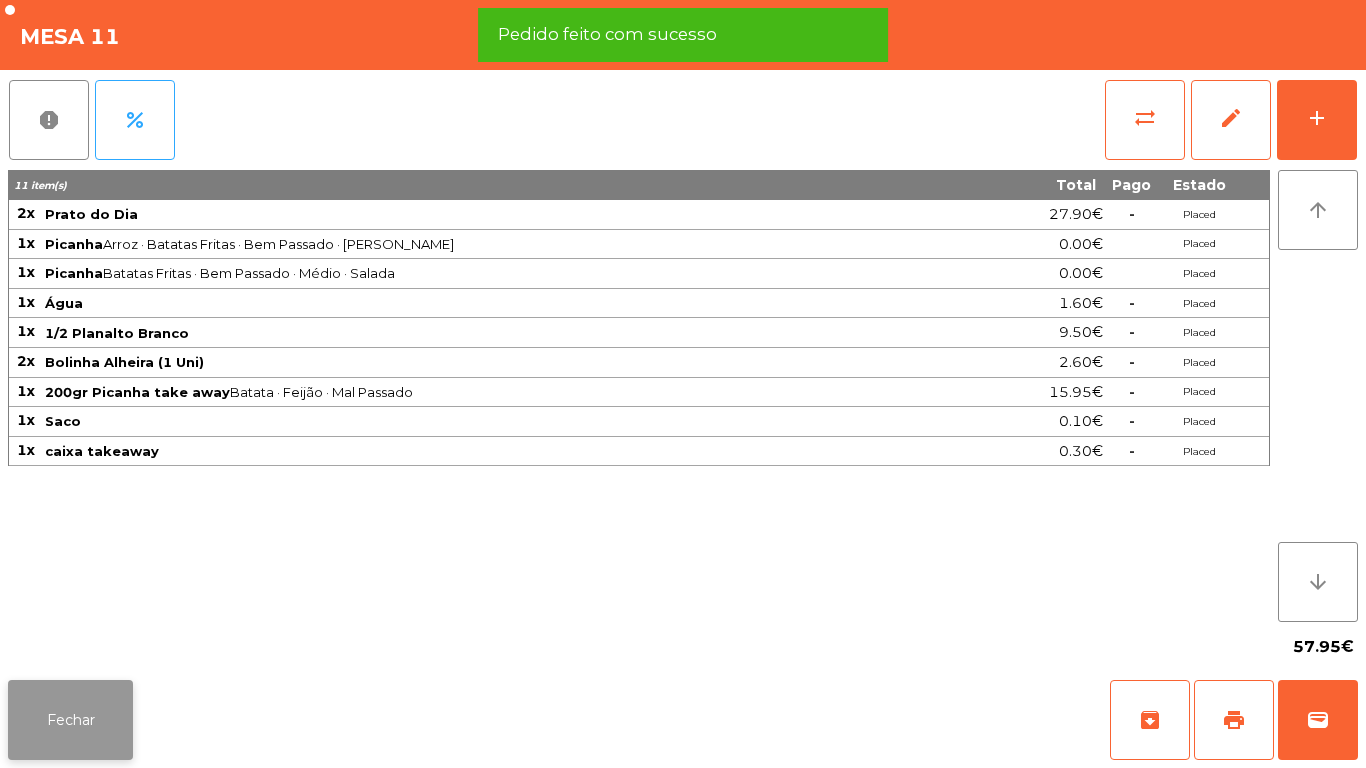 click on "Fechar" 